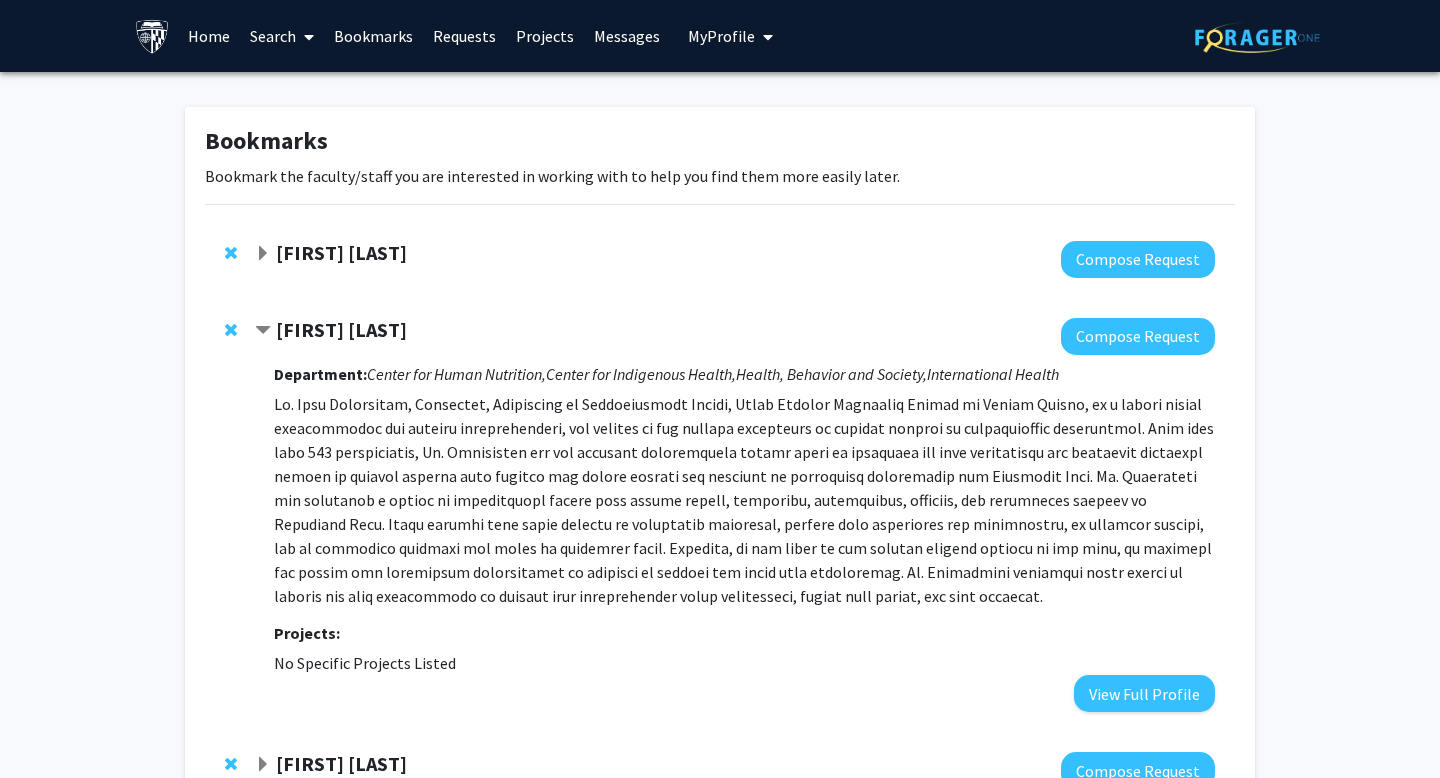 scroll, scrollTop: 0, scrollLeft: 0, axis: both 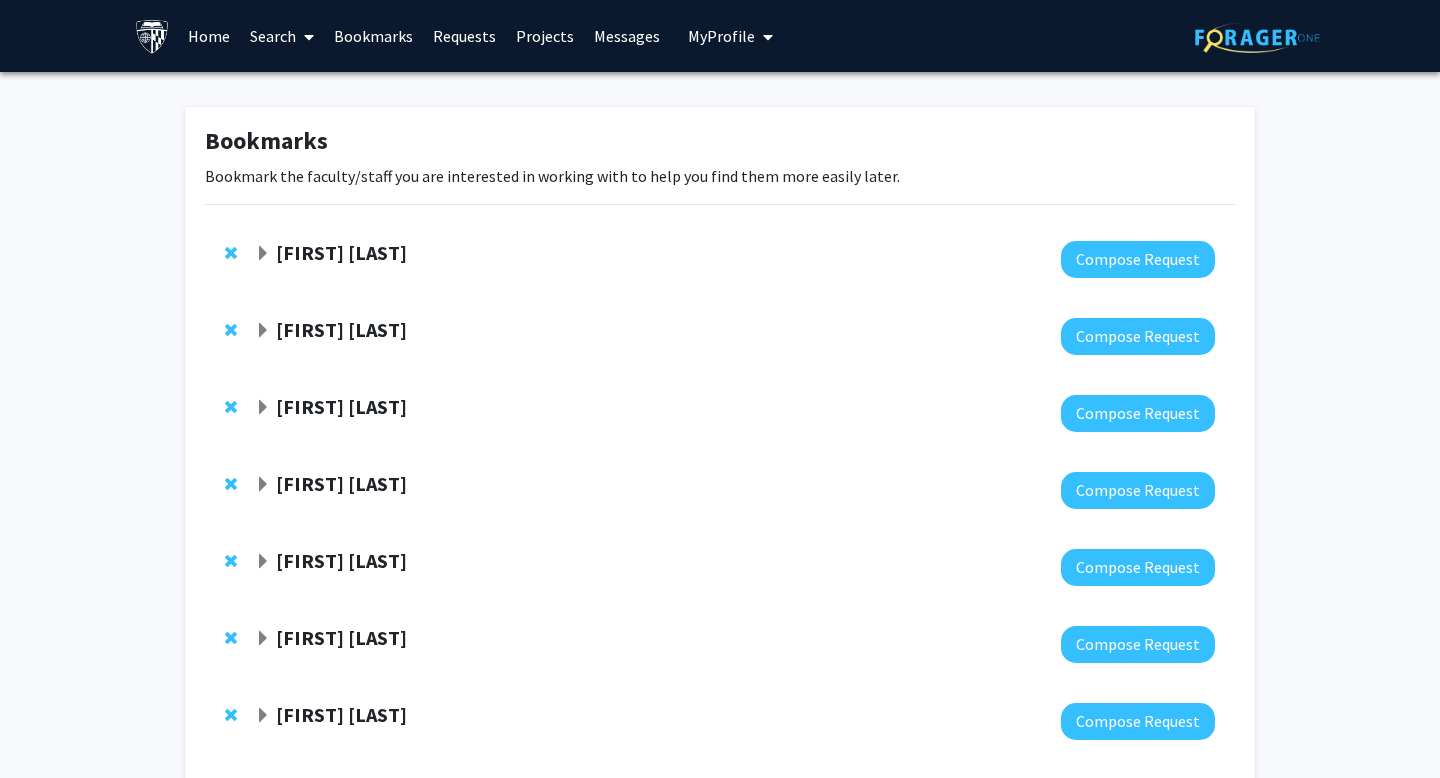 click on "Bookmarks  Bookmark the faculty/staff you are interested in working with to help you find them more easily later.  Carl Wu  Compose Request  Joel Gittelsohn  Compose Request  Aniket Sidhaye  Compose Request  Scott Blackman  Compose Request  Sangwon Kim  Compose Request  Malinda Wu  Compose Request  Kunihiro Matsushita  Compose Request  Elham  Afghani  Compose Request  Michael Wolfgang  Compose Request  Meredith Atkinson  Compose Request  Michael Matunis  Compose Request  Christina Vincent  Compose Request  Stephen Baylin  Compose Request  Cindy Cai  Compose Request  Tian-Li Wang  Compose Request  Jenell Coleman  Compose Request  Eugene Shenderov  Compose Request  Susan Michaelis  Compose Request  Vito Rebecca  Compose Request  Alexander Pantelyat  Compose Request" 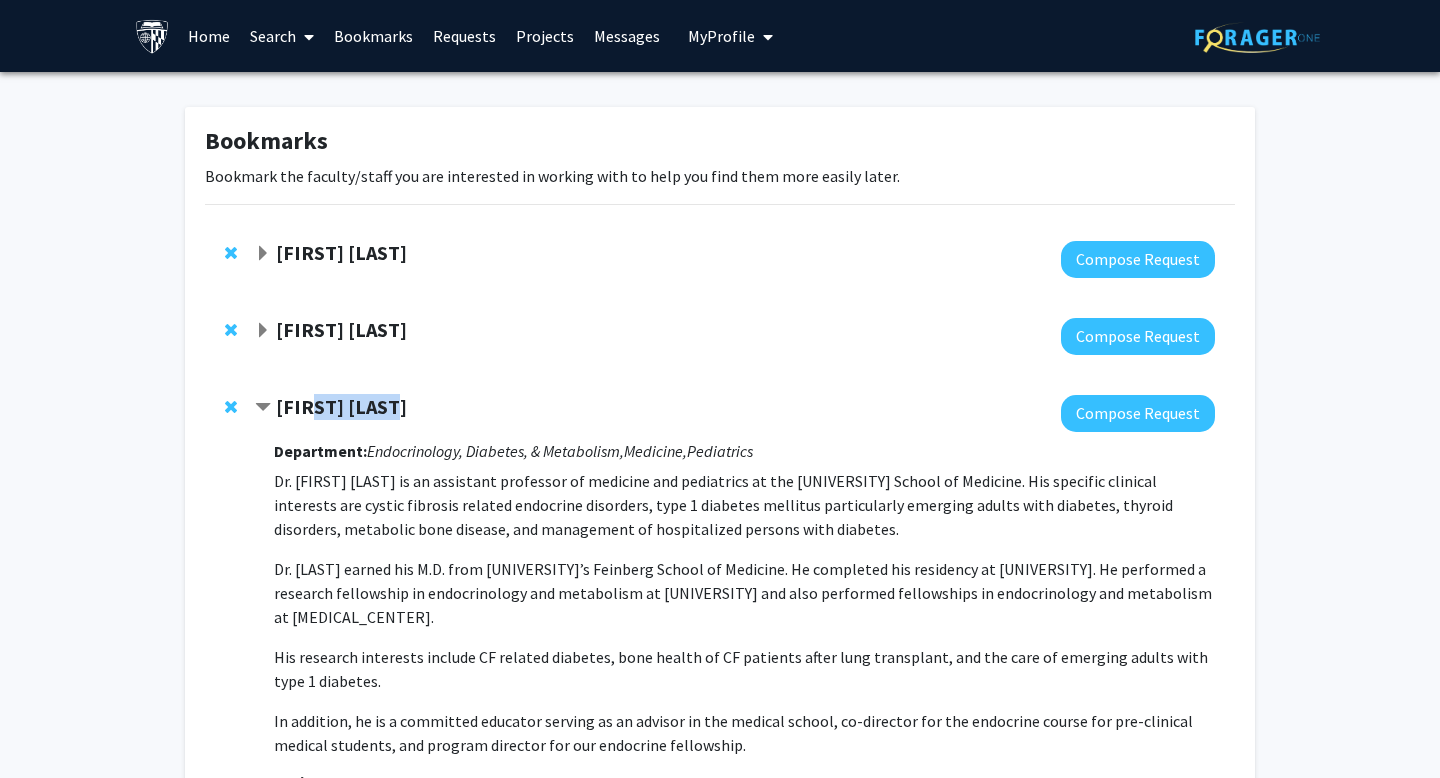 drag, startPoint x: 398, startPoint y: 407, endPoint x: 309, endPoint y: 394, distance: 89.94443 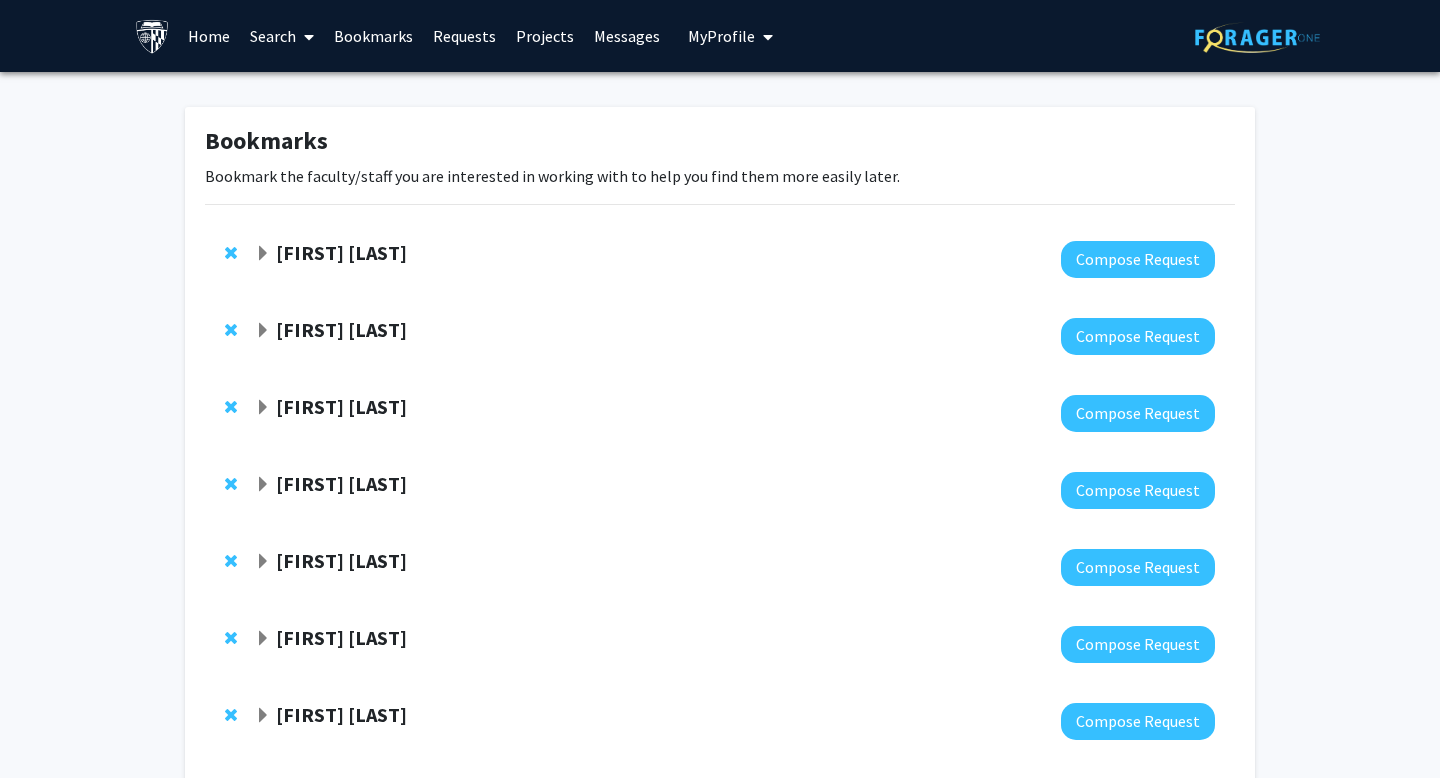 click on "Aniket Sidhaye" 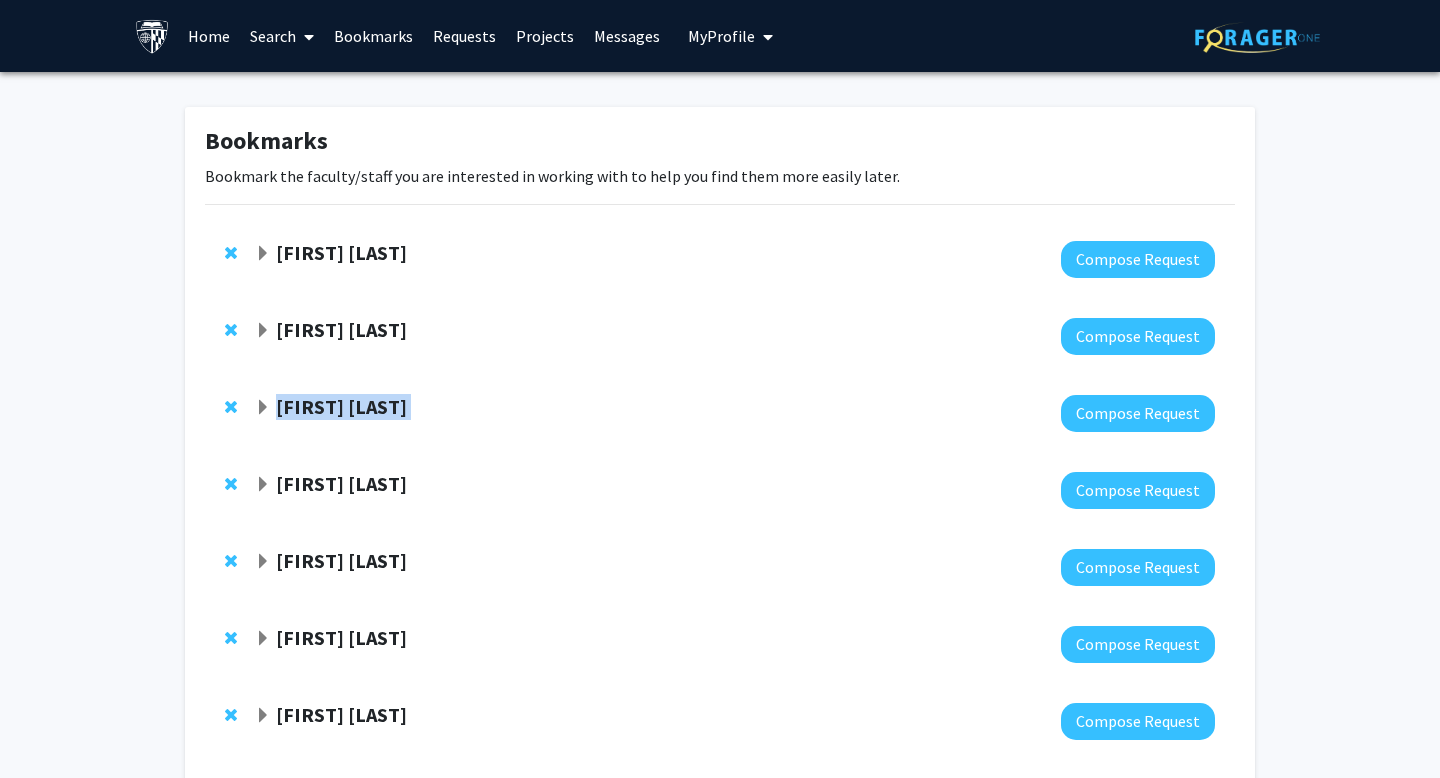 drag, startPoint x: 409, startPoint y: 412, endPoint x: 298, endPoint y: 411, distance: 111.0045 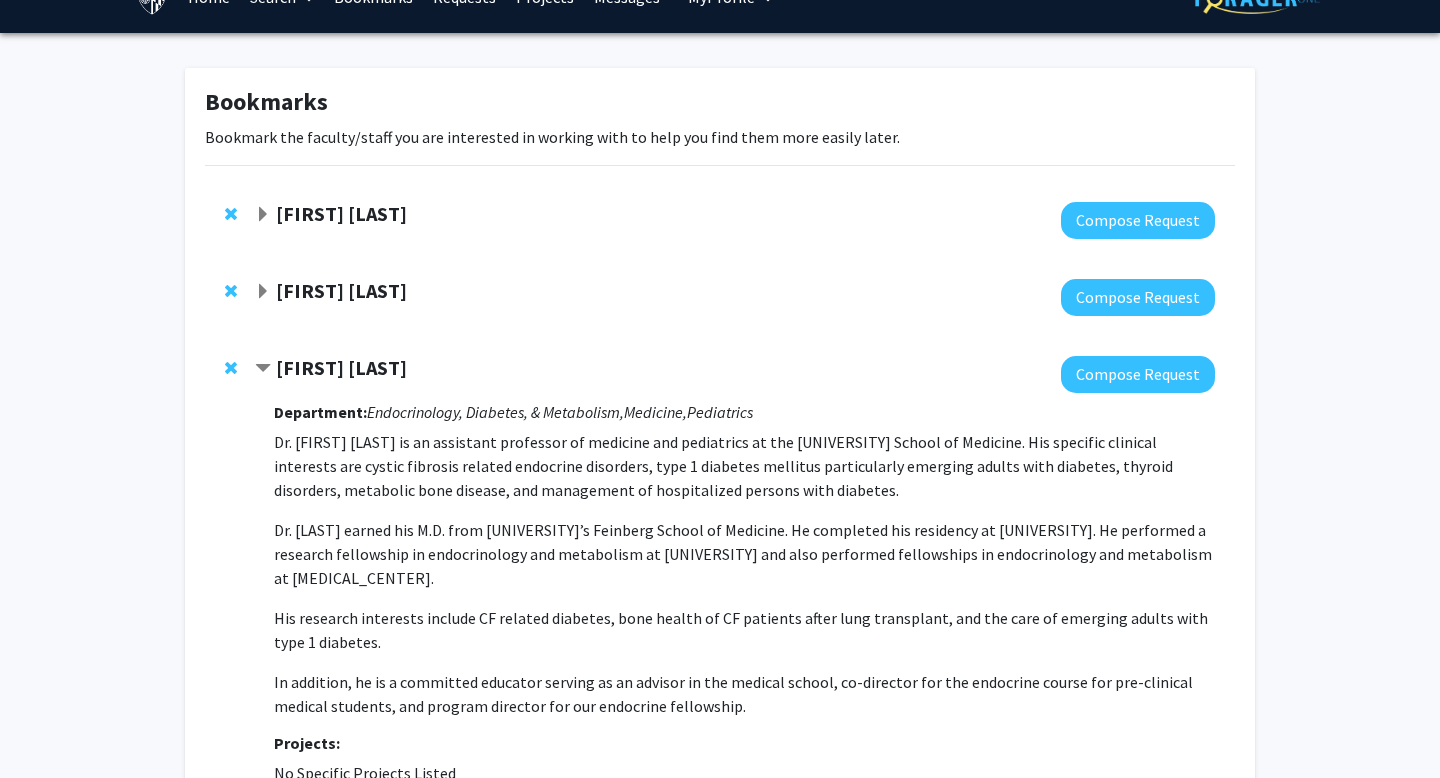 scroll, scrollTop: 127, scrollLeft: 0, axis: vertical 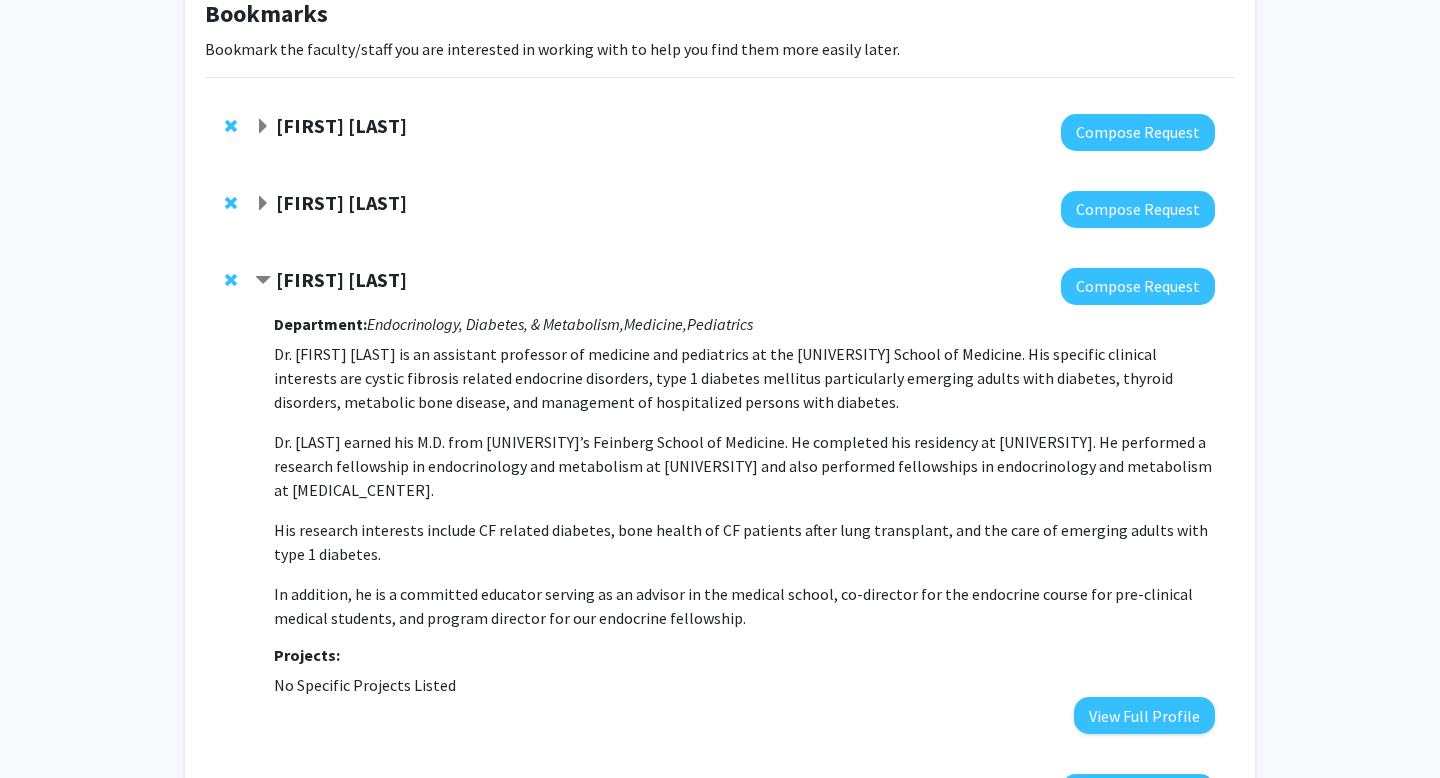 click 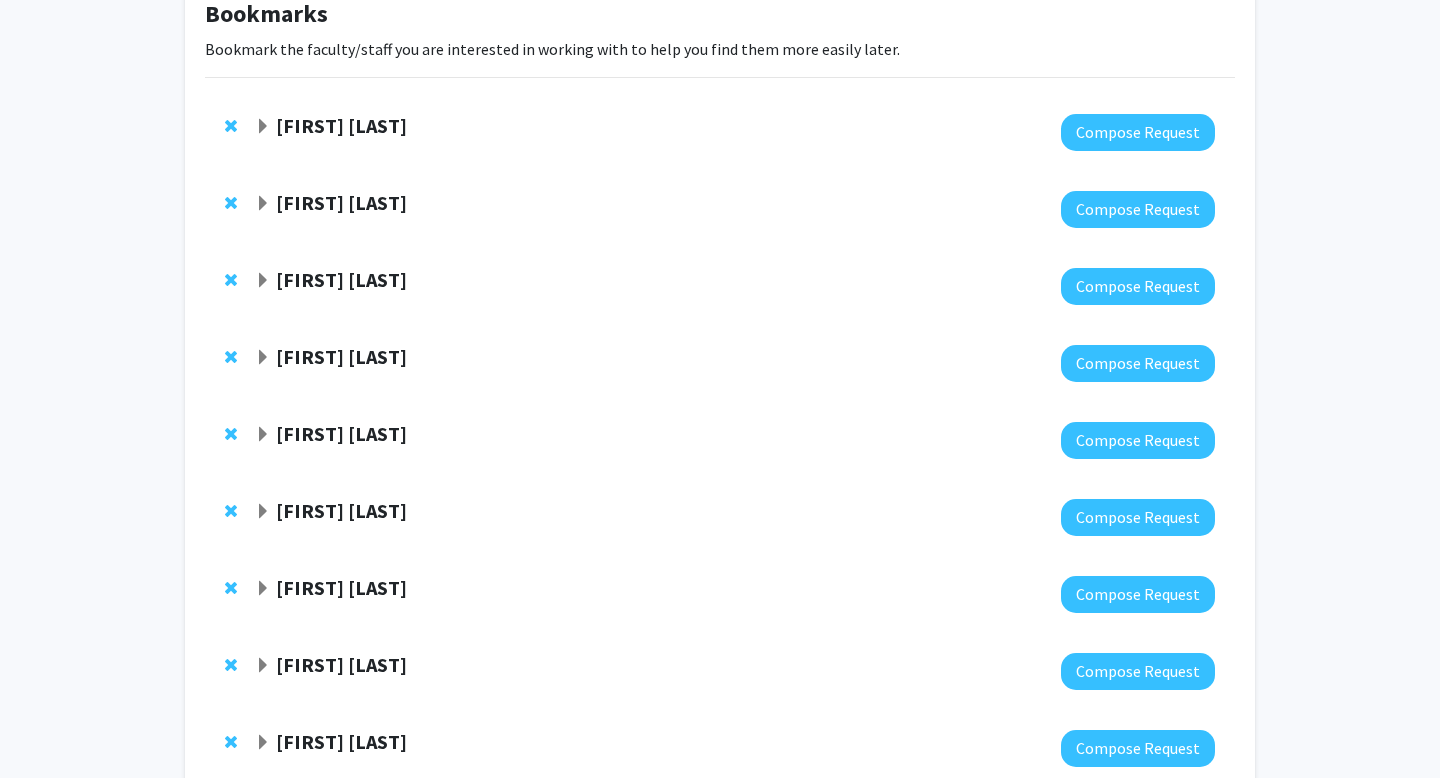 click on "Scott Blackman" 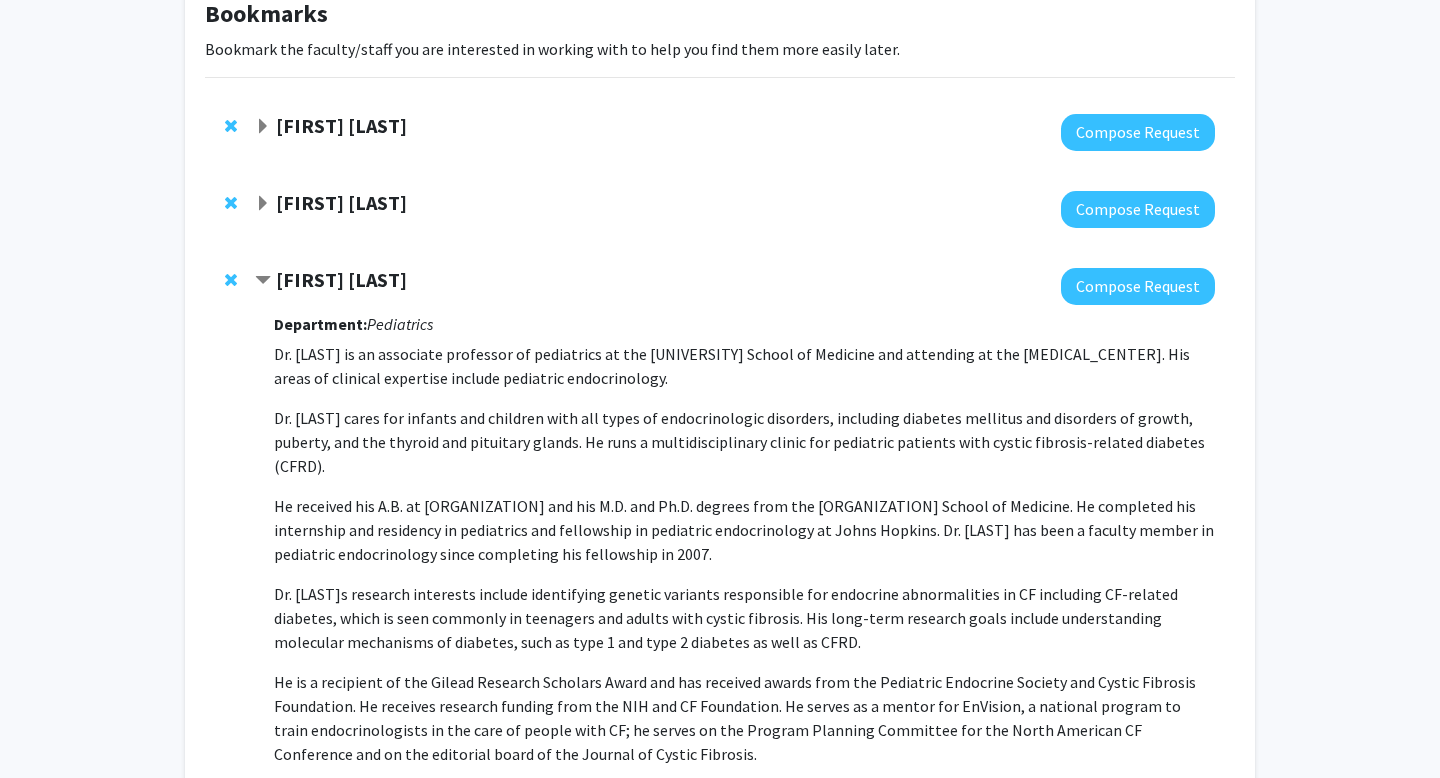 click on "Scott Blackman" 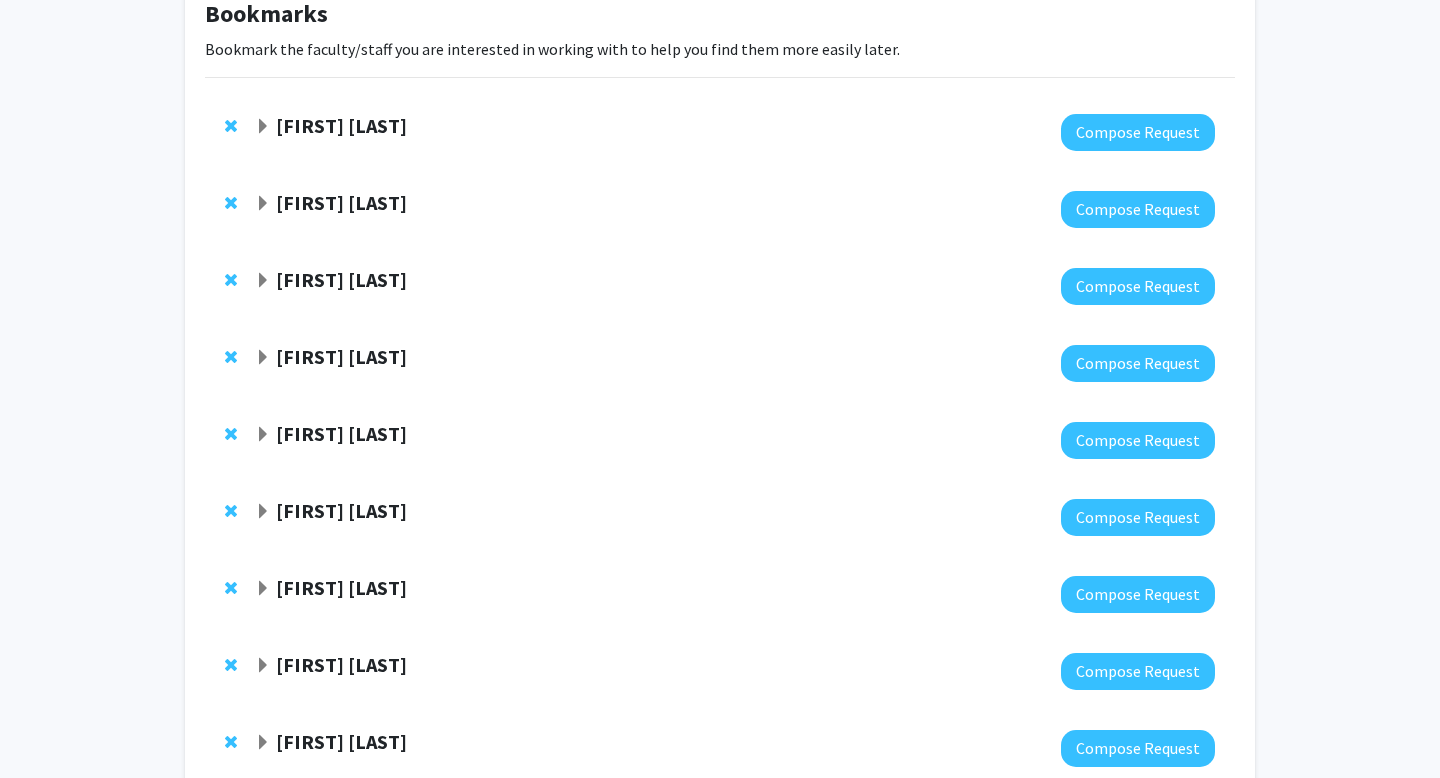 click on "Sangwon Kim" 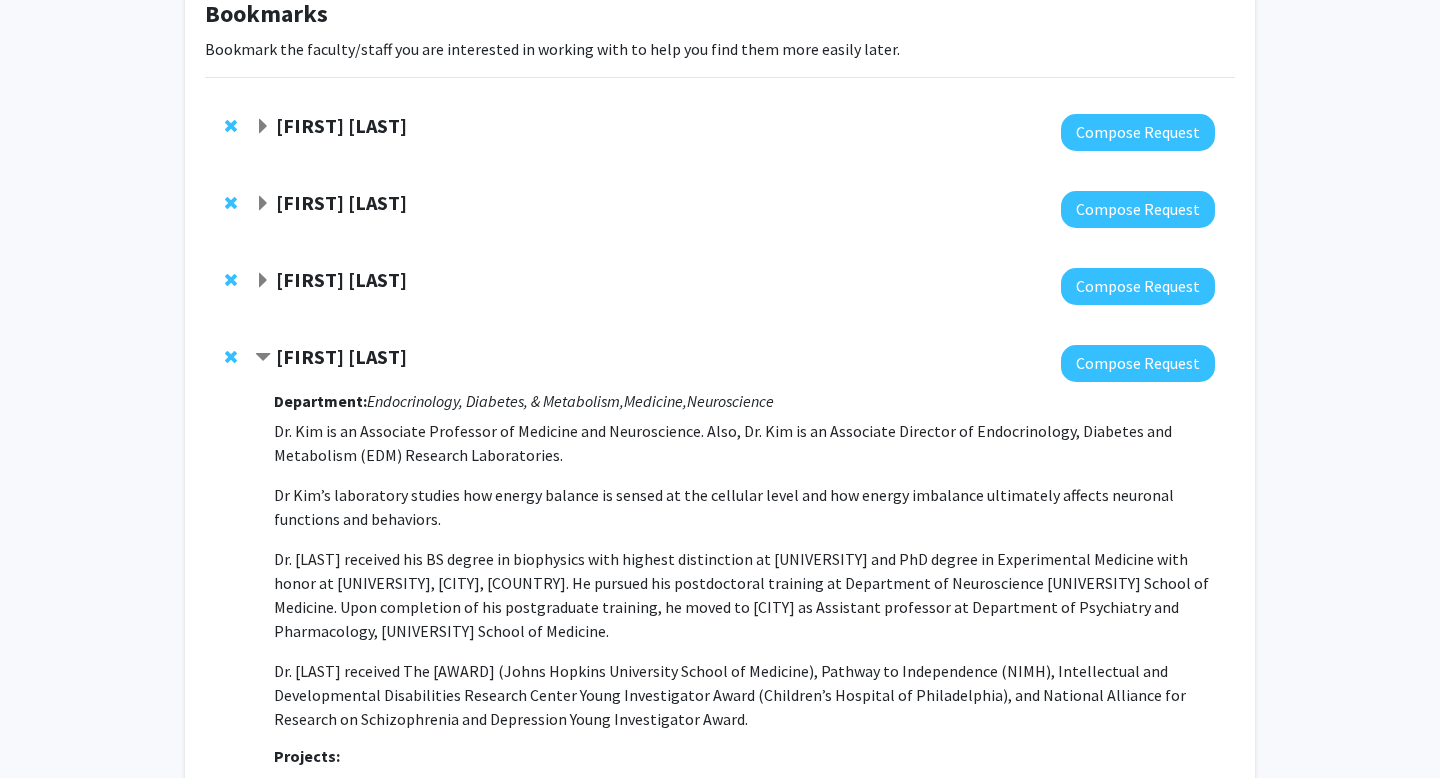 click on "Sangwon Kim" 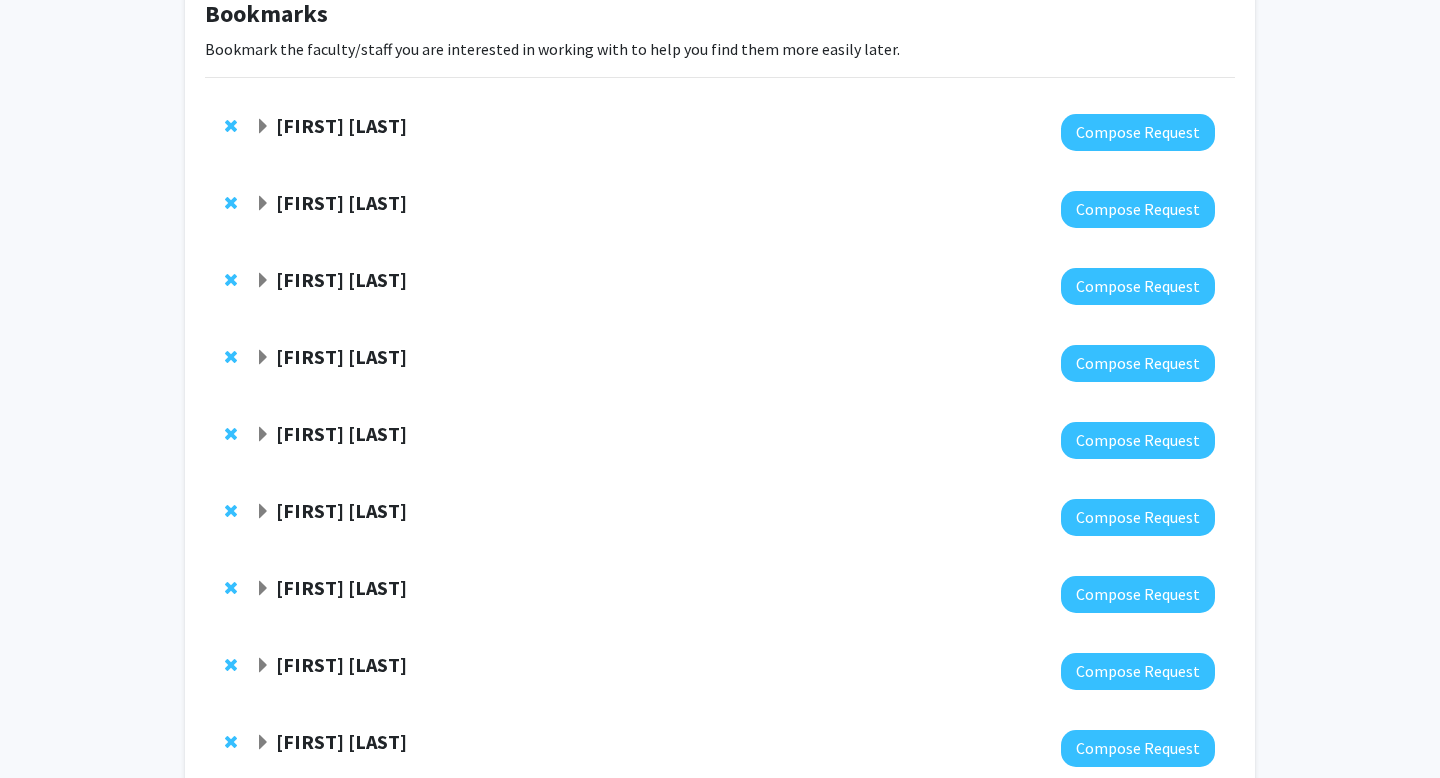 click on "Scott Blackman" 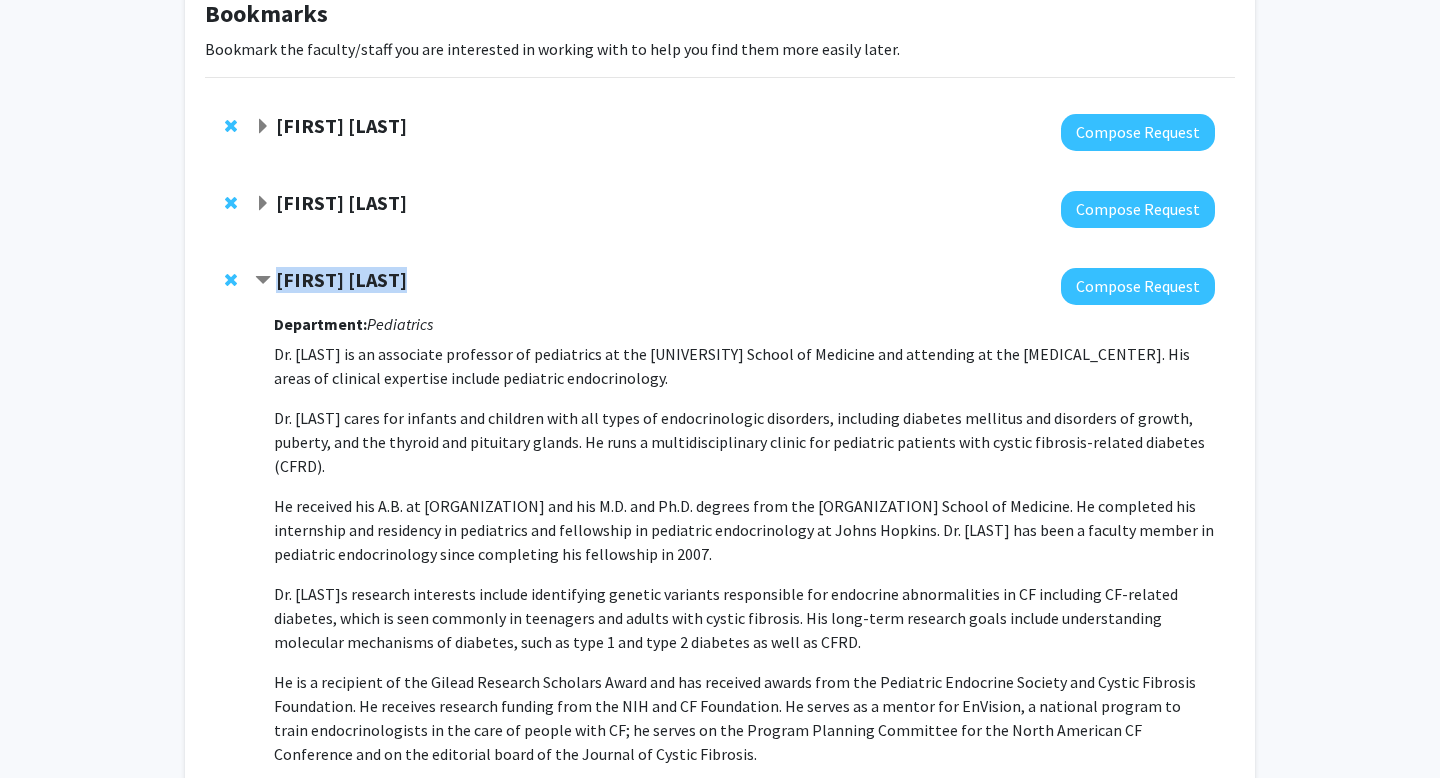 drag, startPoint x: 423, startPoint y: 279, endPoint x: 281, endPoint y: 277, distance: 142.01408 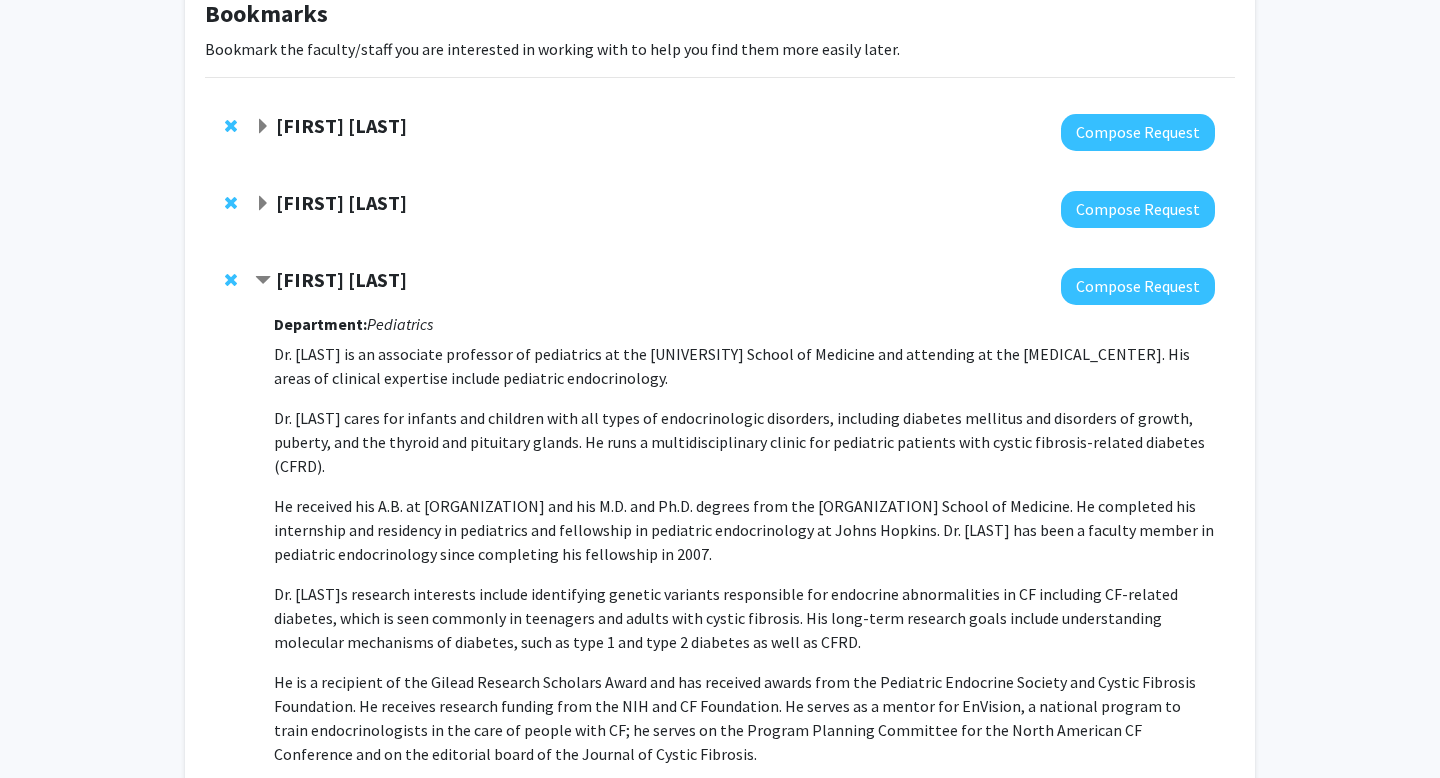 click on "Scott Blackman  Compose Request  Department:  Pediatrics  Dr. Scott M. Blackman is an associate professor of pediatrics at the Johns Hopkins University School of Medicine and attending at the Johns Hopkins Hospital. His areas of clinical expertise include pediatric endocrinology.
Dr. Blackman cares for infants and children with all types of endocrinologic disorders, including diabetes mellitus and disorders of growth, puberty, and the thyroid and pituitary glands. He runs a multidisciplinary clinic for pediatric patients with cystic fibrosis-related diabetes (CFRD).
He received his A.B. at Princeton University and his M.D. and Ph.D. degrees from the Vanderbilt University School of Medicine. He completed his internship and residency in pediatrics and fellowship in pediatric endocrinology at Johns Hopkins. Dr. Blackman has been a faculty member in pediatric endocrinology since completing his fellowship in 2007.
Projects:  No Specific Projects Listed   View Full Profile" 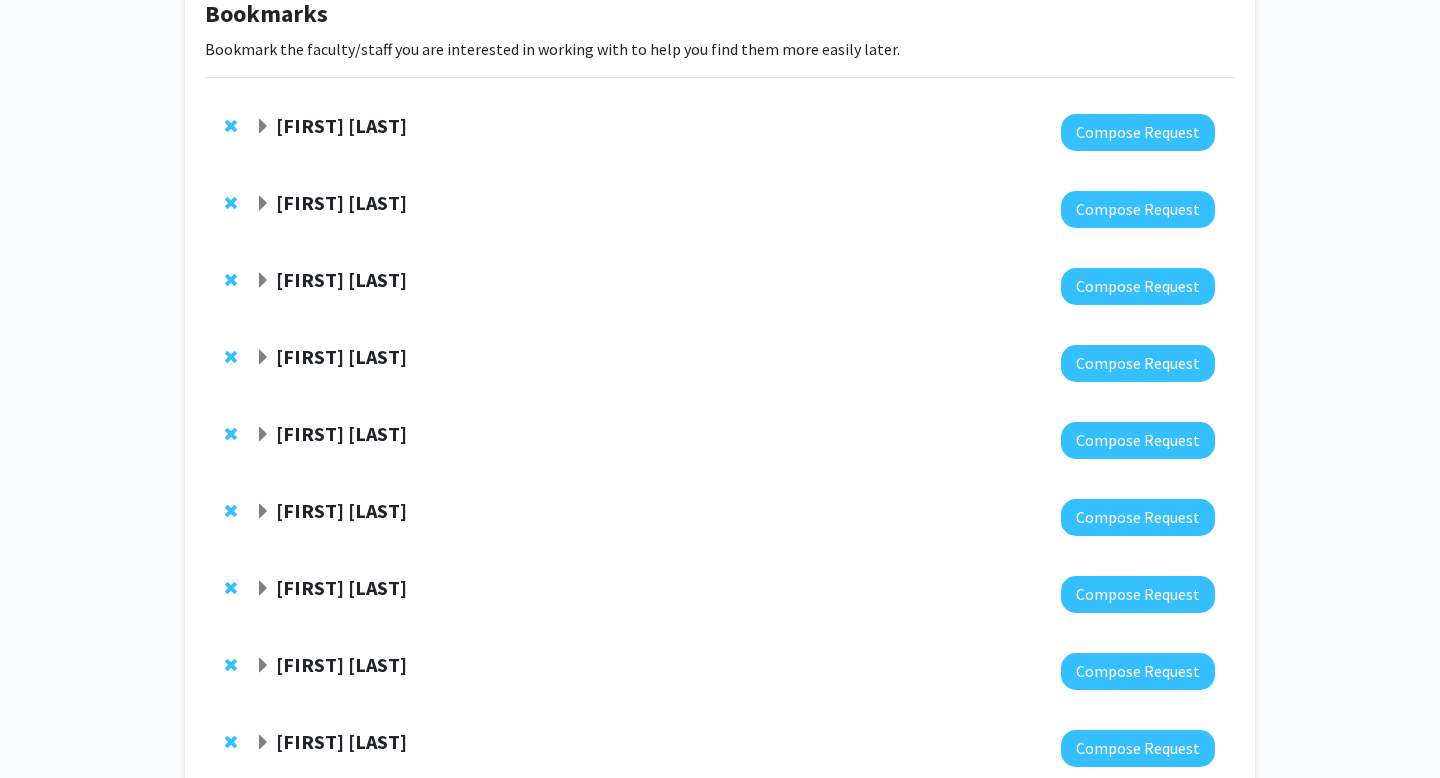 click 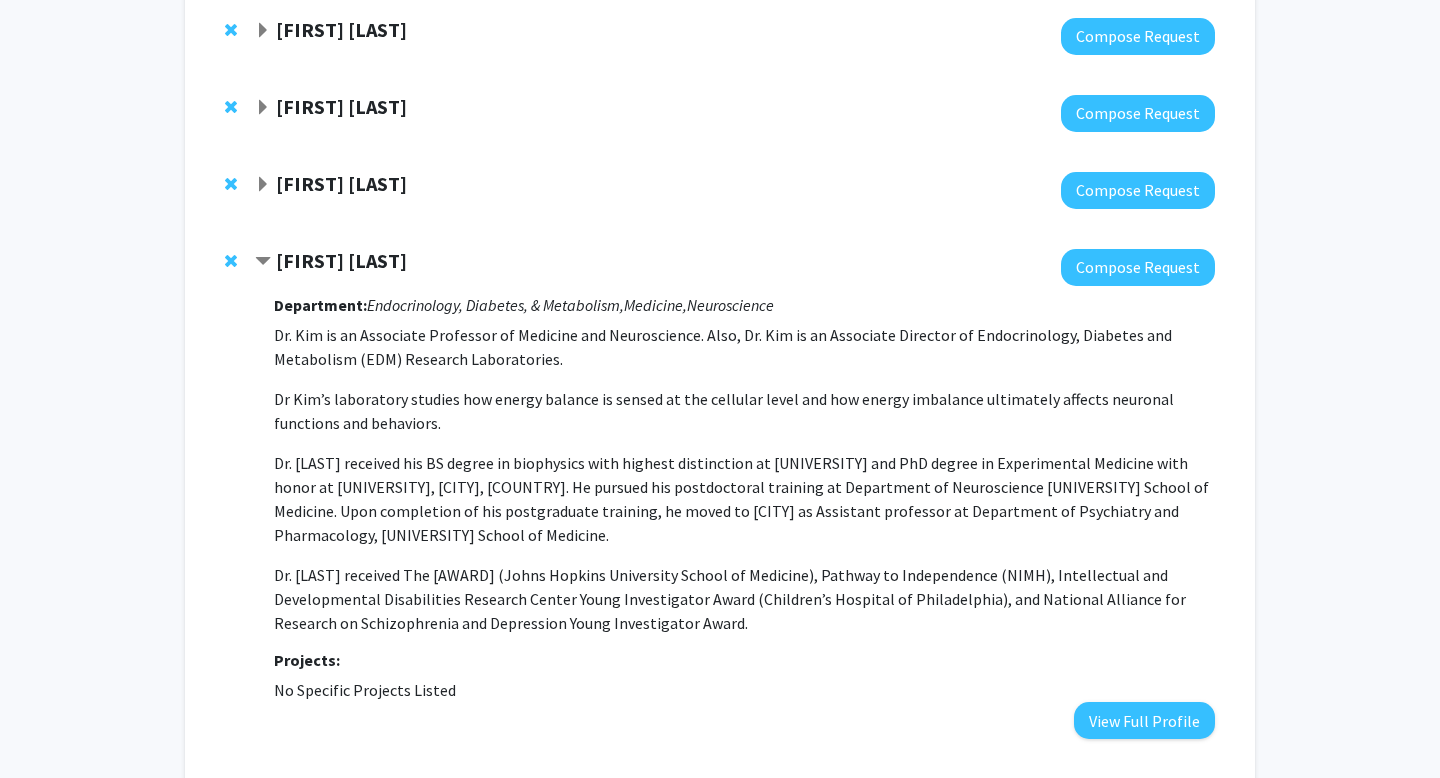 scroll, scrollTop: 251, scrollLeft: 0, axis: vertical 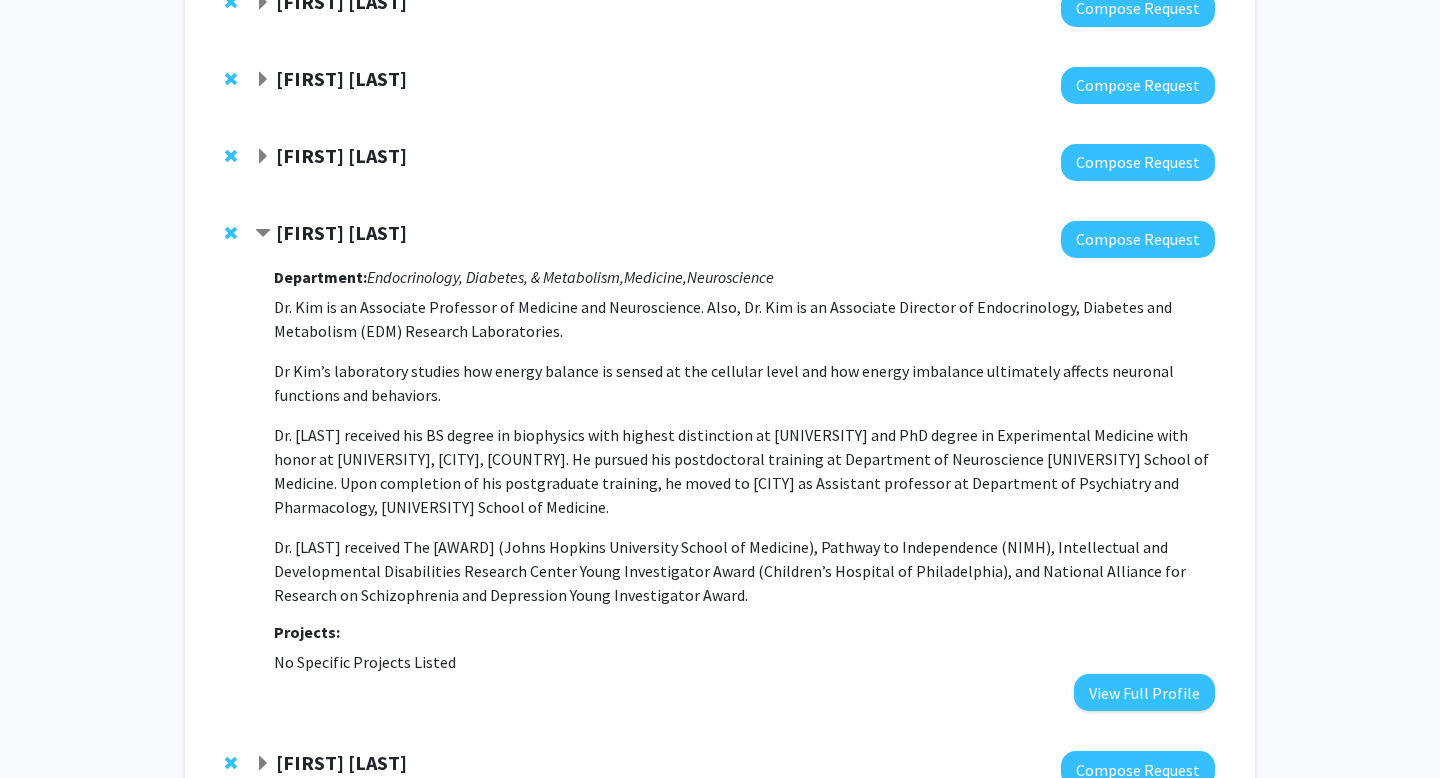 click on "Sangwon Kim" 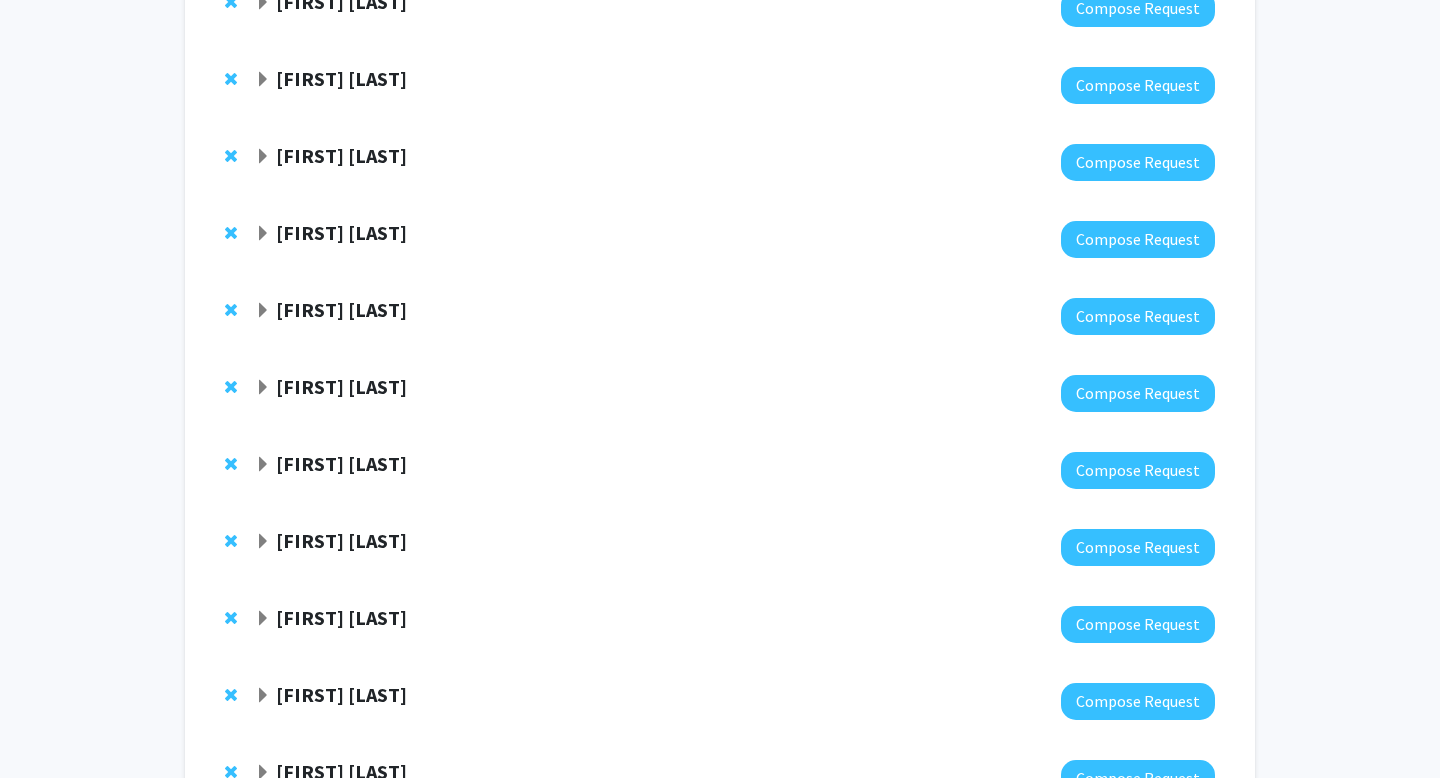 click on "Malinda Wu" 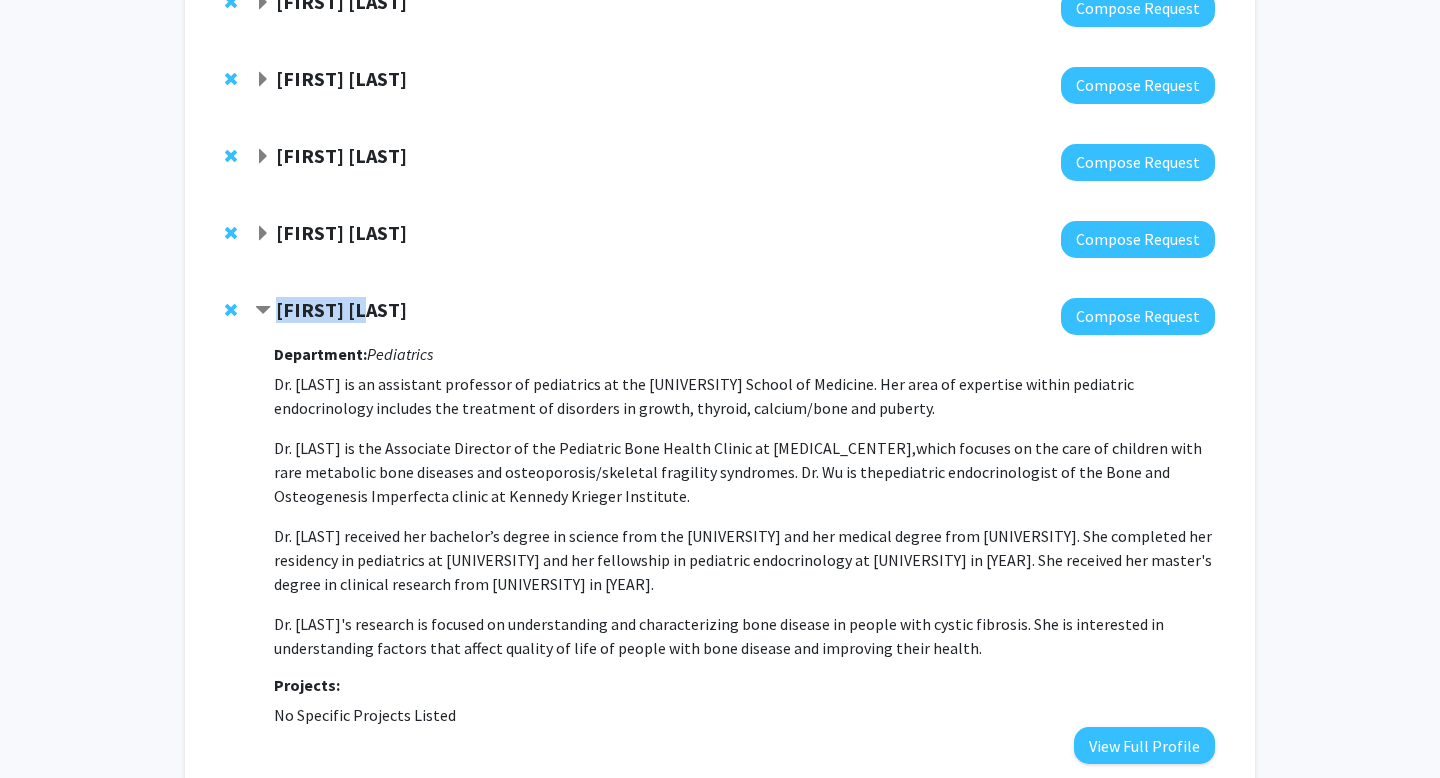 drag, startPoint x: 395, startPoint y: 302, endPoint x: 274, endPoint y: 306, distance: 121.0661 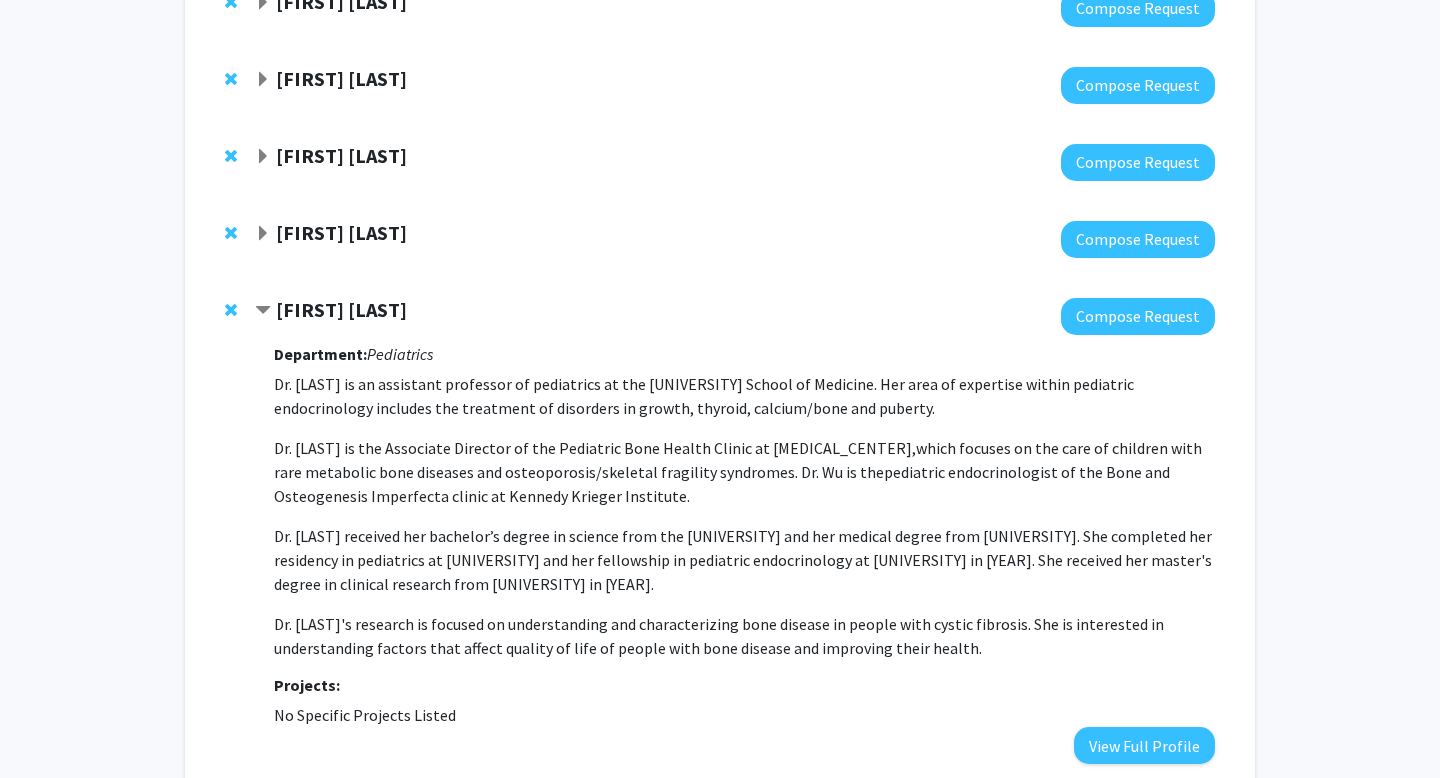 click 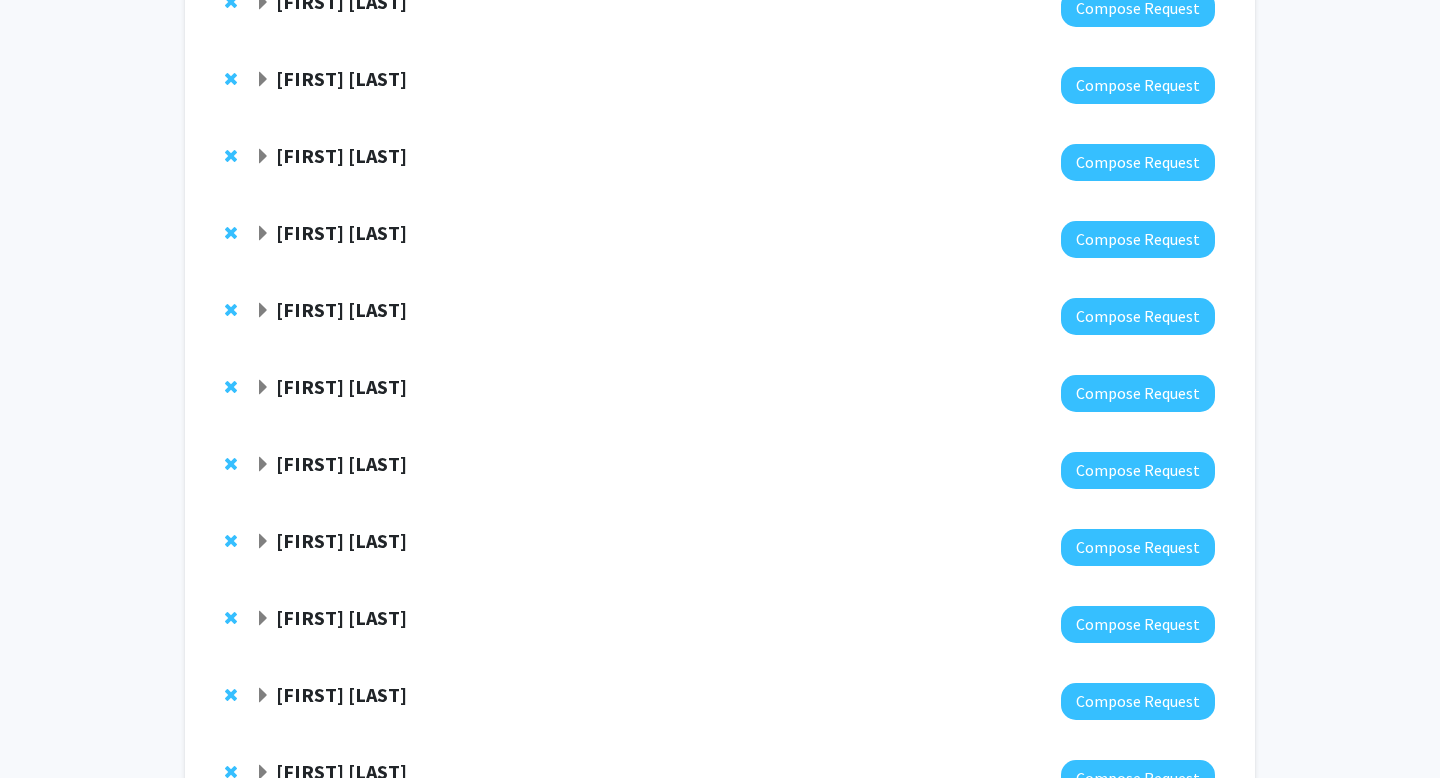 click 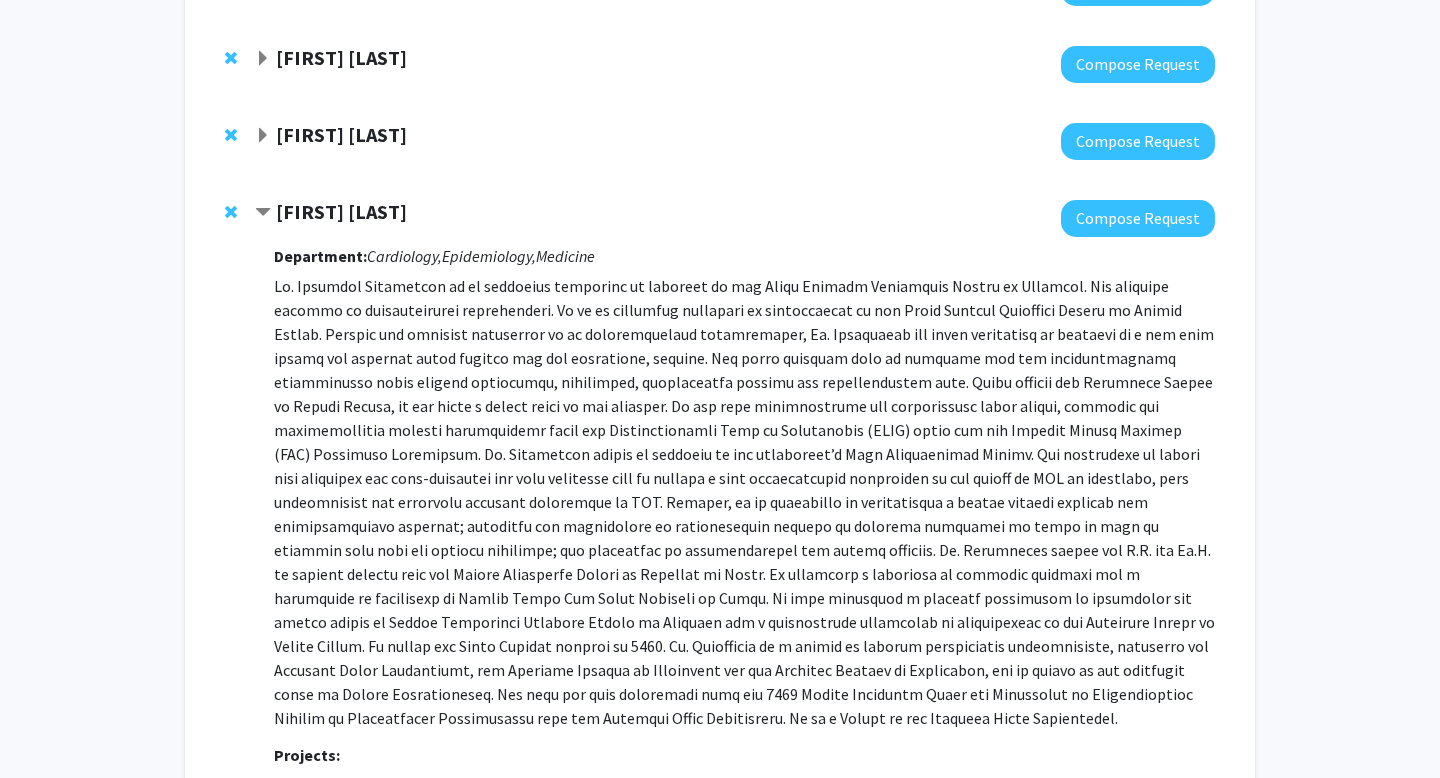 scroll, scrollTop: 350, scrollLeft: 0, axis: vertical 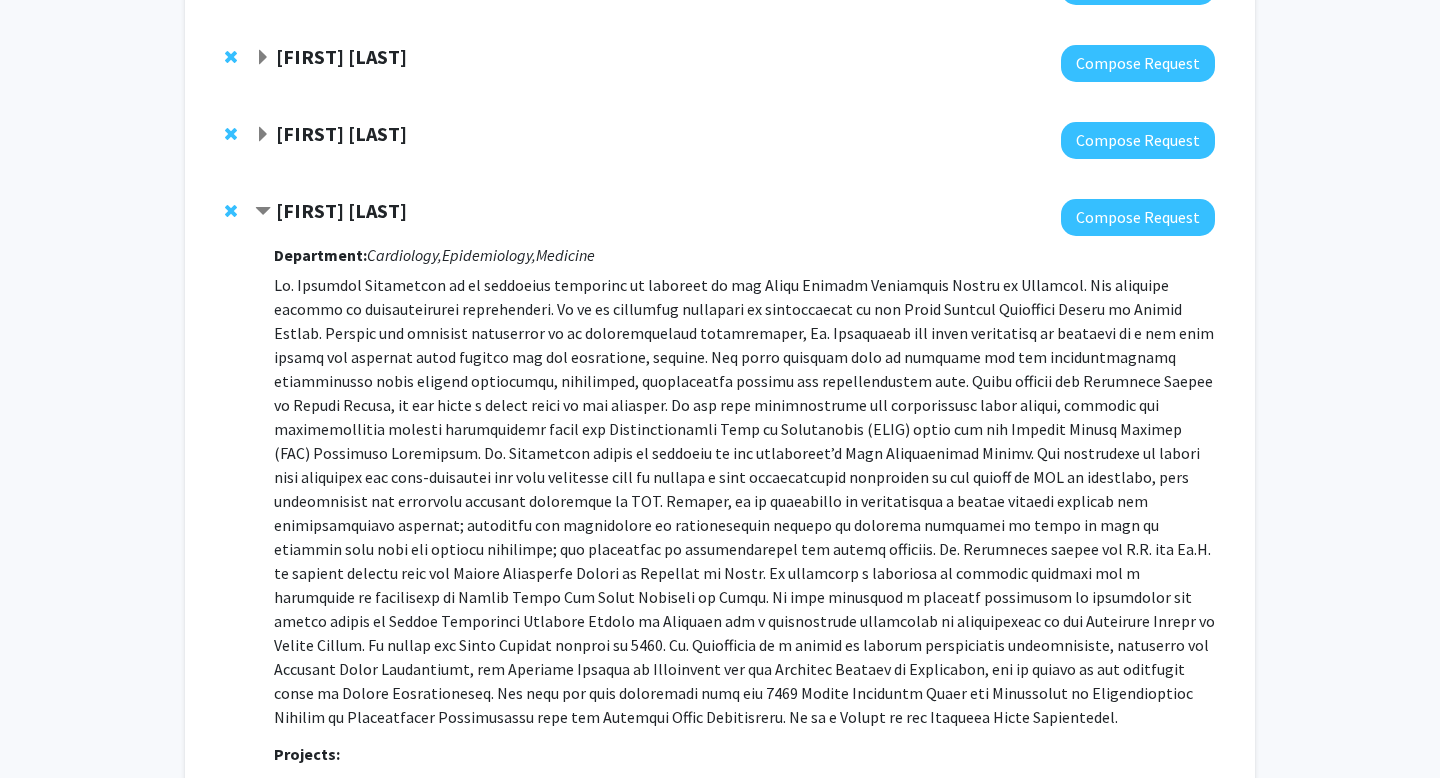 click 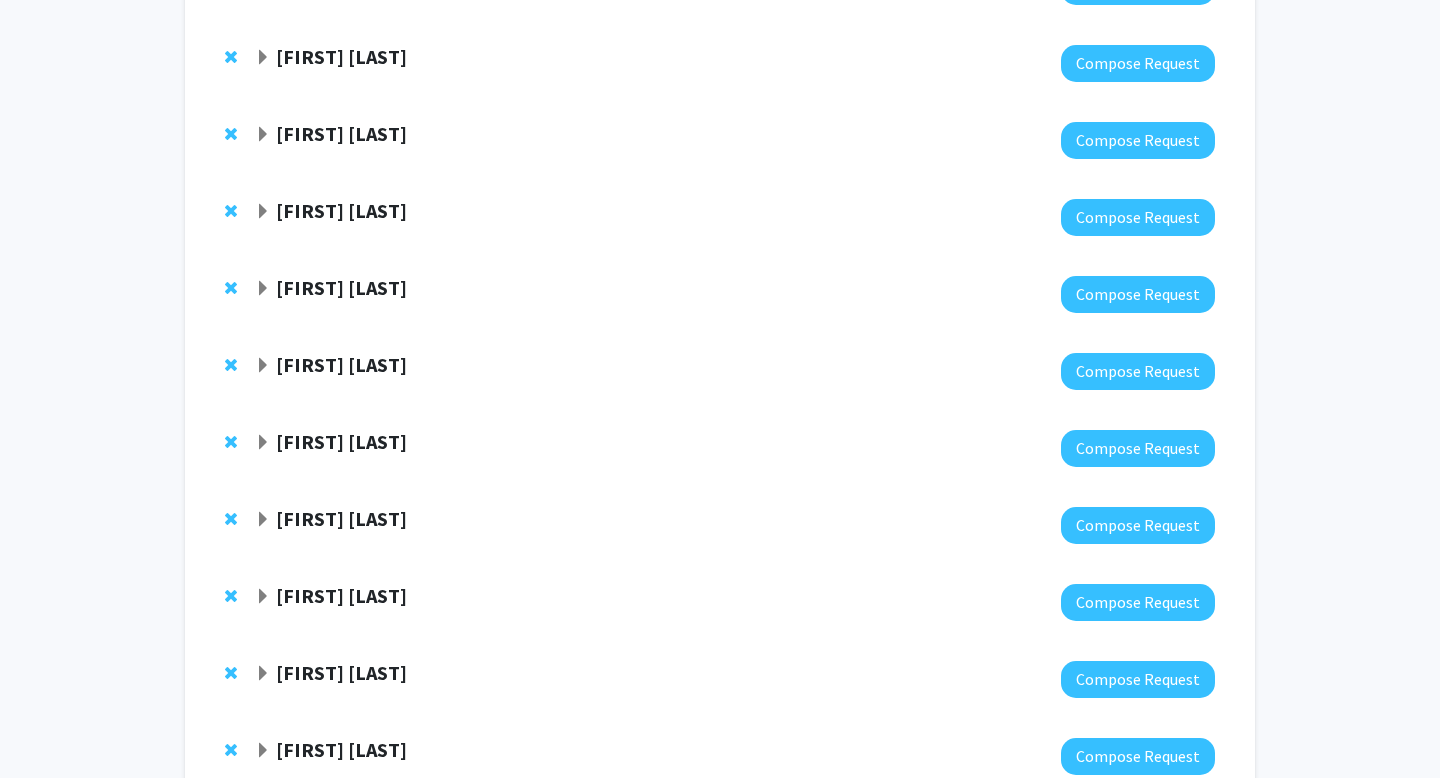 click on "Elham  Afghani" 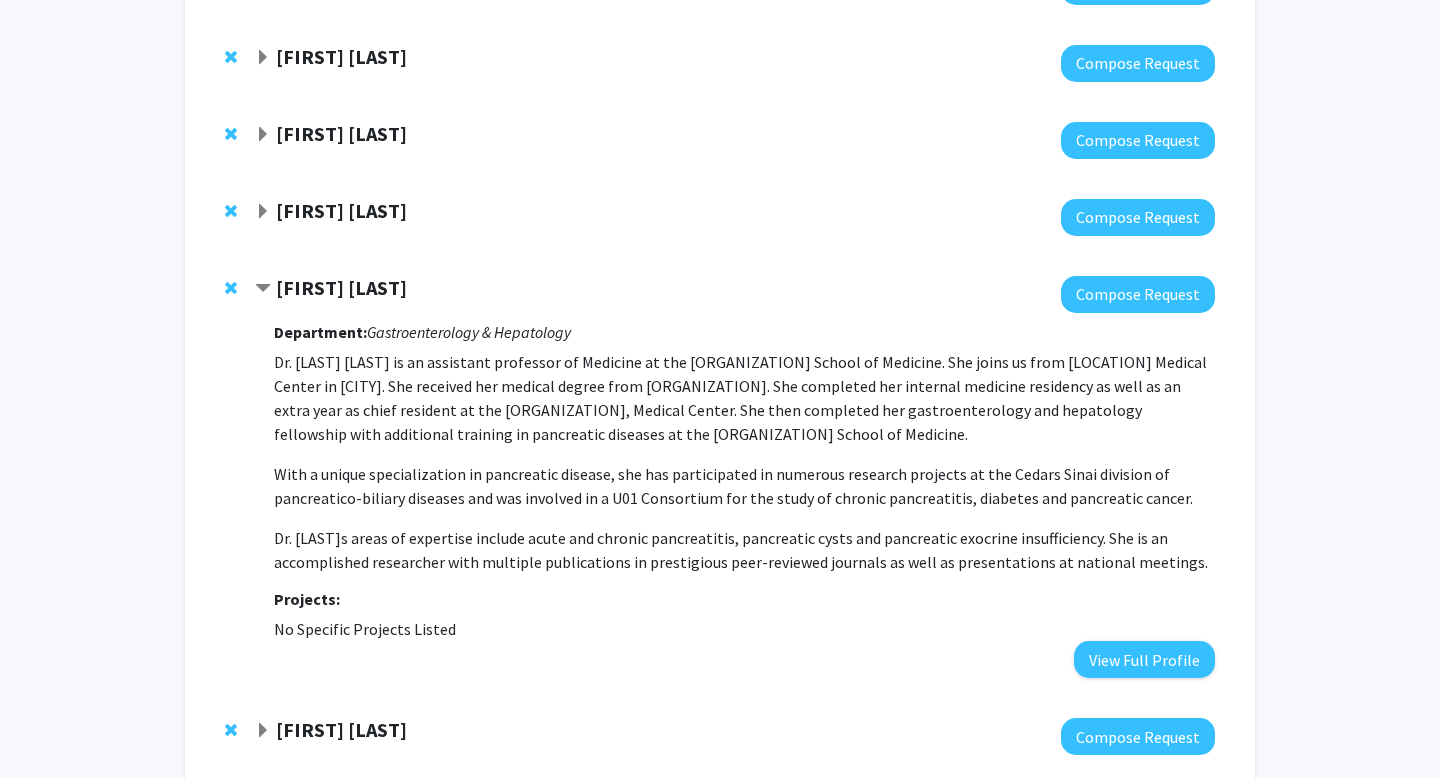 click on "Elham  Afghani" 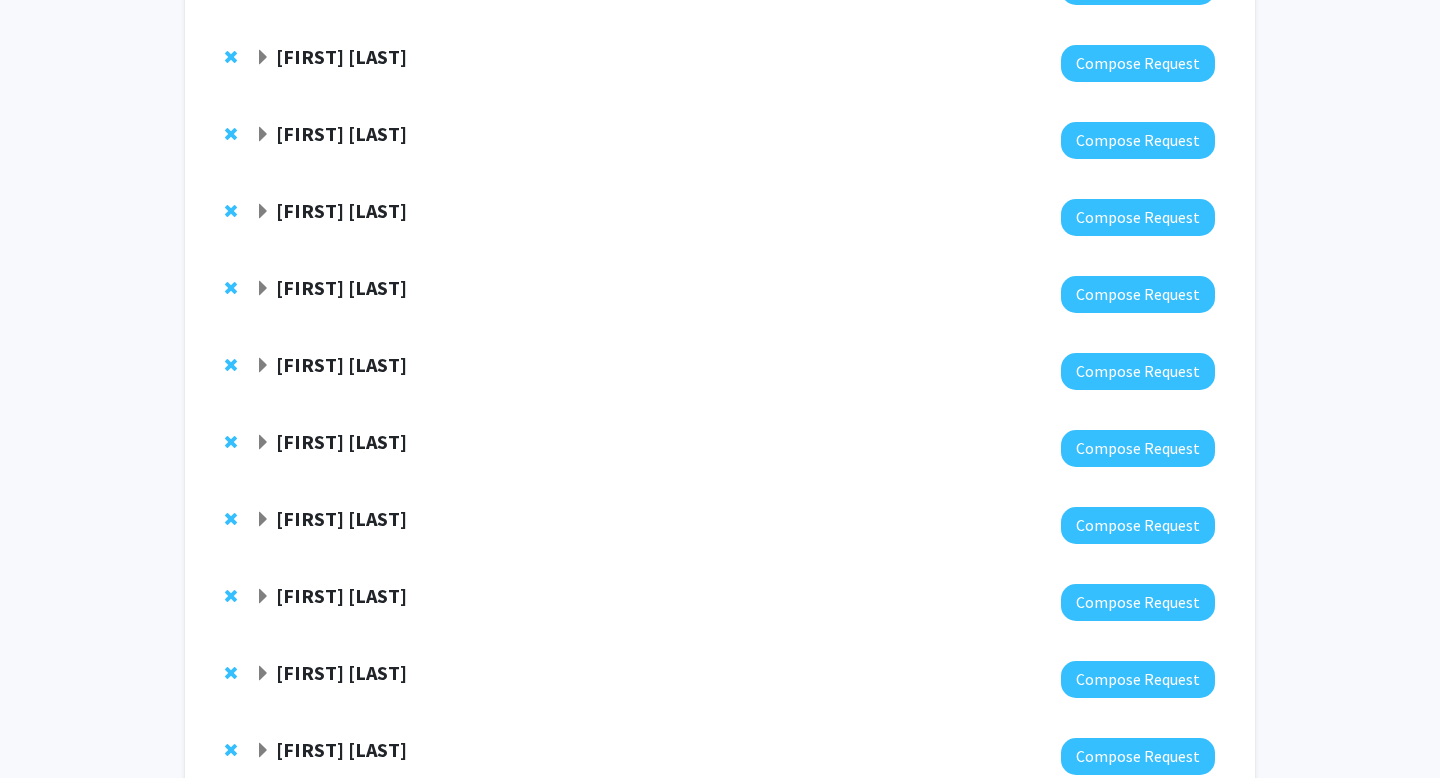 click on "Michael Wolfgang" 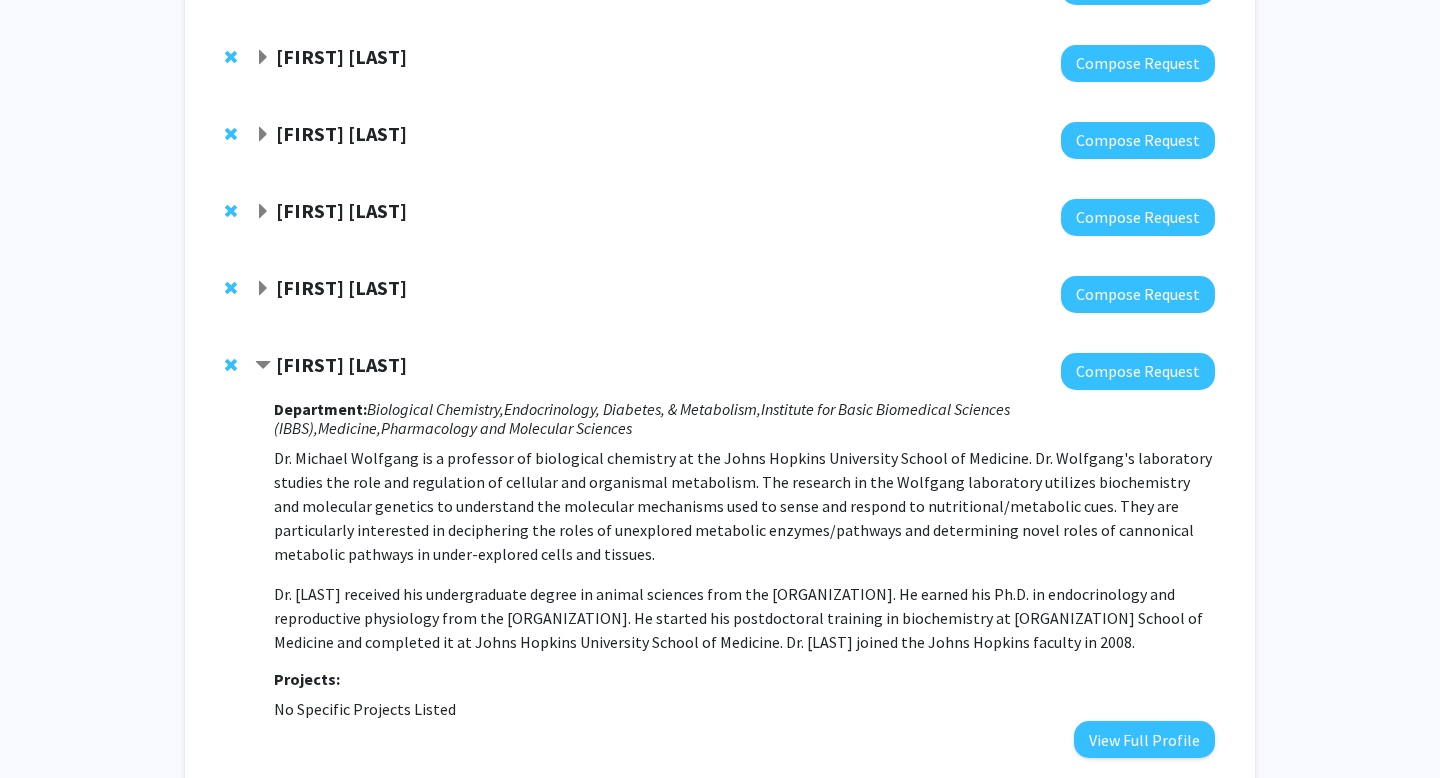 click on "Michael Wolfgang" 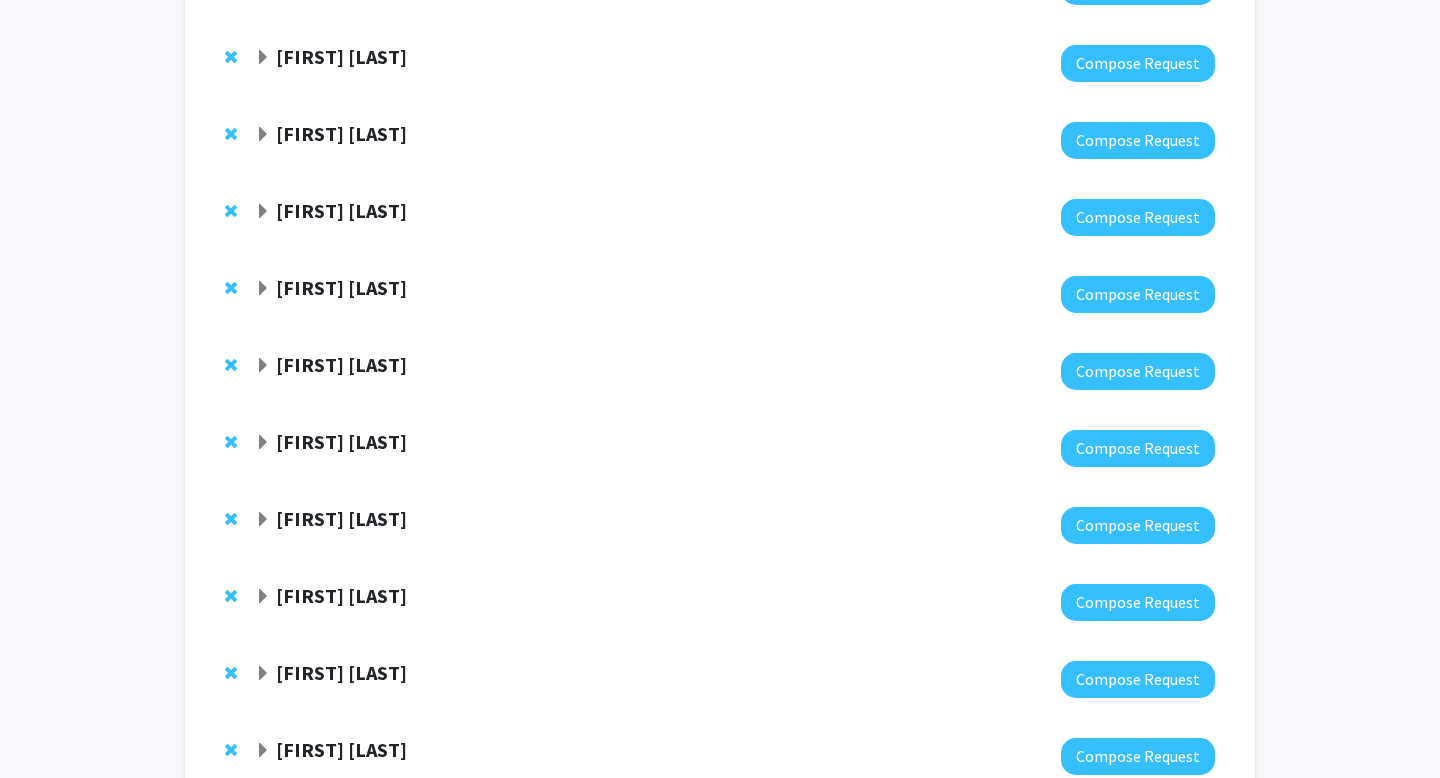 click on "Meredith Atkinson" 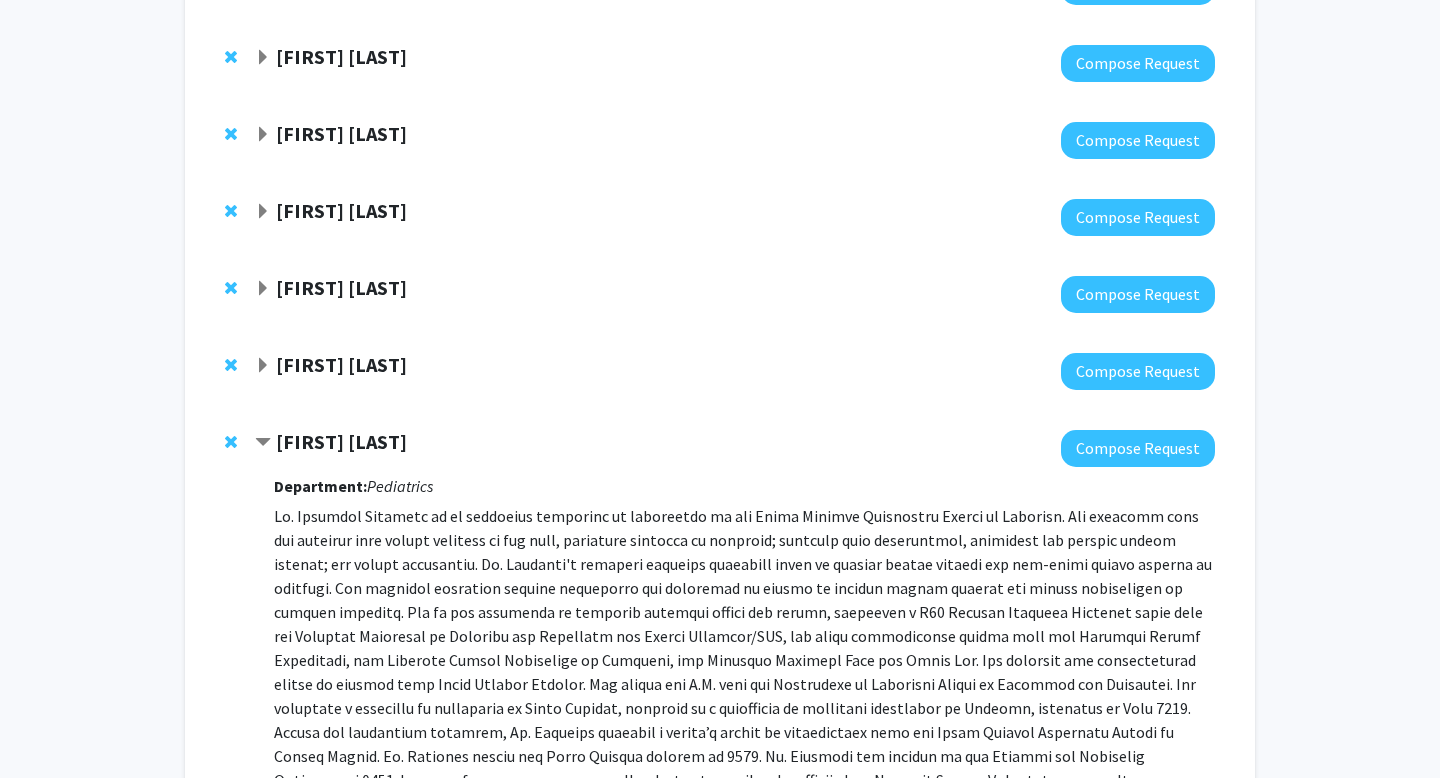 scroll, scrollTop: 515, scrollLeft: 0, axis: vertical 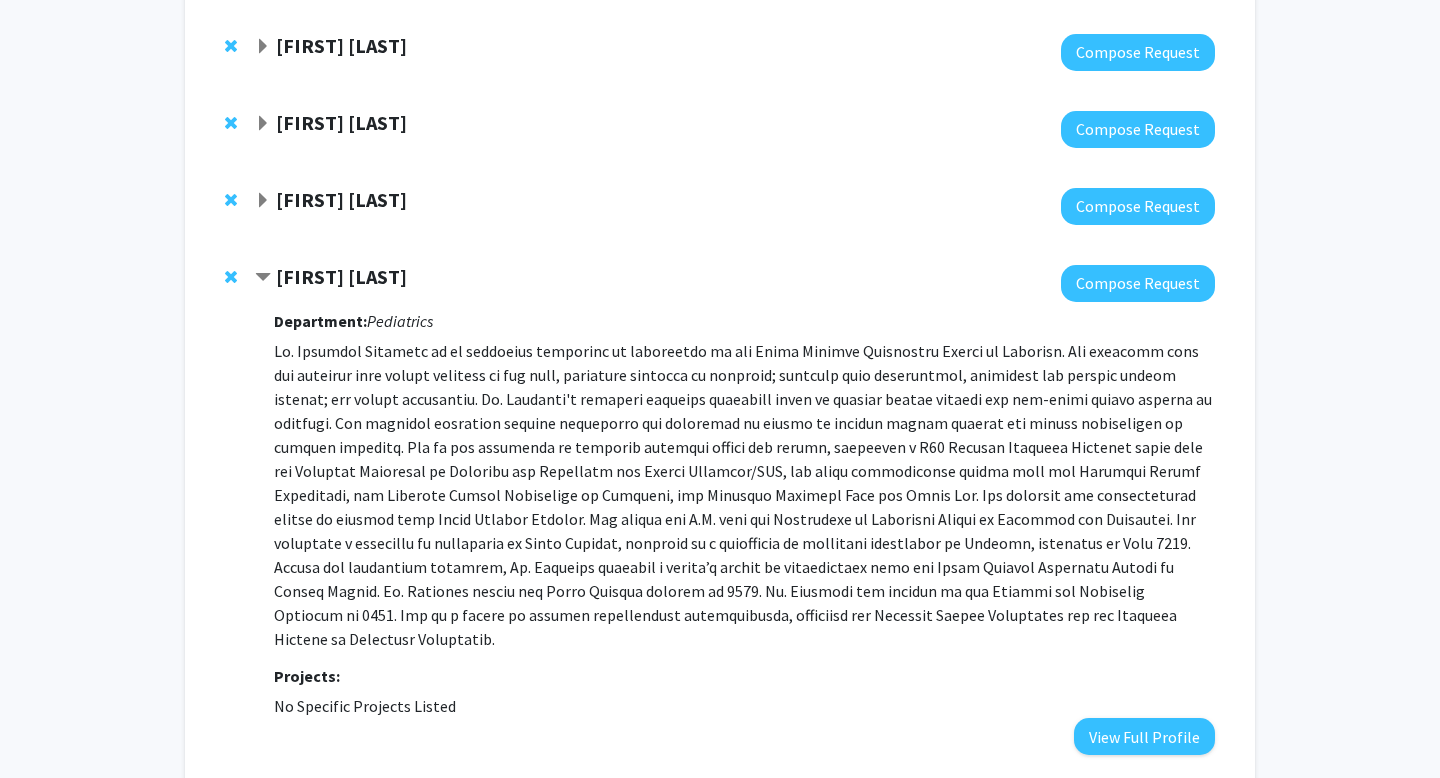 click on "Meredith Atkinson" 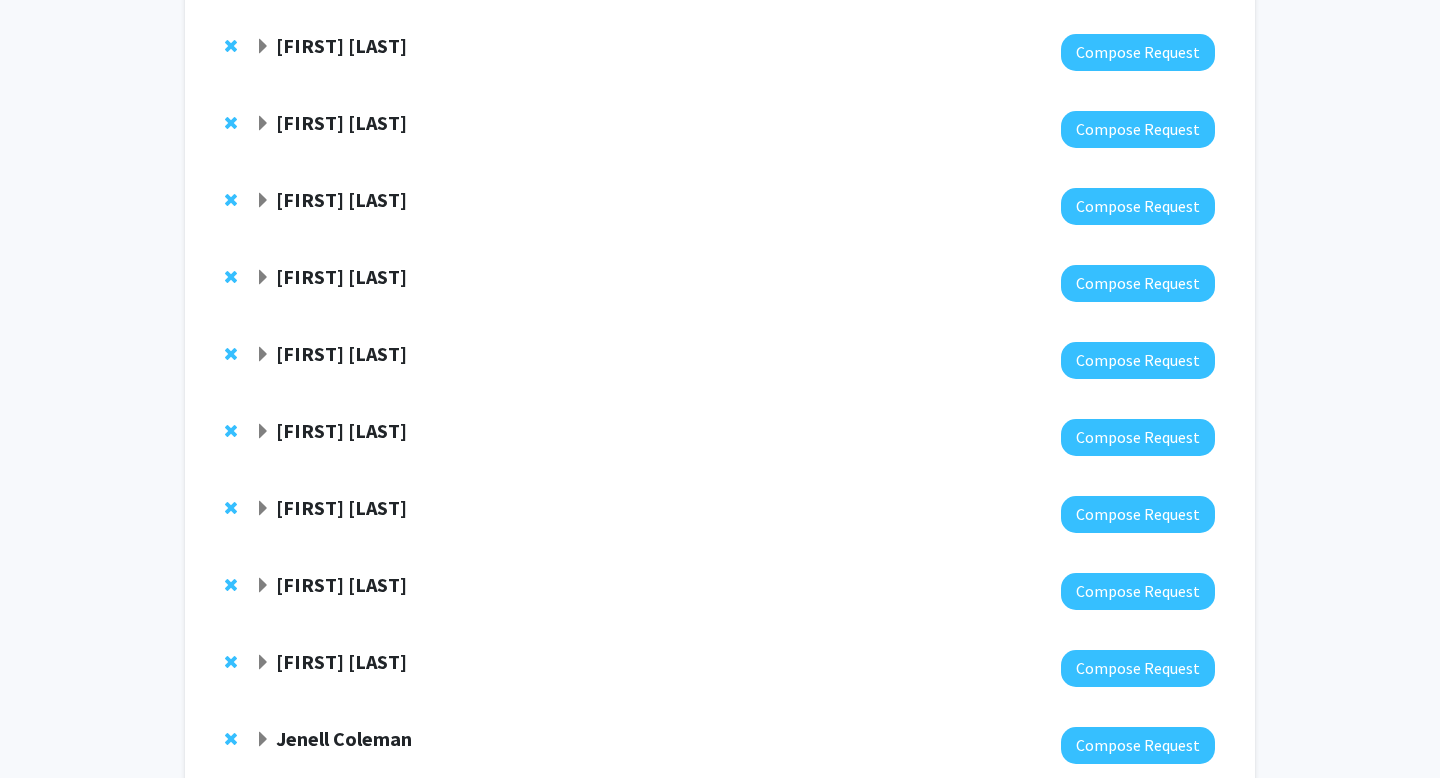 click on "Michael Matunis" 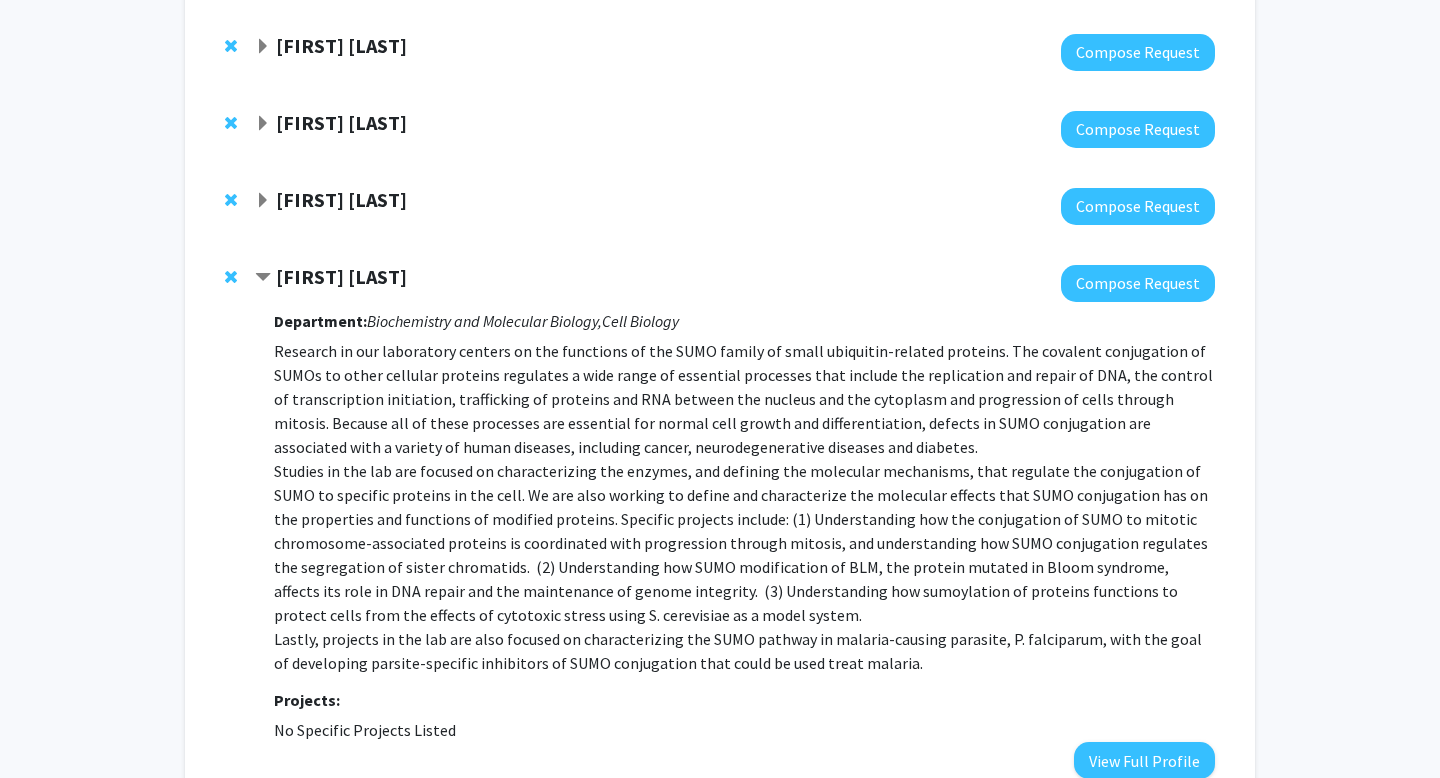 scroll, scrollTop: 594, scrollLeft: 0, axis: vertical 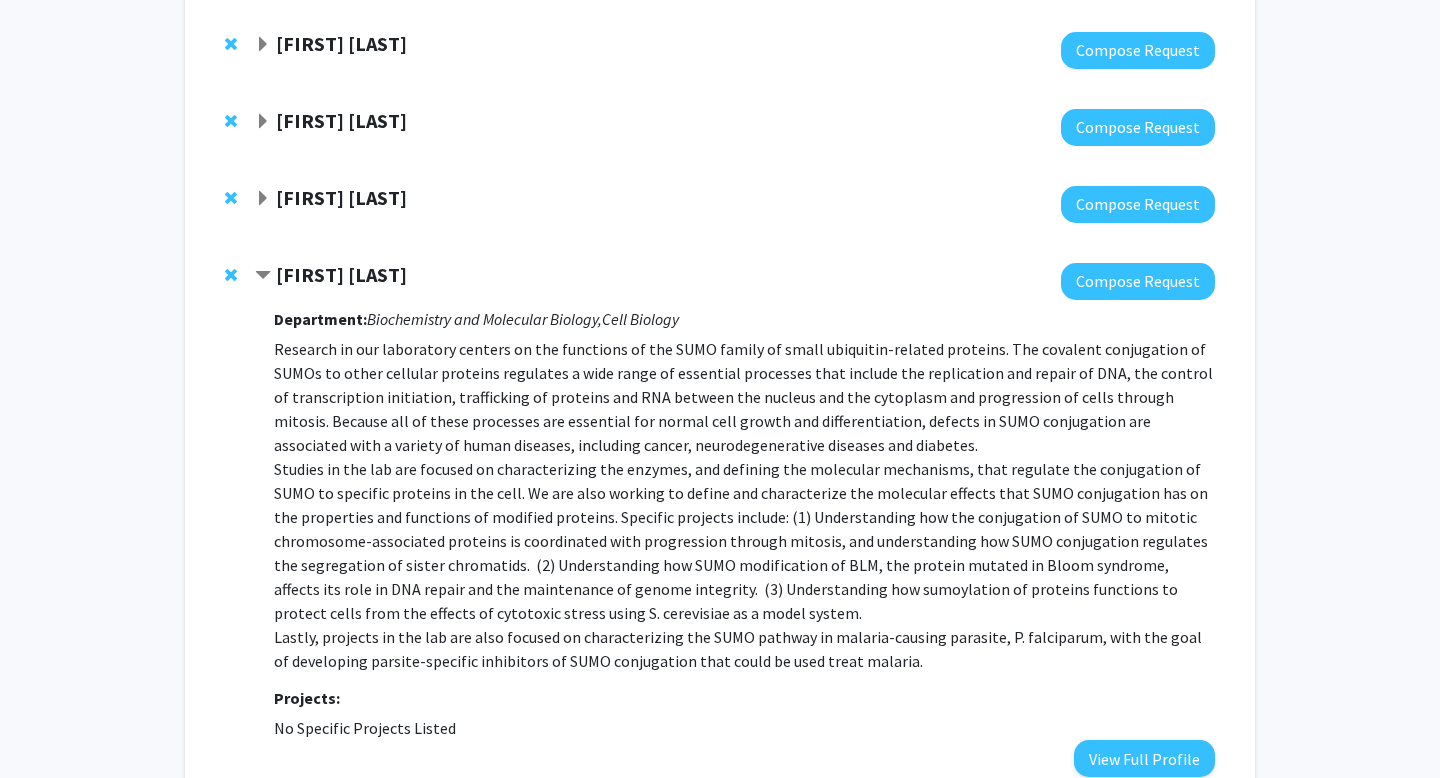 drag, startPoint x: 426, startPoint y: 276, endPoint x: 281, endPoint y: 275, distance: 145.00345 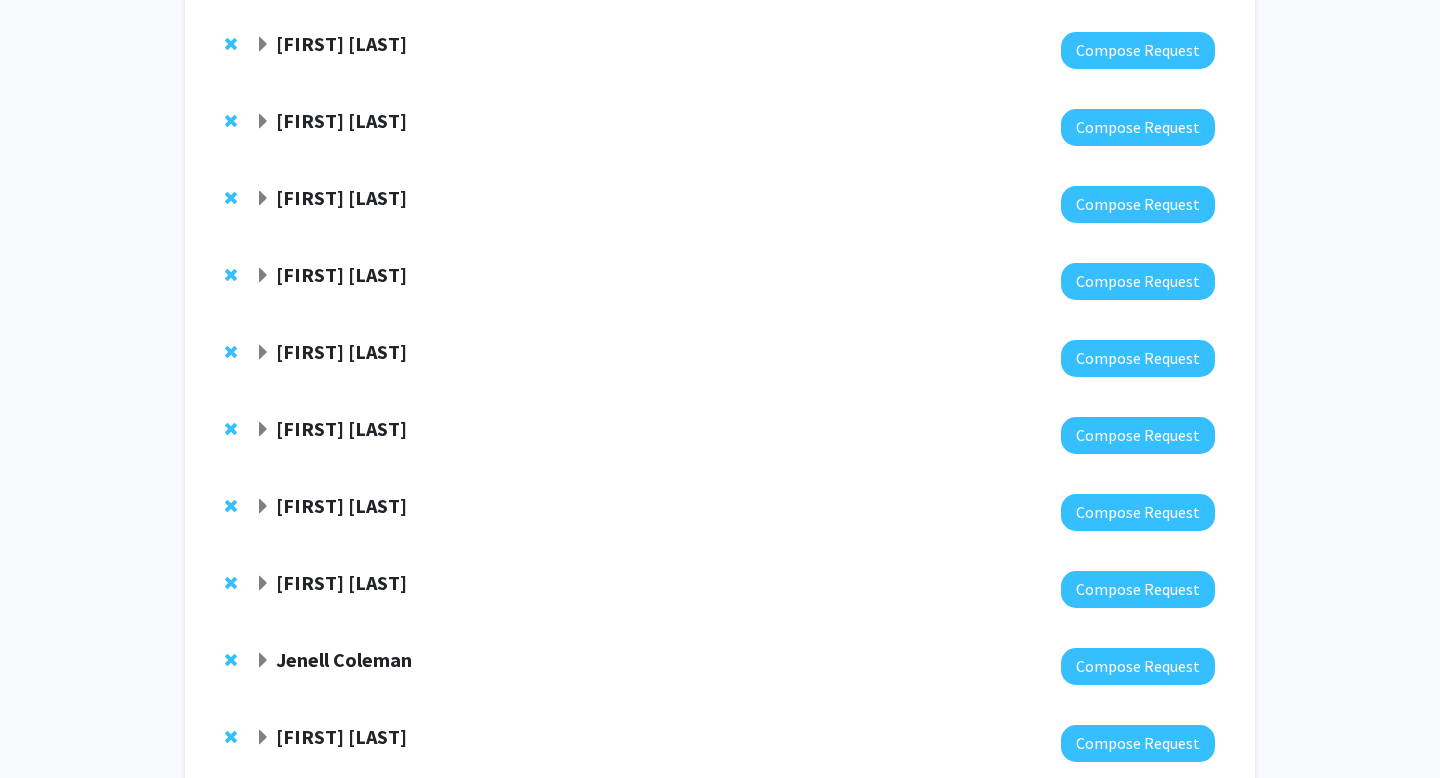 click on "Christina Vincent" 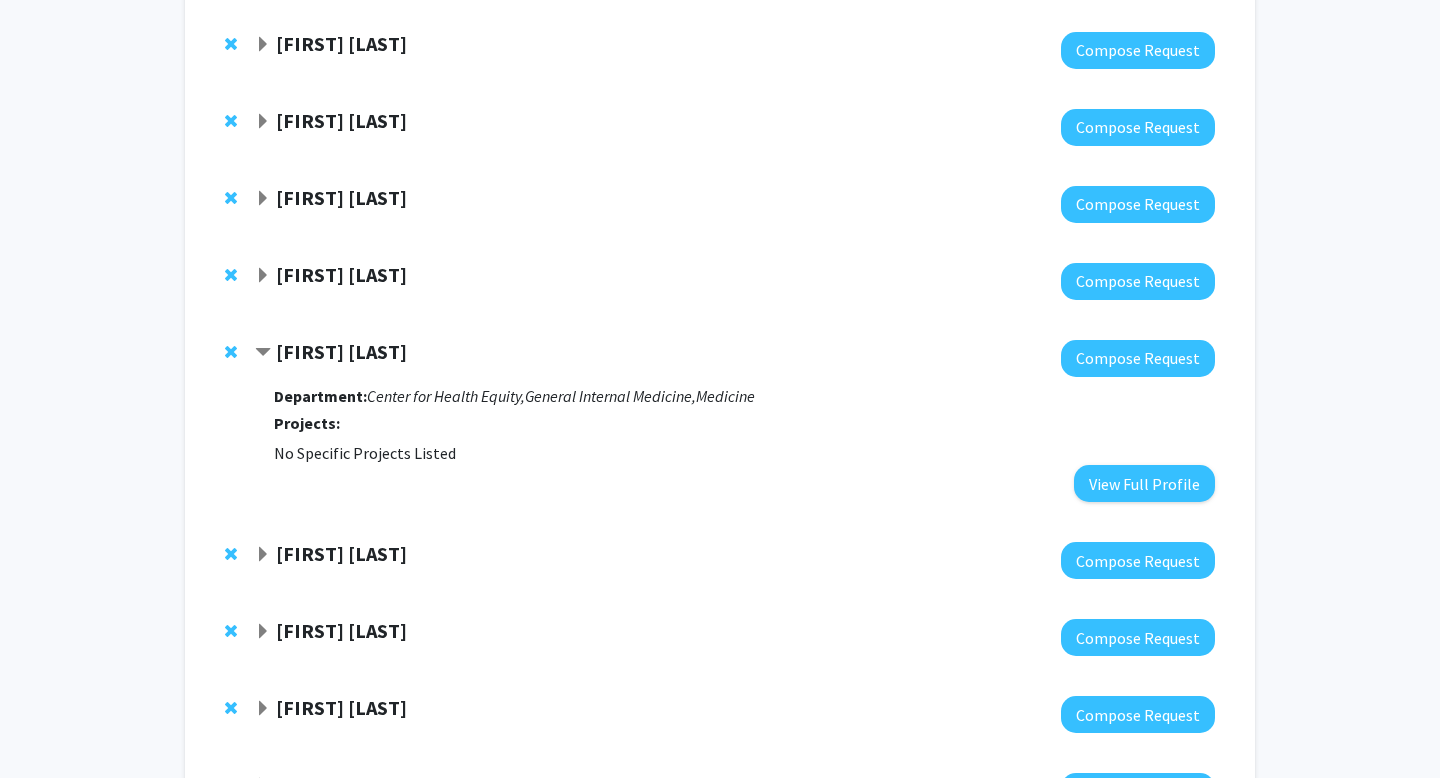 click on "Christina Vincent" 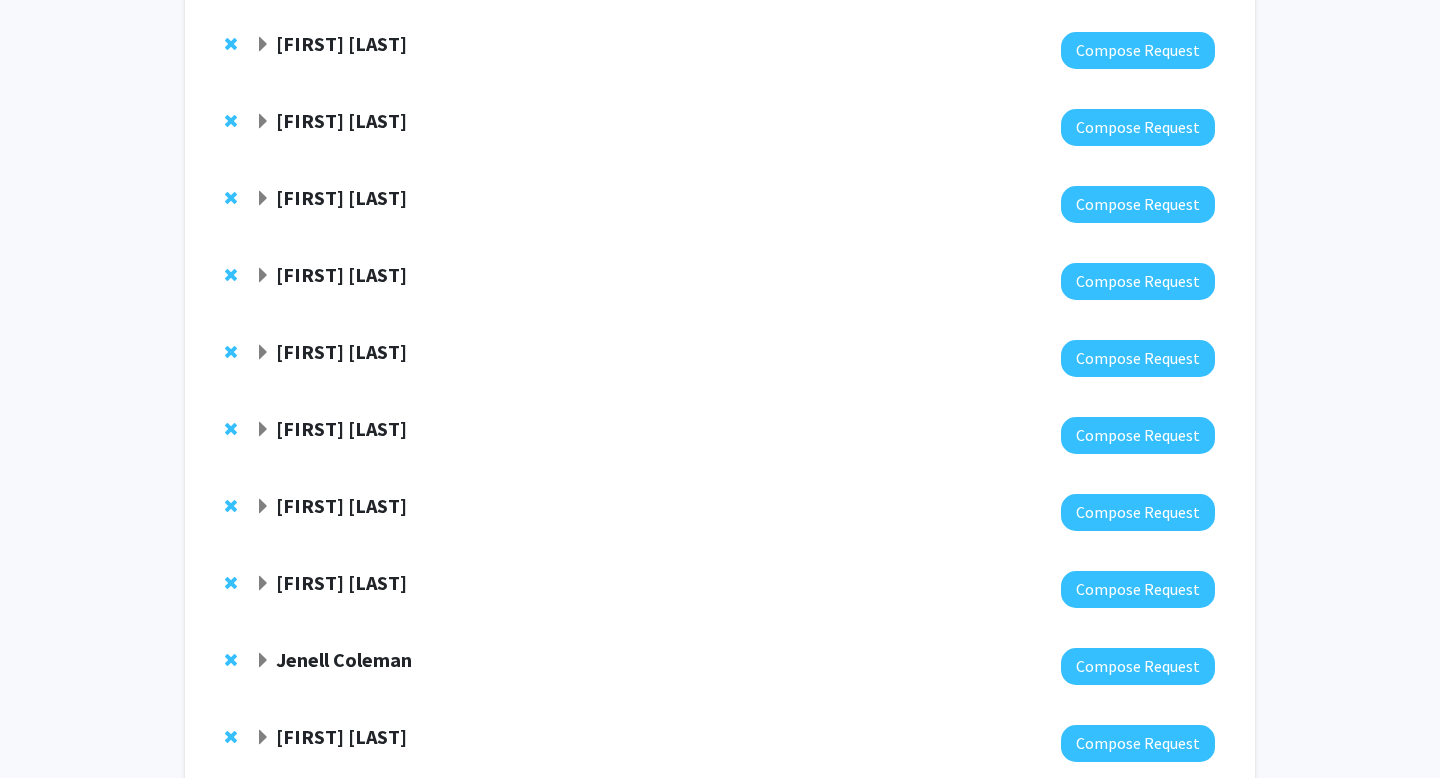 click on "Stephen Baylin" 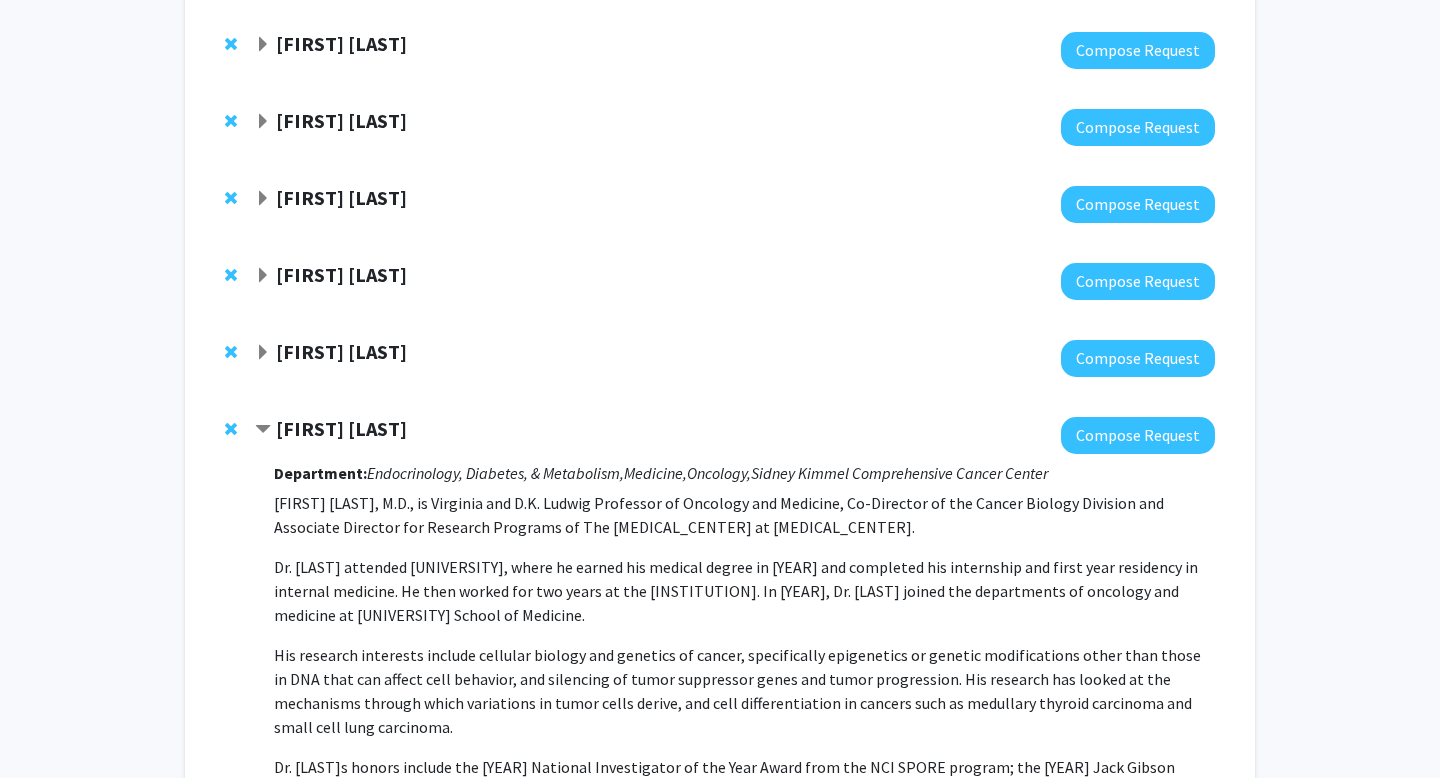 click on "Stephen Baylin" 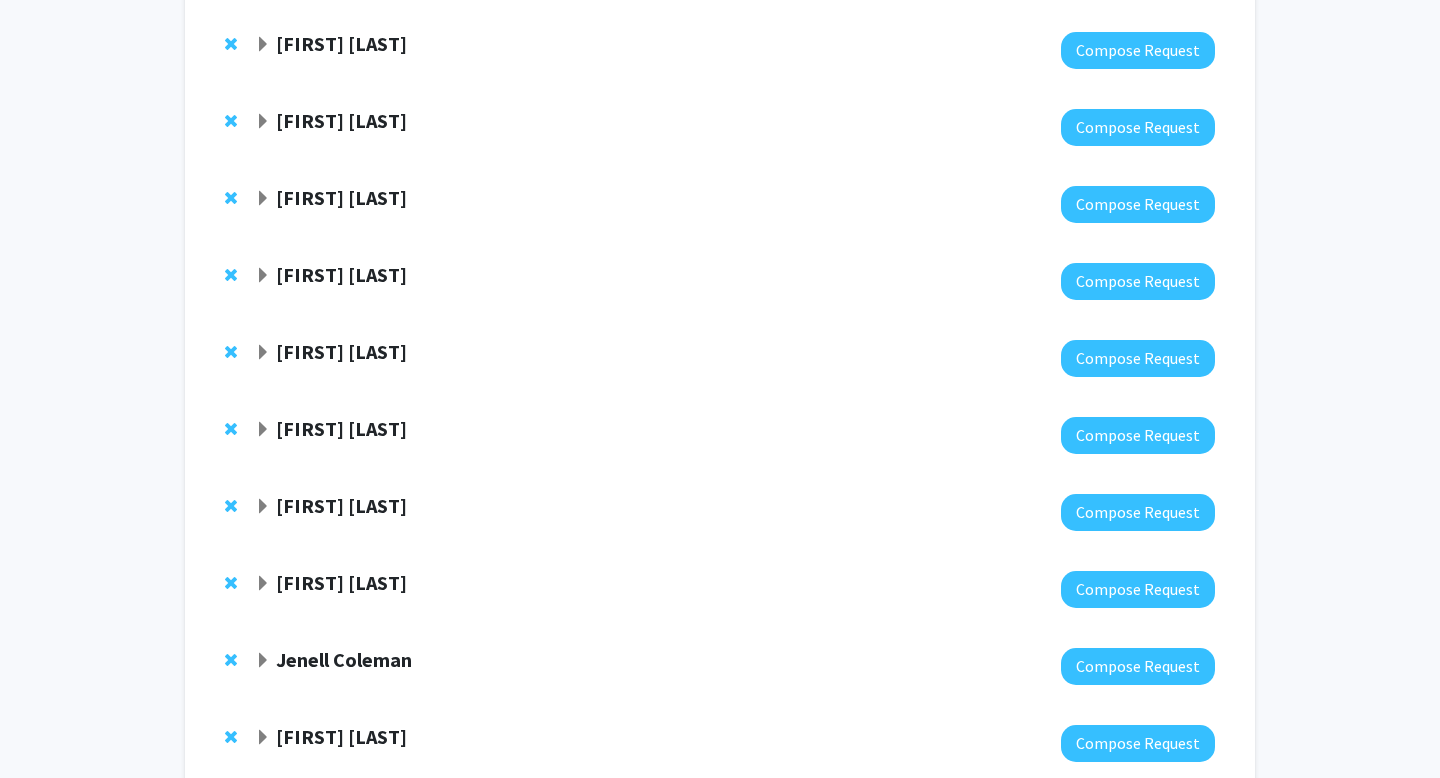 click on "Cindy Cai  Compose Request" 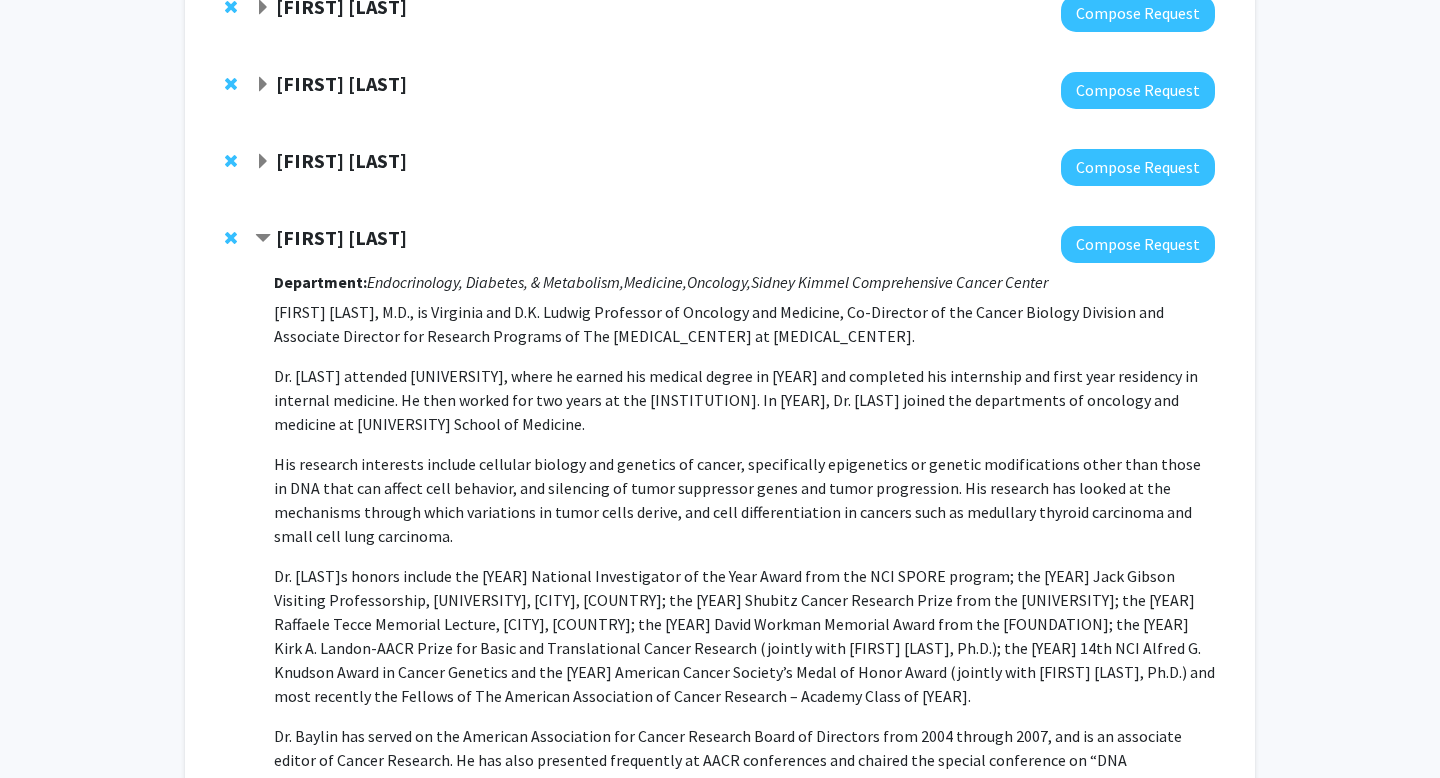 scroll, scrollTop: 786, scrollLeft: 0, axis: vertical 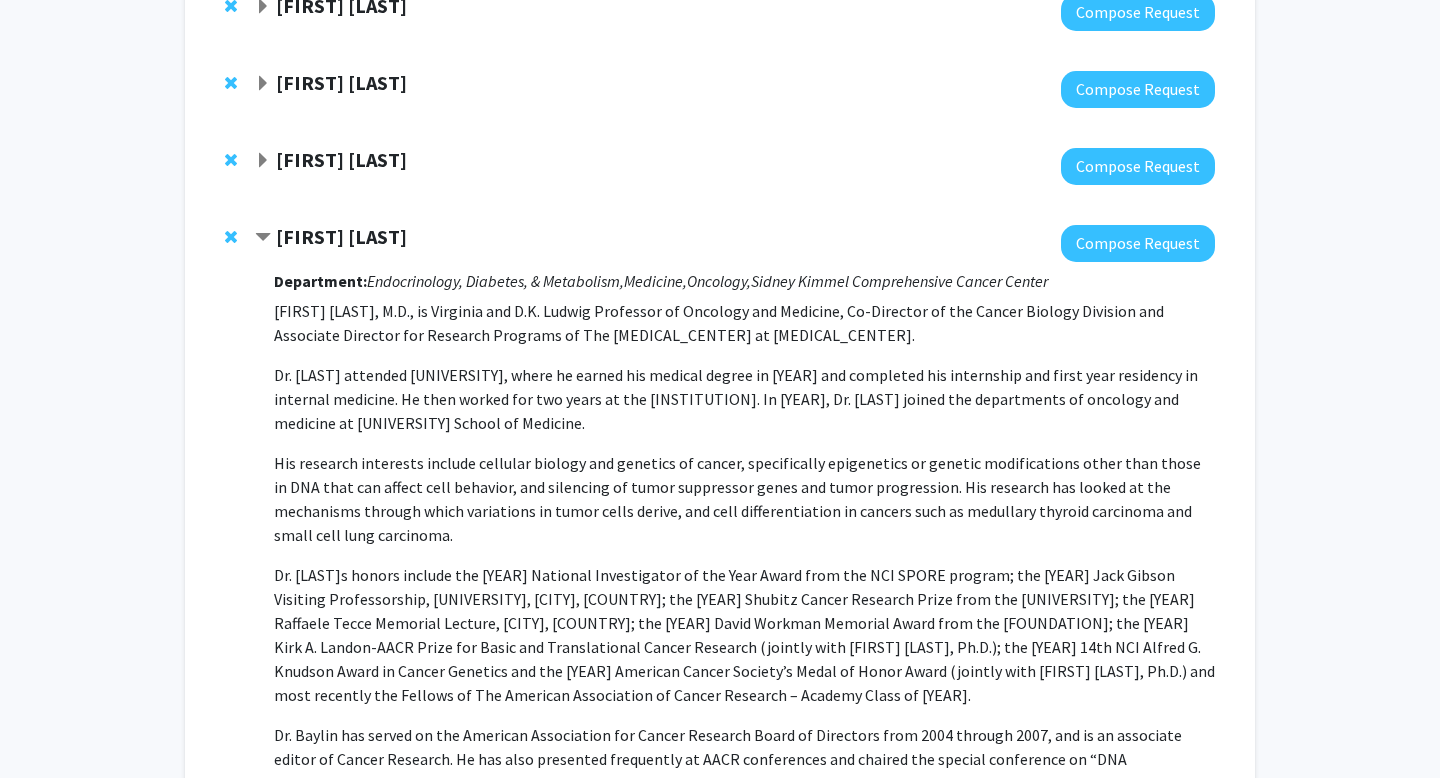 click on "Stephen Baylin" 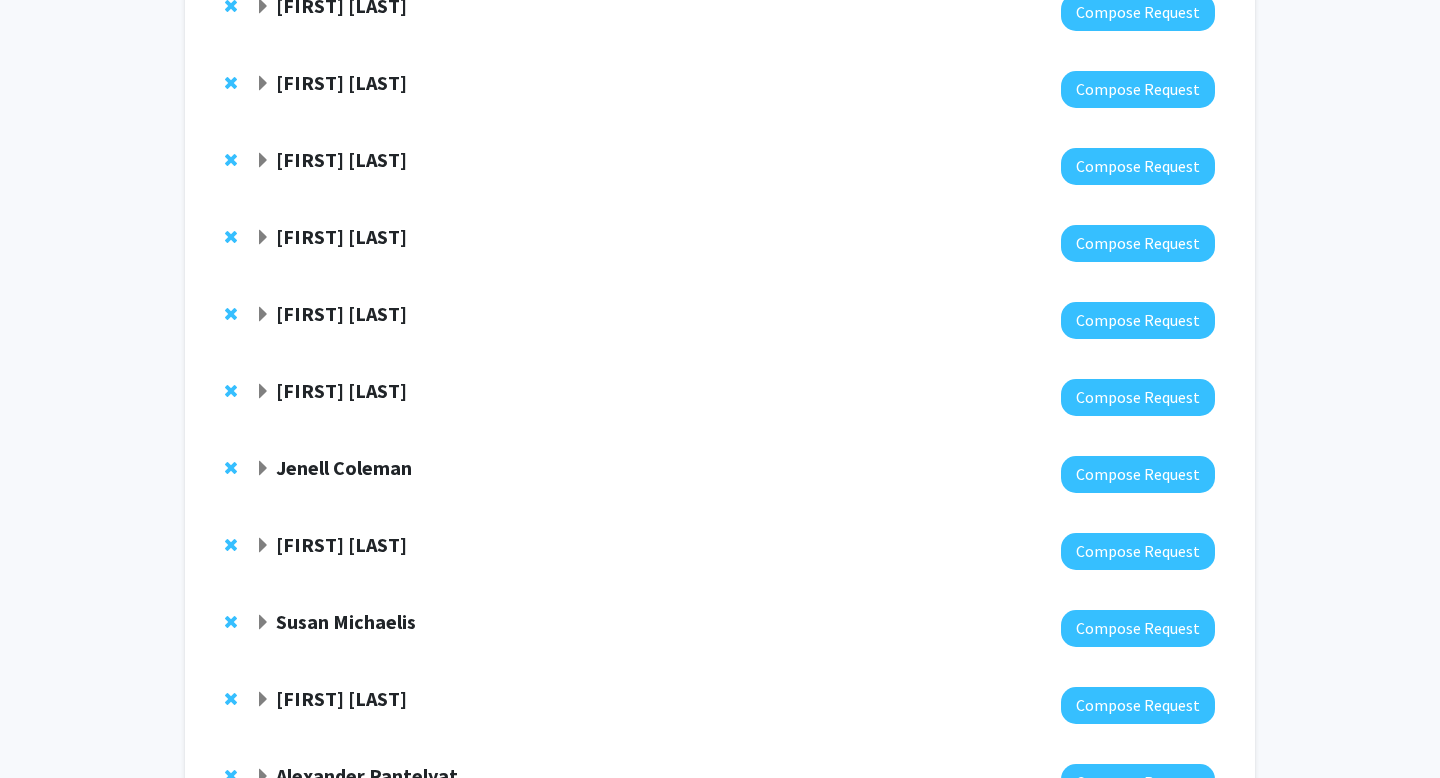 click on "Cindy Cai" 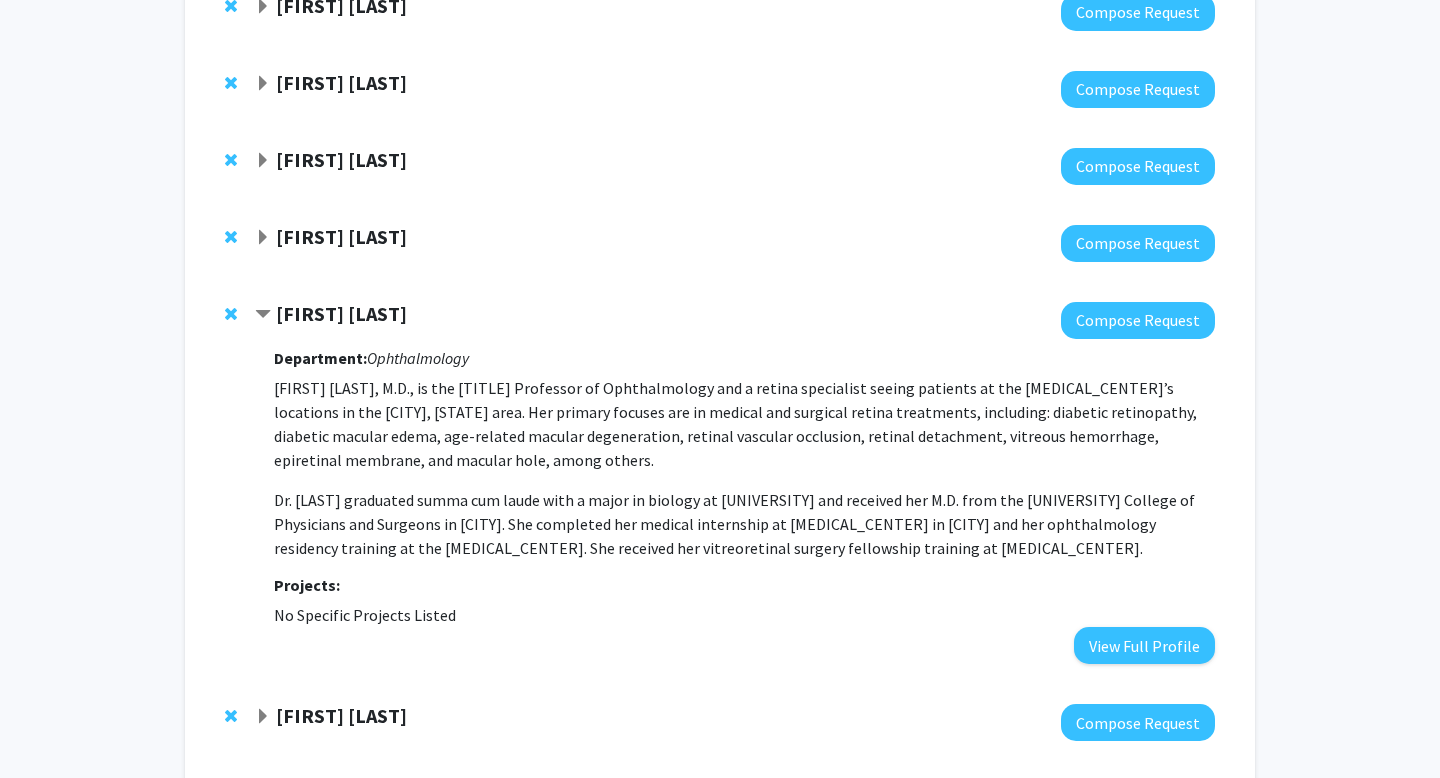 click on "Cindy Cai" 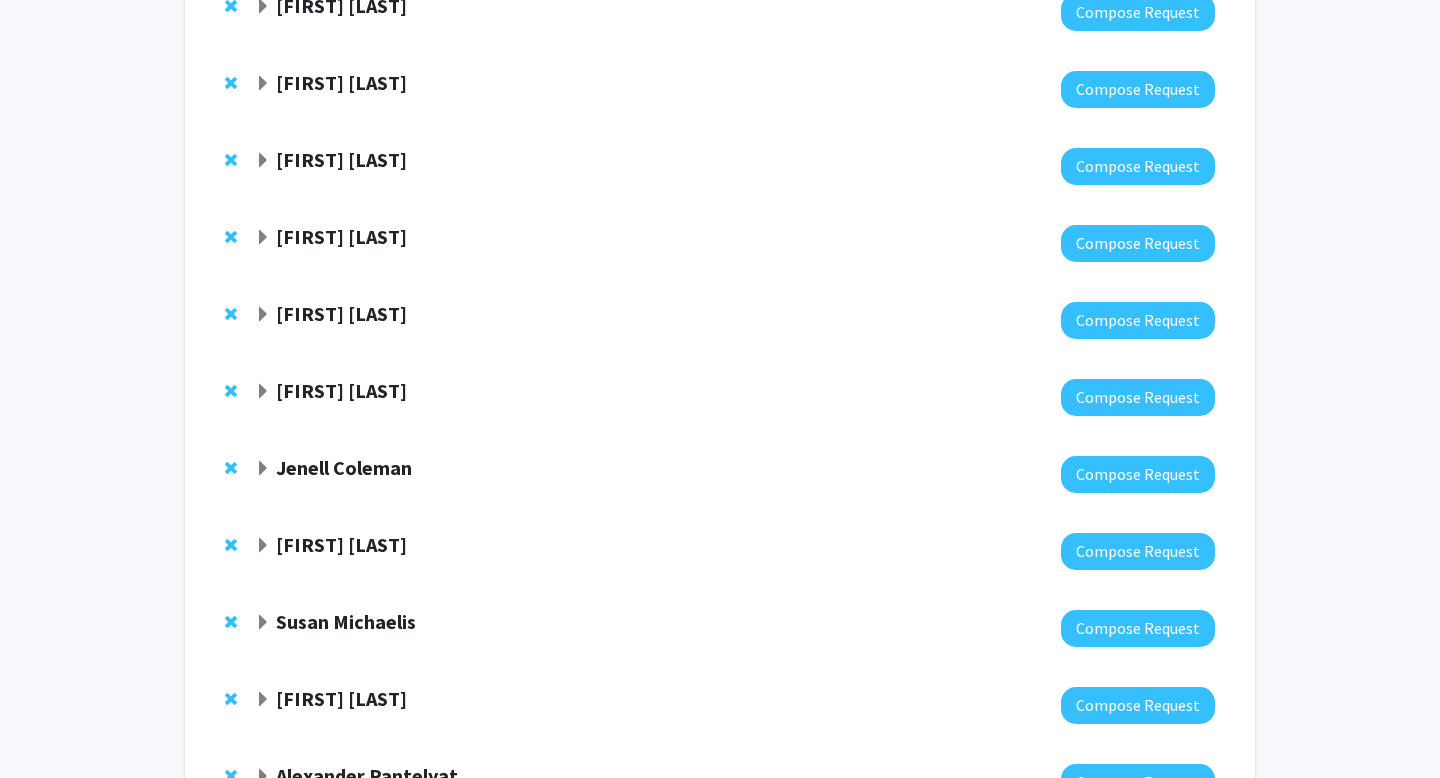 click on "Tian-Li Wang" 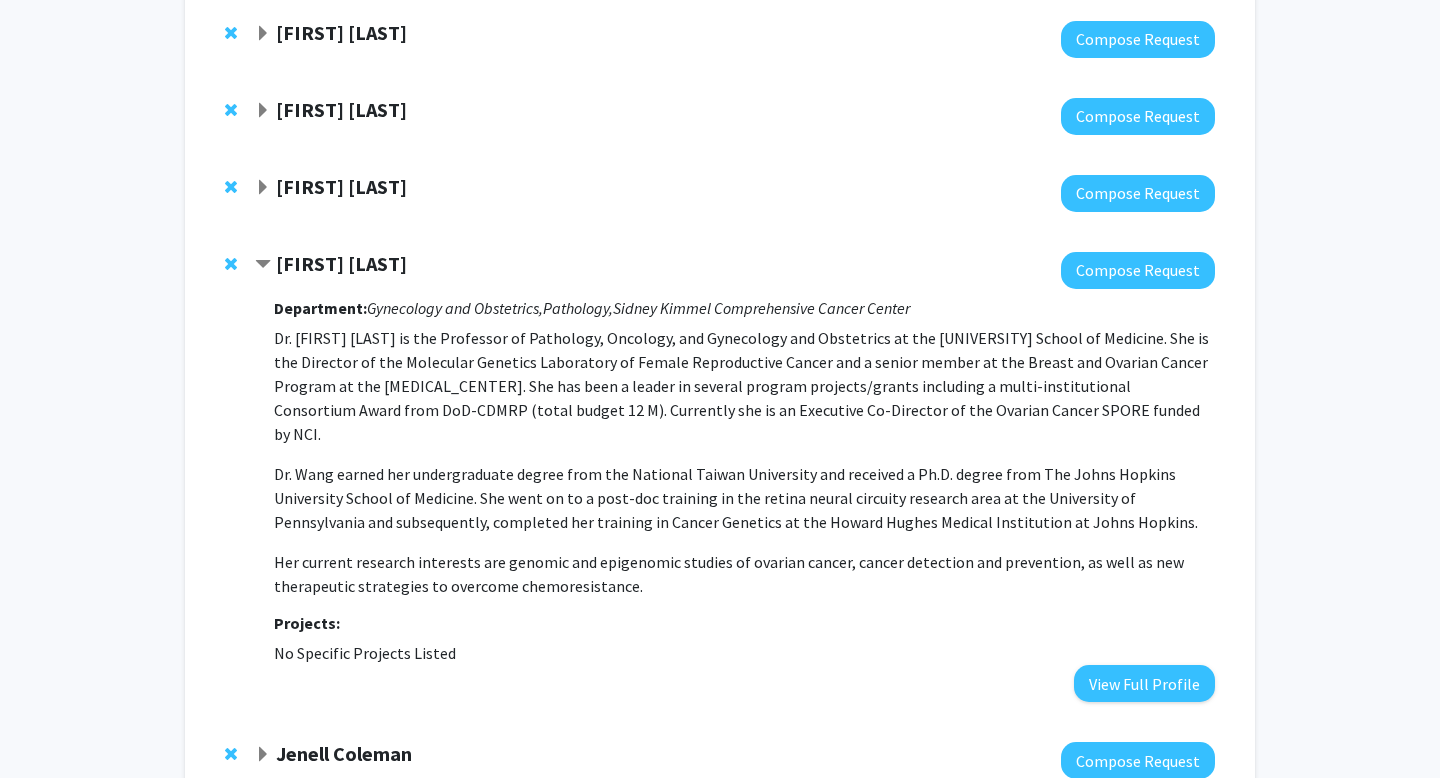 scroll, scrollTop: 914, scrollLeft: 0, axis: vertical 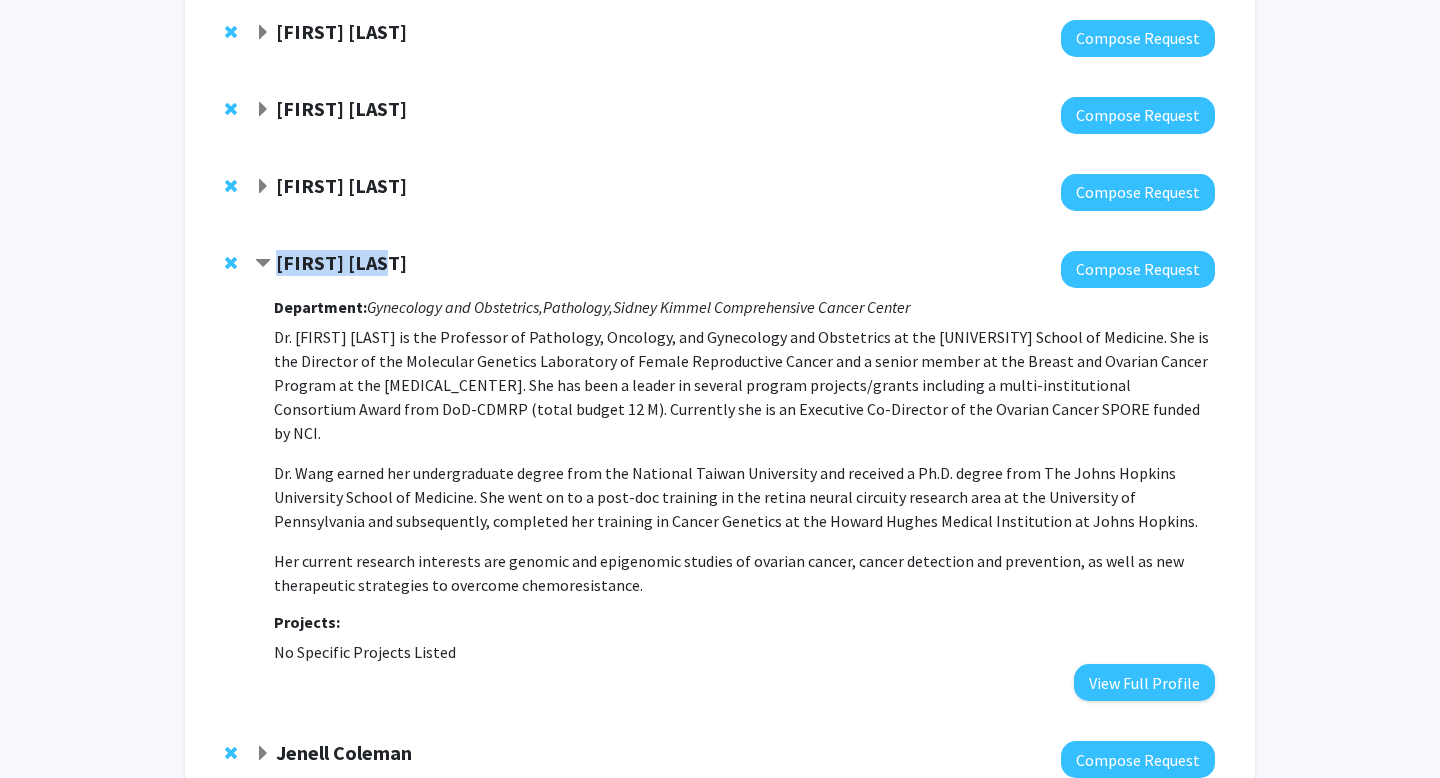 drag, startPoint x: 423, startPoint y: 262, endPoint x: 277, endPoint y: 261, distance: 146.00342 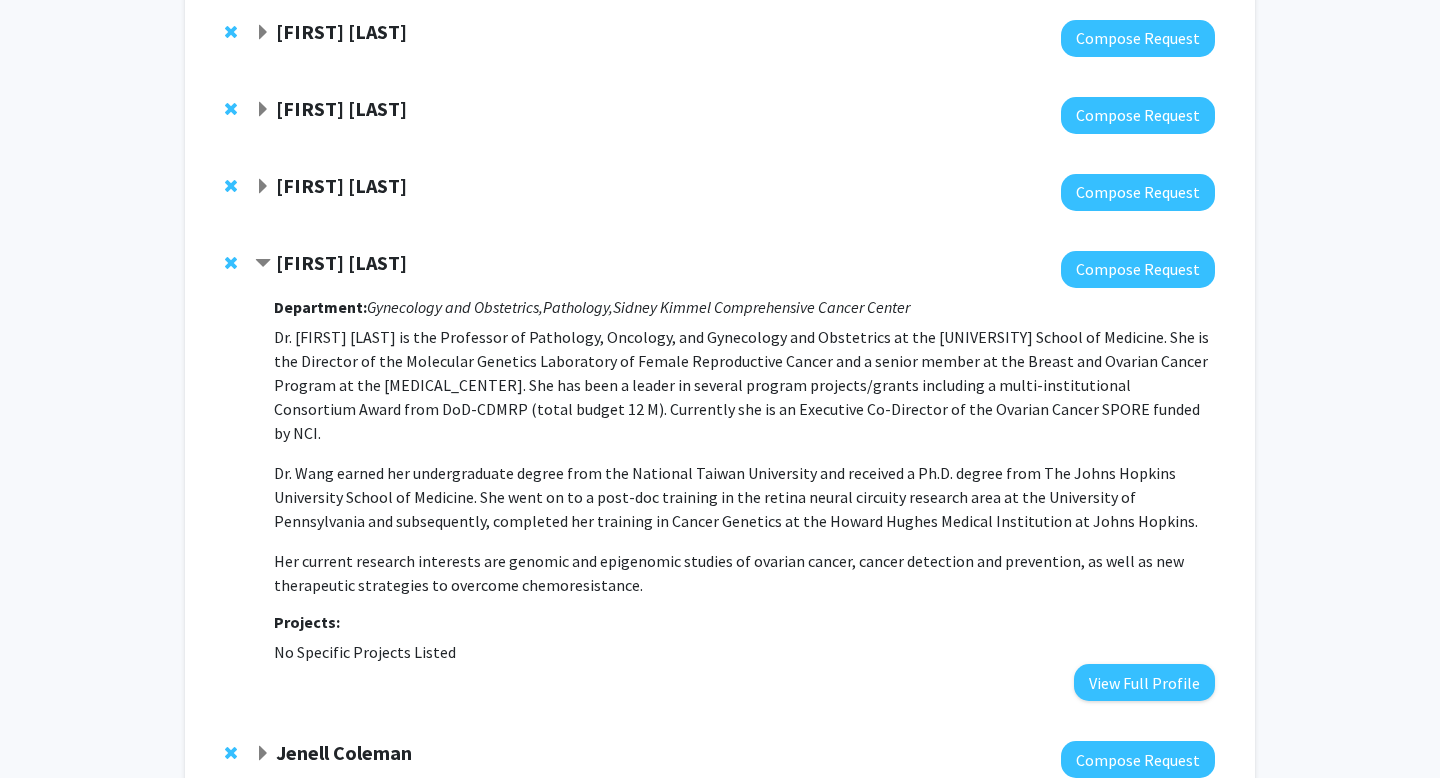 click on "Tian-Li Wang" 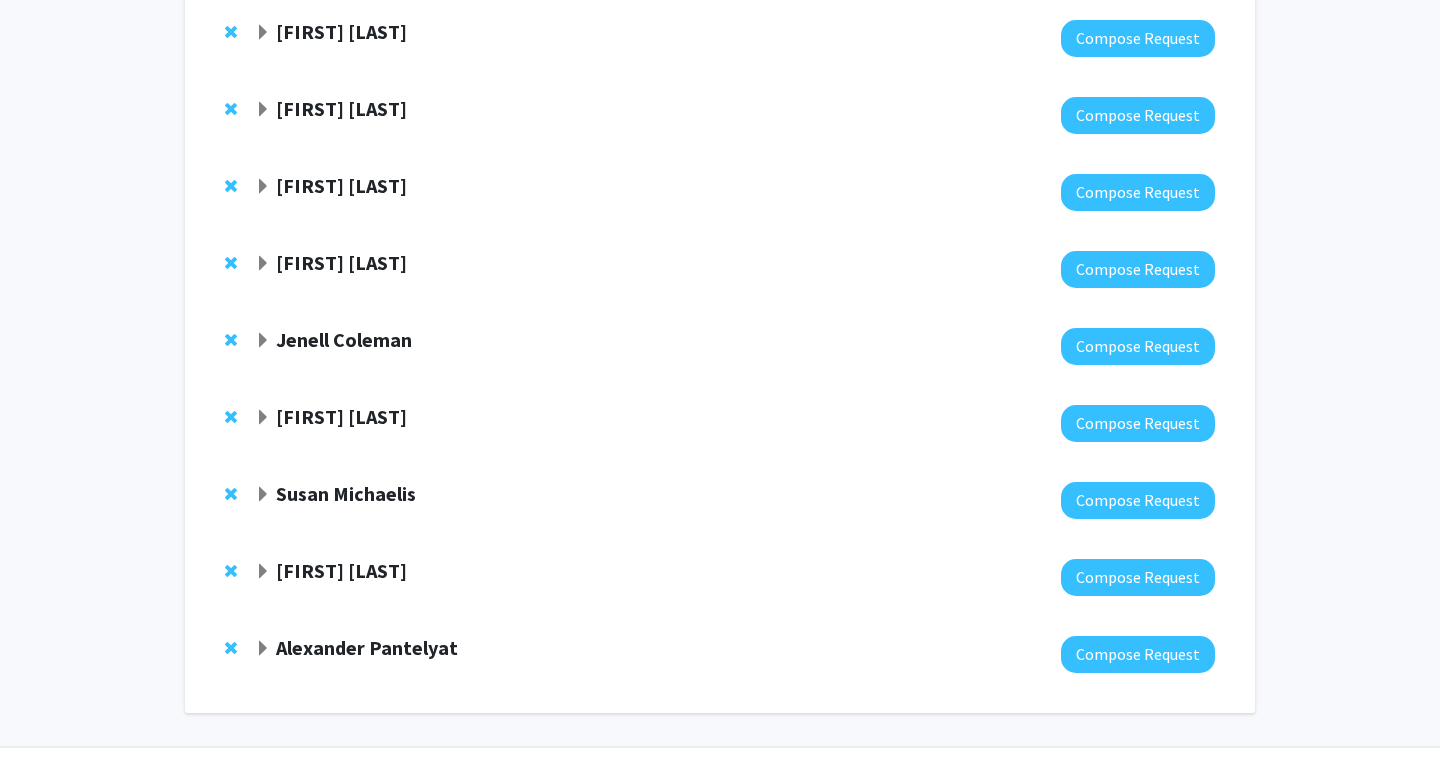click 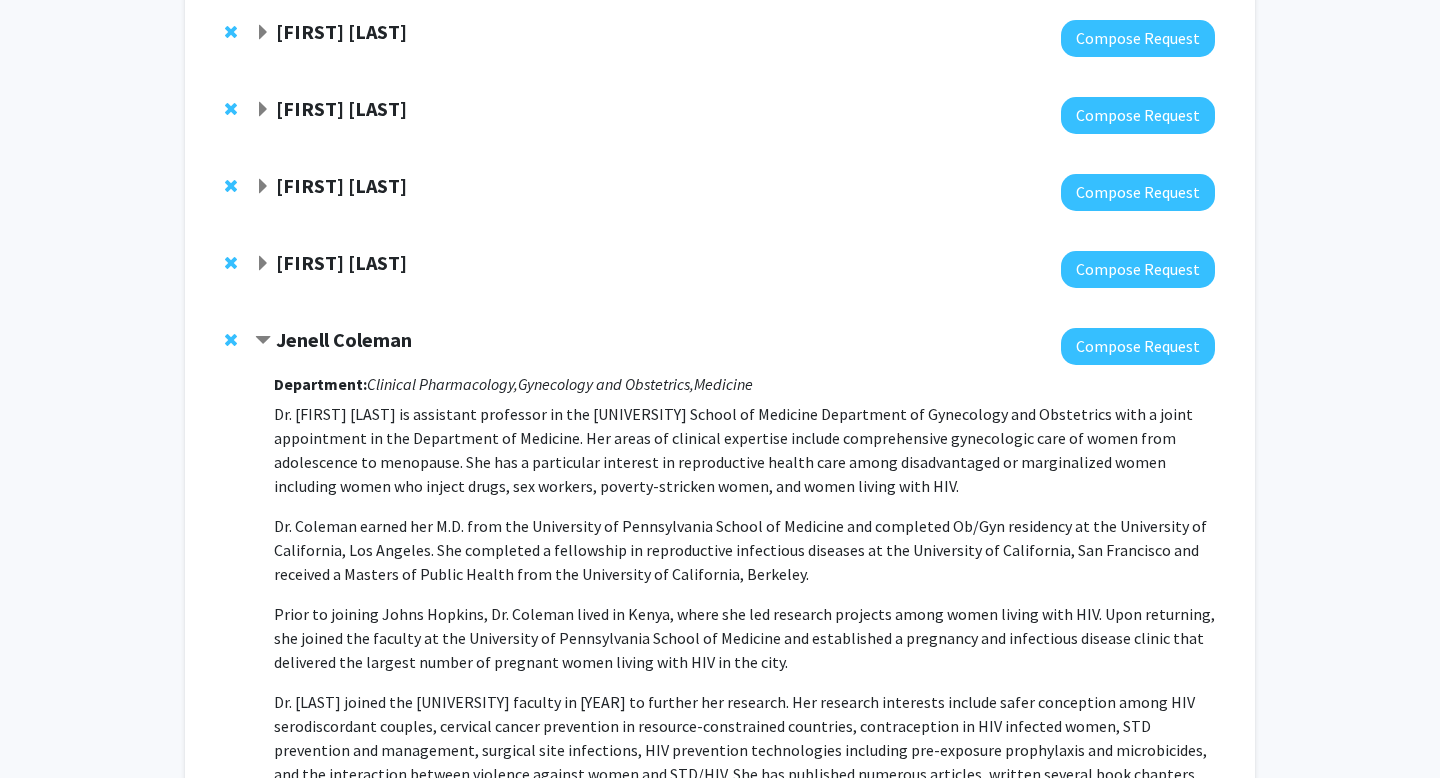 click on "Jenell Coleman" 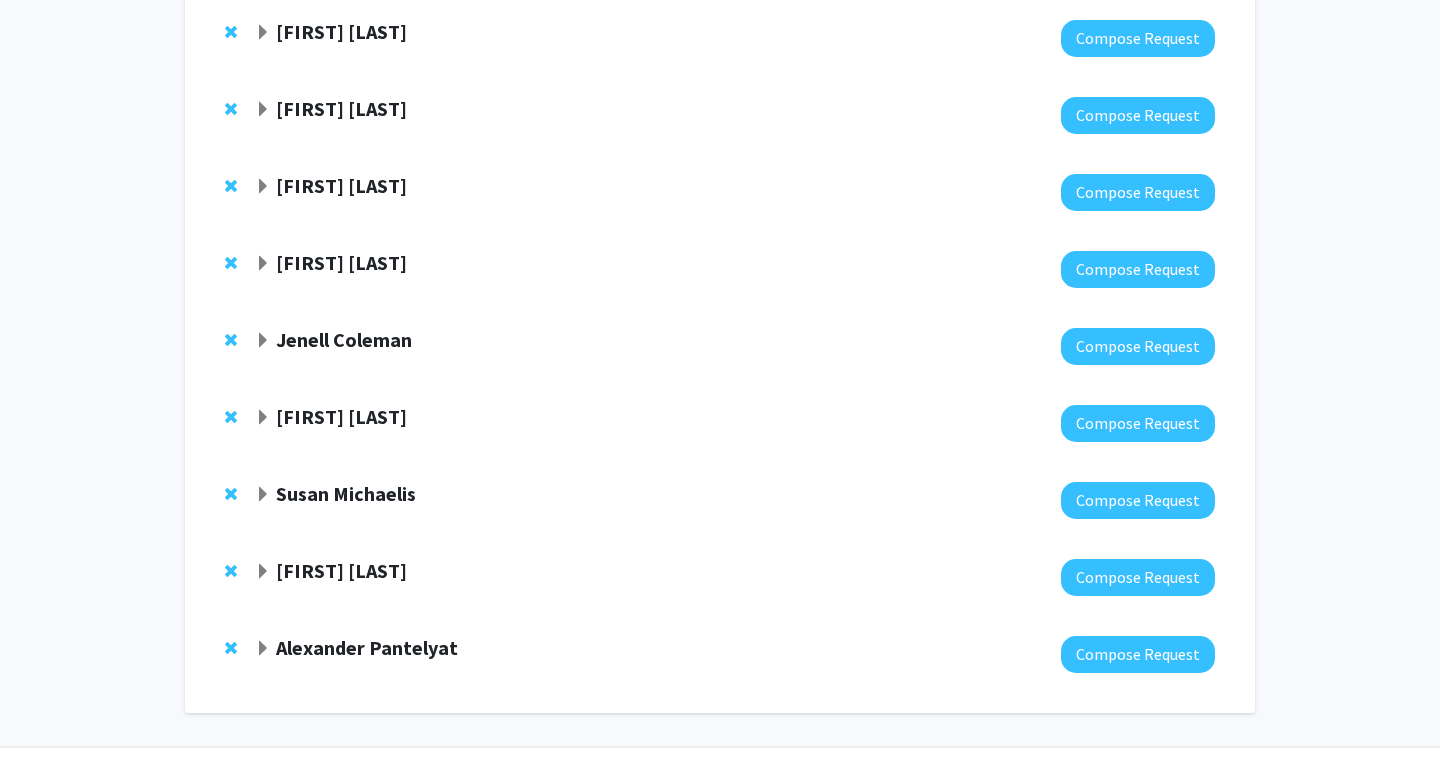 click on "Alexander Pantelyat" 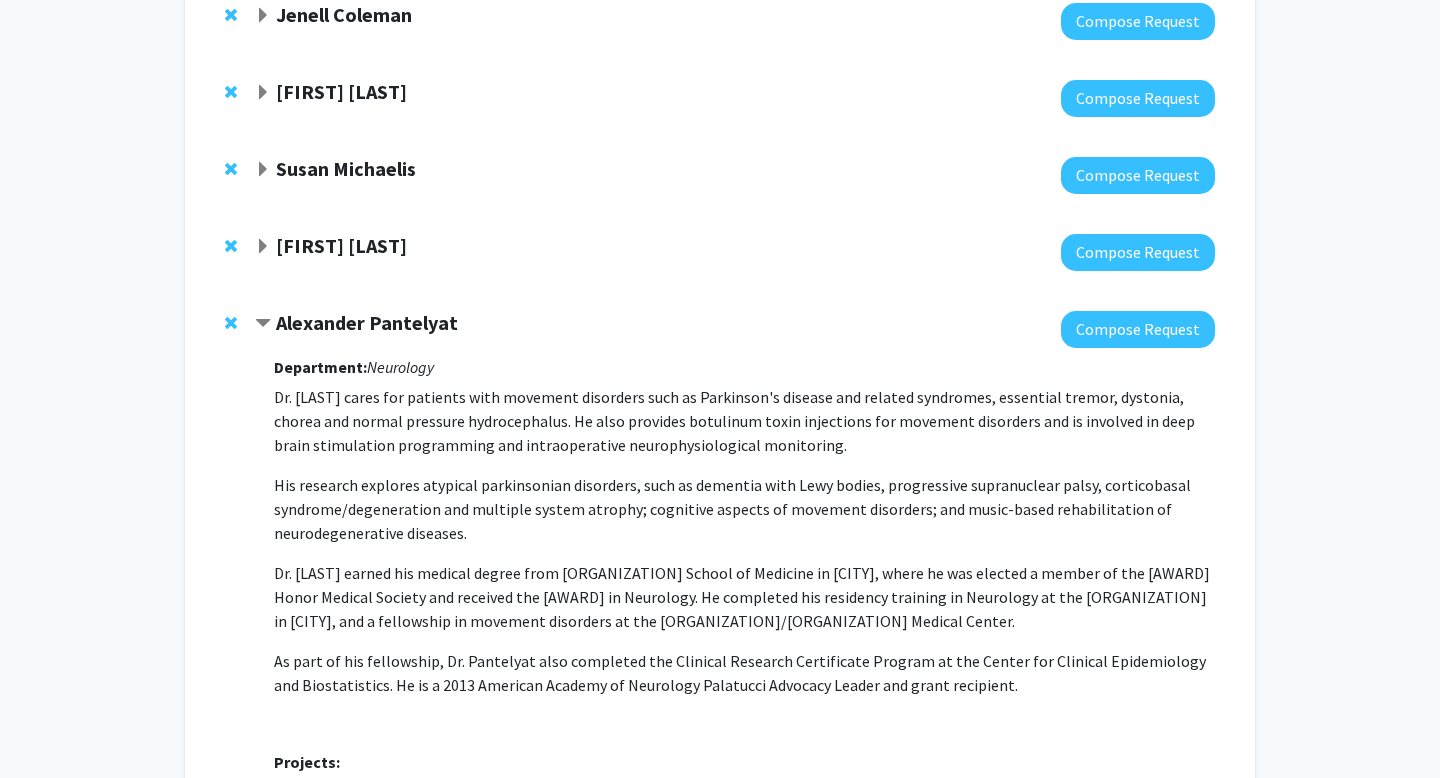 scroll, scrollTop: 1300, scrollLeft: 0, axis: vertical 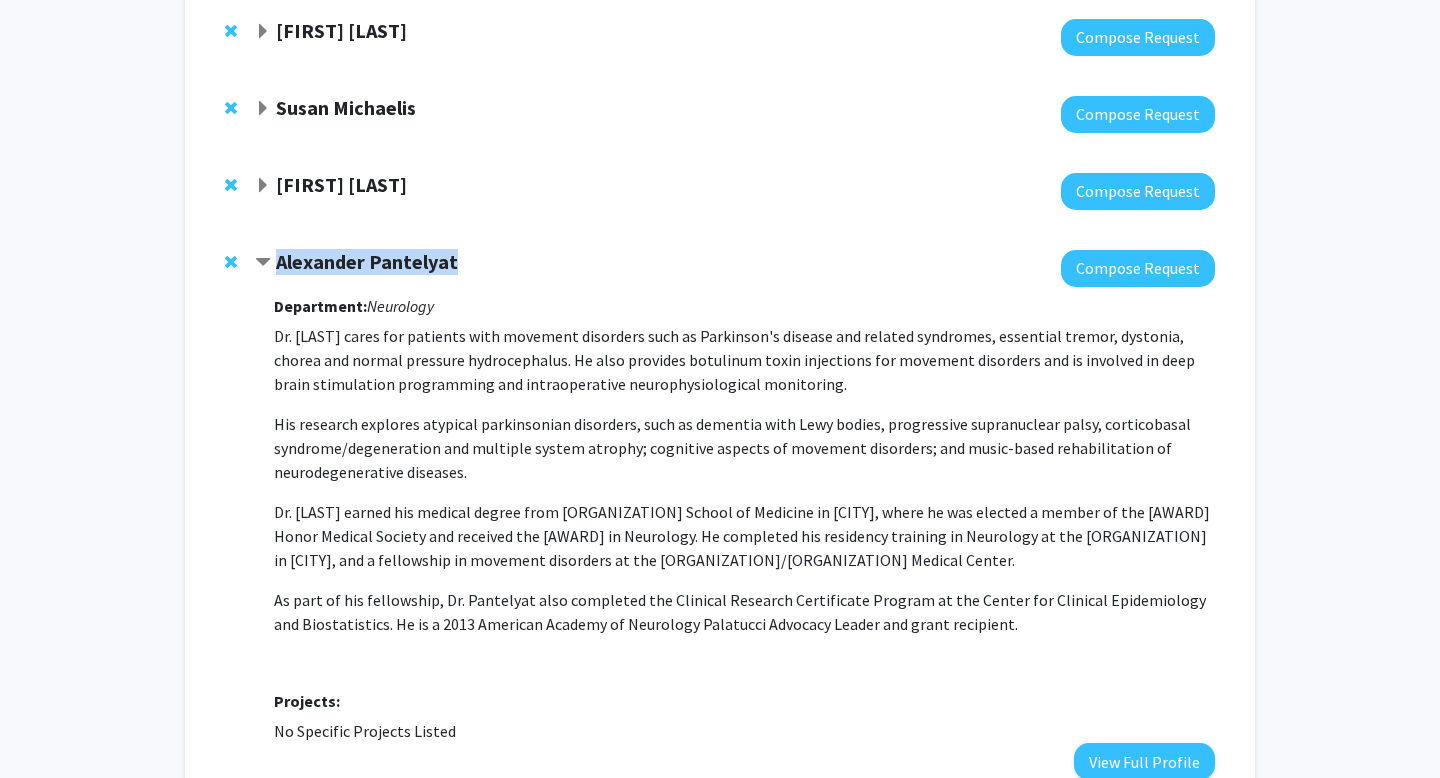 drag, startPoint x: 472, startPoint y: 274, endPoint x: 279, endPoint y: 261, distance: 193.43733 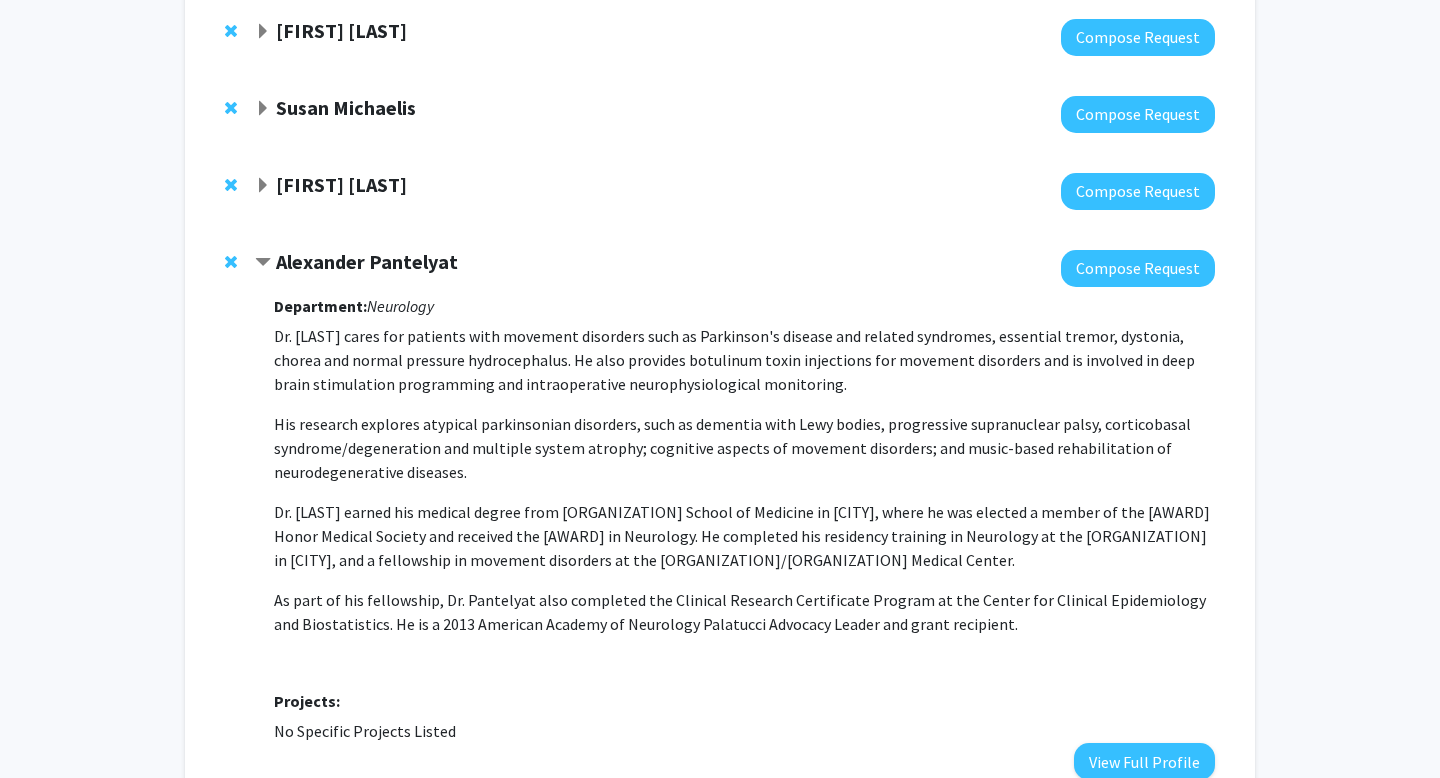 click 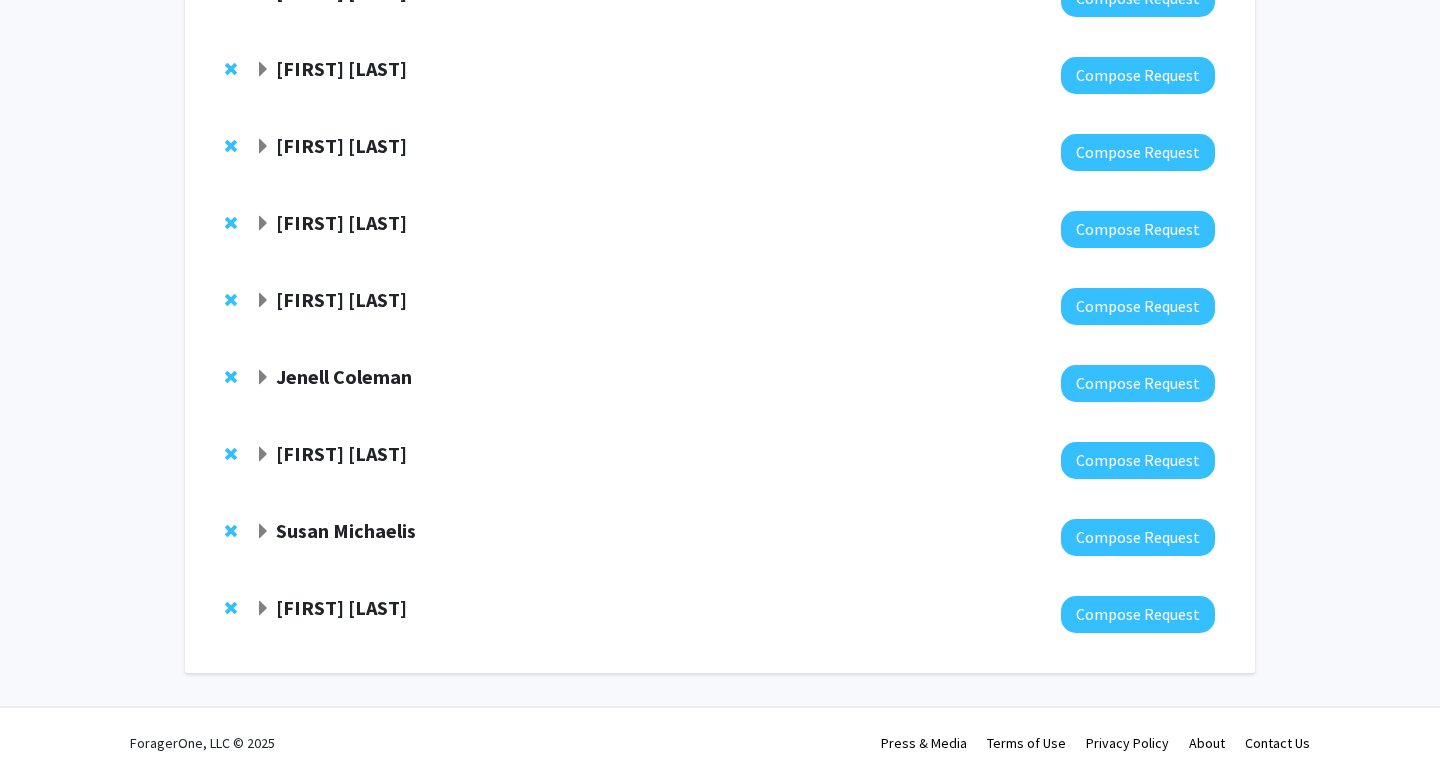 click on "Vito Rebecca" 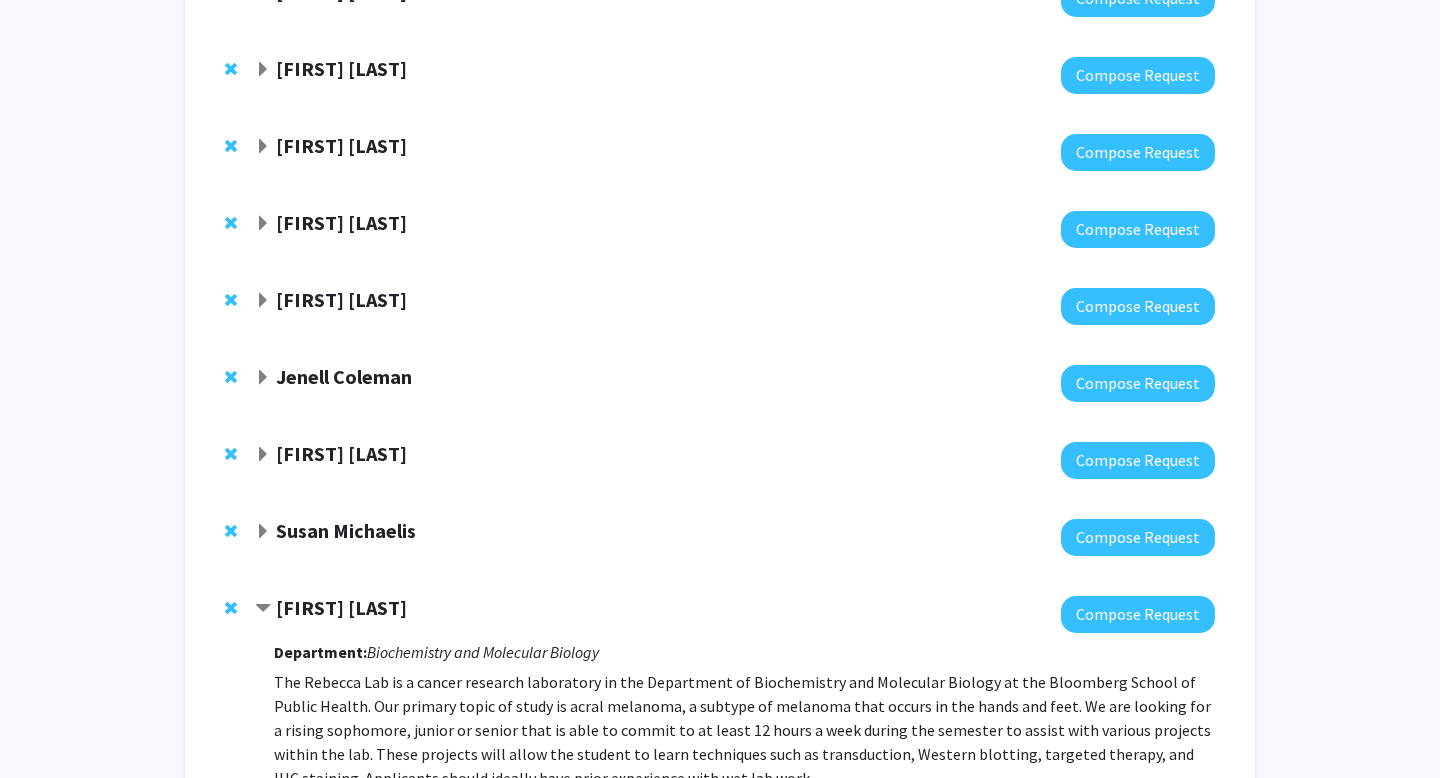 scroll, scrollTop: 1242, scrollLeft: 0, axis: vertical 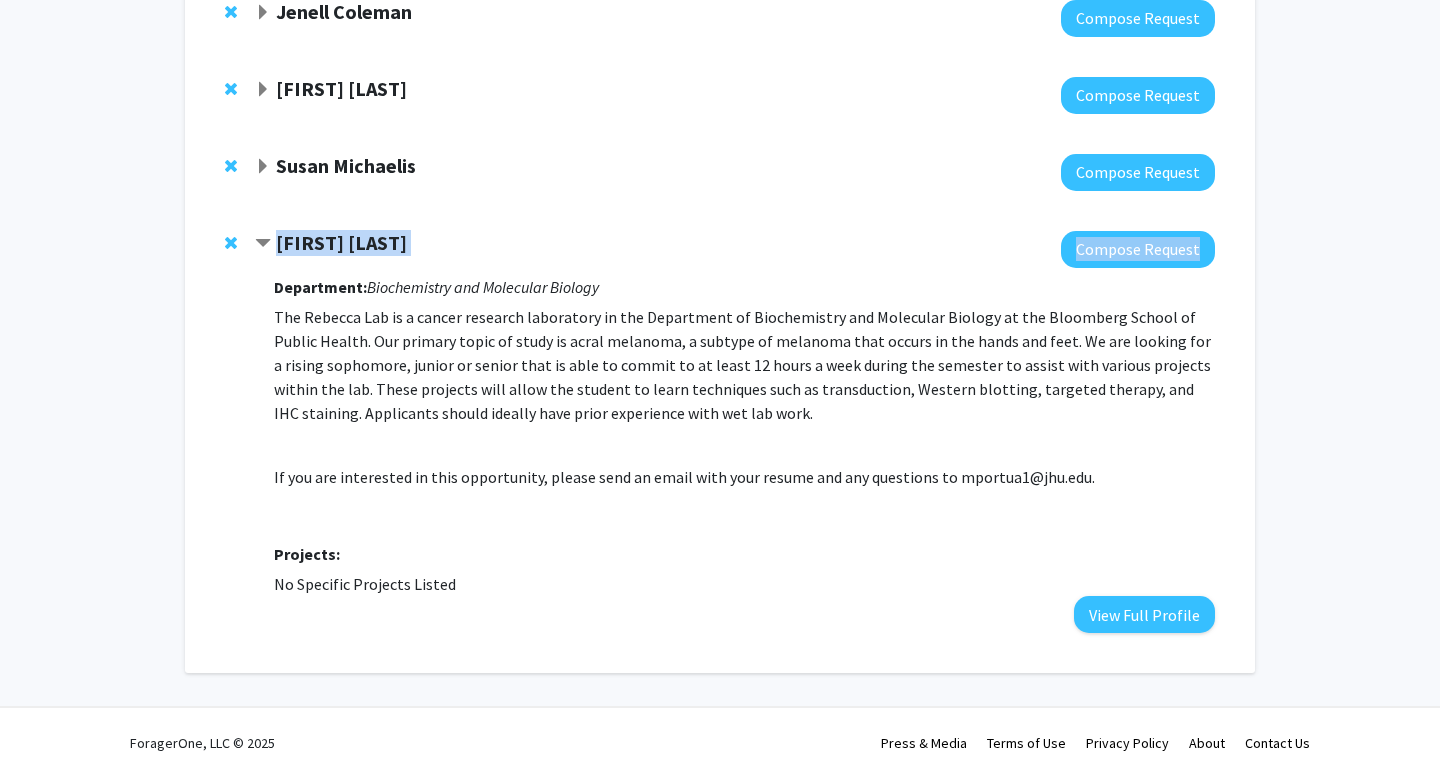 drag, startPoint x: 398, startPoint y: 256, endPoint x: 280, endPoint y: 249, distance: 118.20744 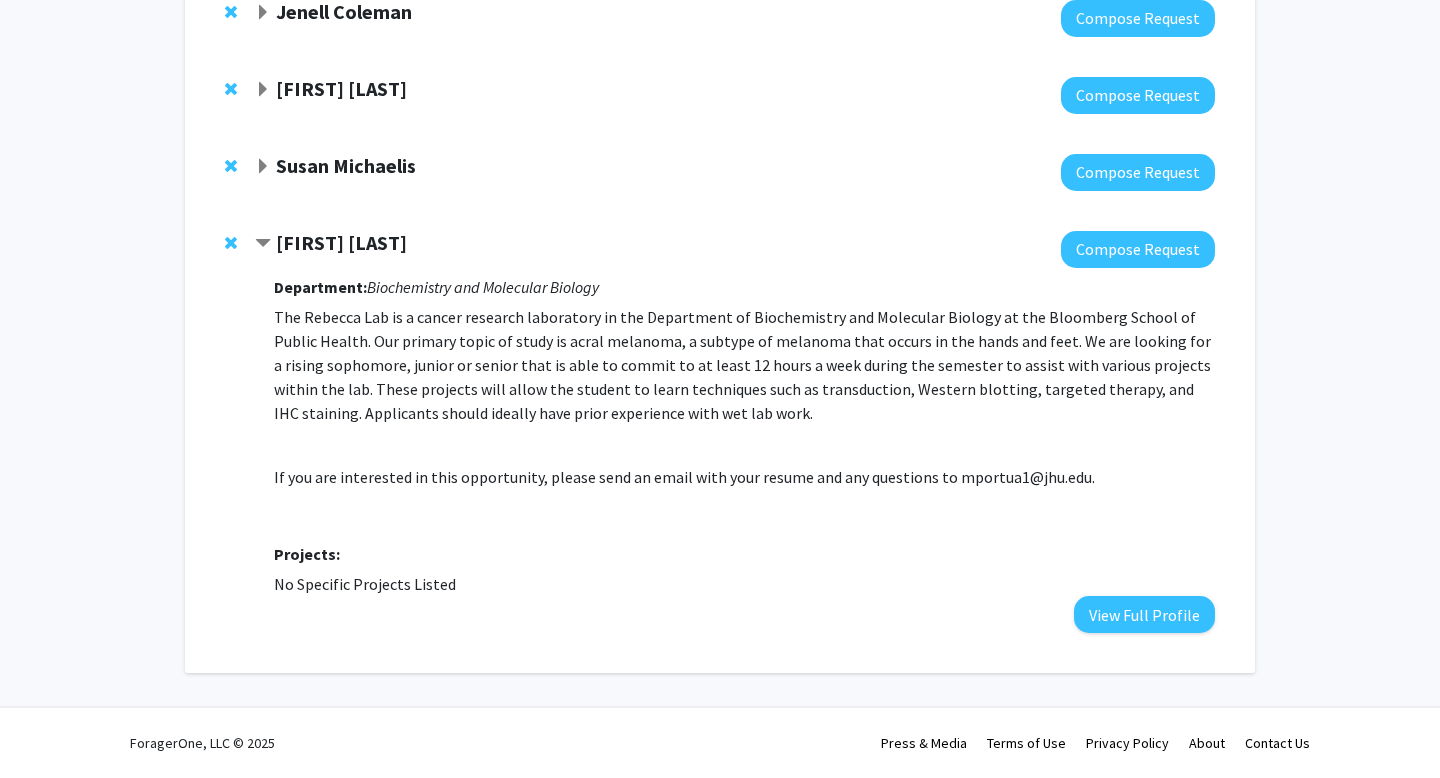 click on "The Rebecca Lab is a cancer research laboratory in the Department of Biochemistry and Molecular Biology at the Bloomberg School of Public Health. Our primary topic of study is acral melanoma, a subtype of melanoma that occurs in the hands and feet. We are looking for a rising sophomore, junior or senior that is able to commit to at least 12 hours a week during the semester to assist with various projects within the lab. These projects will allow the student to learn techniques such as transduction, Western blotting, targeted therapy, and IHC staining. Applicants should ideally have prior experience with wet lab work." at bounding box center [744, 365] 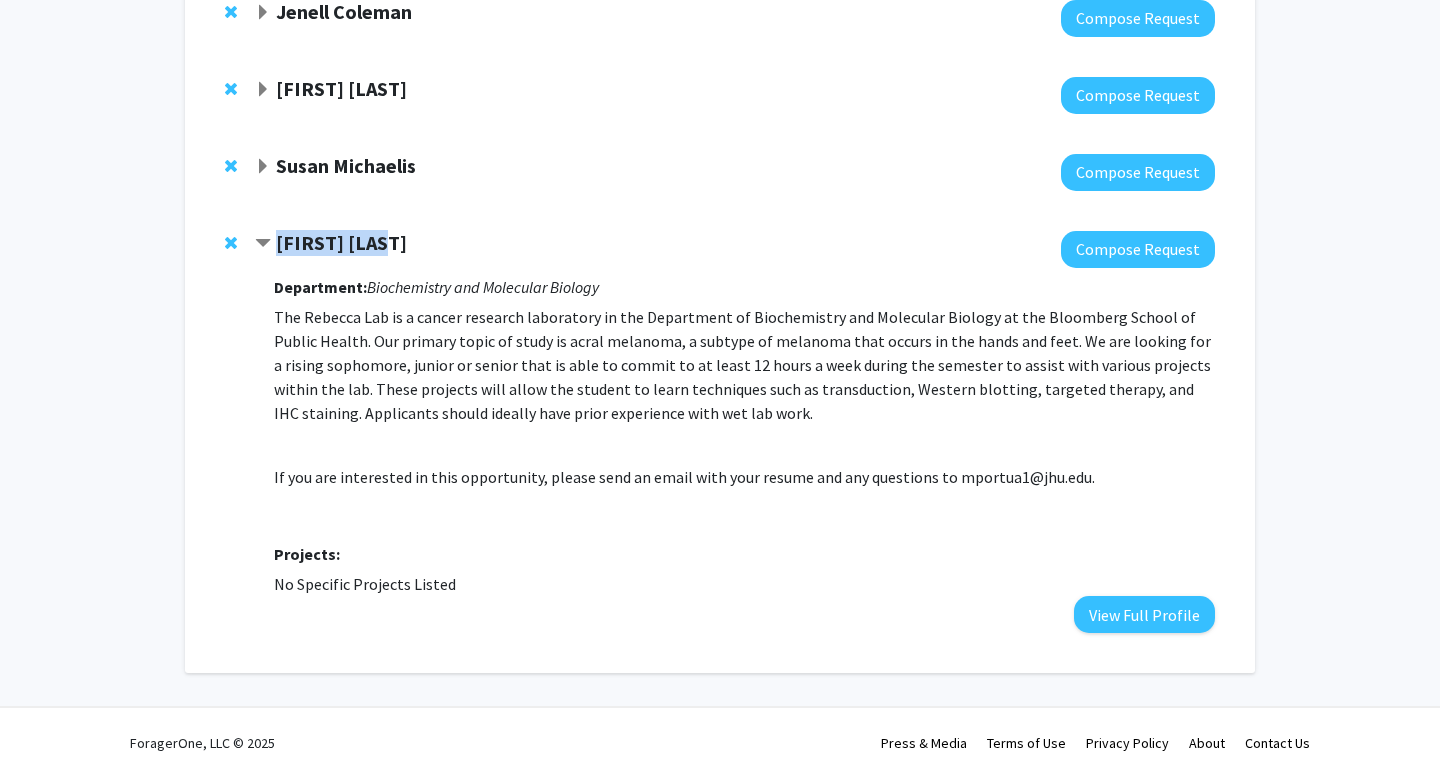 drag, startPoint x: 400, startPoint y: 245, endPoint x: 278, endPoint y: 238, distance: 122.20065 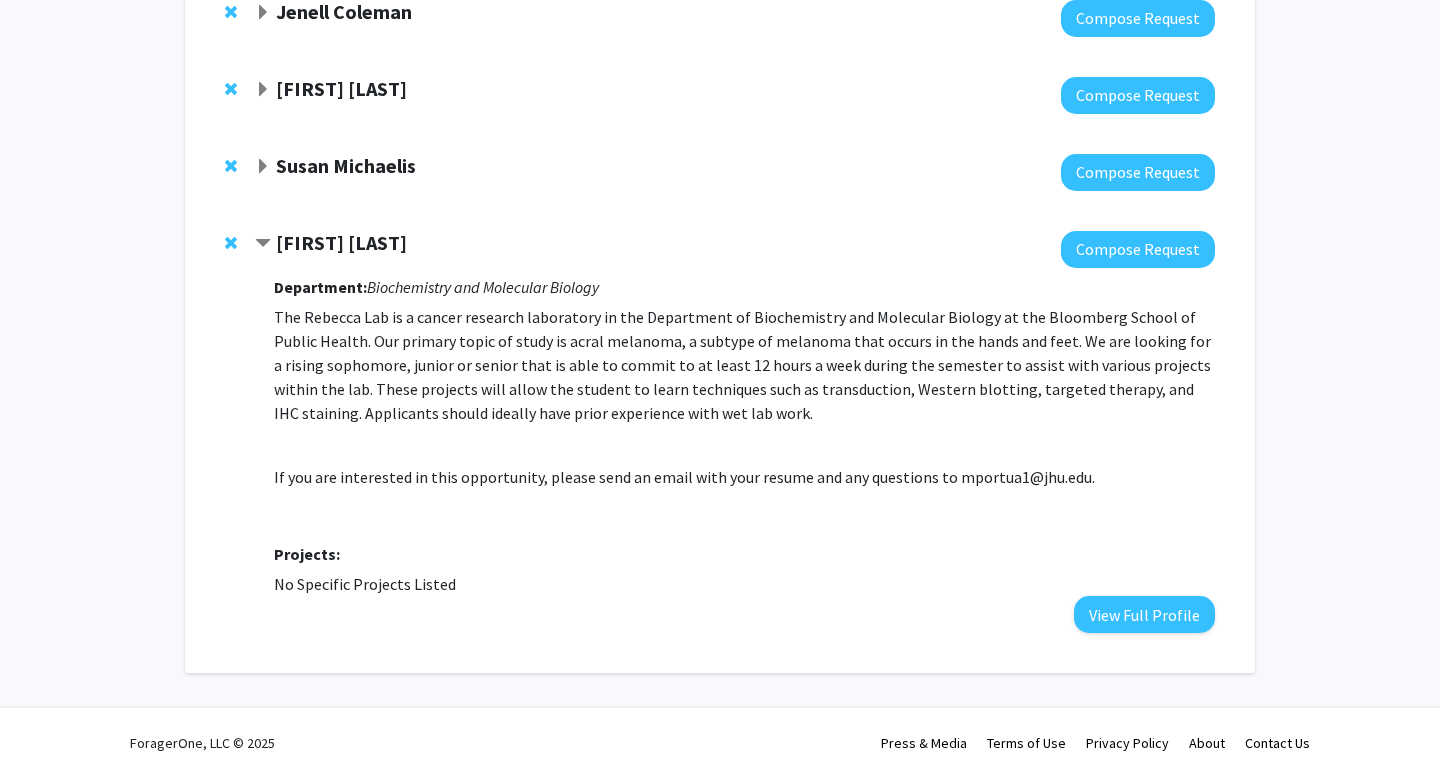 click on "The Rebecca Lab is a cancer research laboratory in the Department of Biochemistry and Molecular Biology at the Bloomberg School of Public Health. Our primary topic of study is acral melanoma, a subtype of melanoma that occurs in the hands and feet. We are looking for a rising sophomore, junior or senior that is able to commit to at least 12 hours a week during the semester to assist with various projects within the lab. These projects will allow the student to learn techniques such as transduction, Western blotting, targeted therapy, and IHC staining. Applicants should ideally have prior experience with wet lab work." at bounding box center (744, 365) 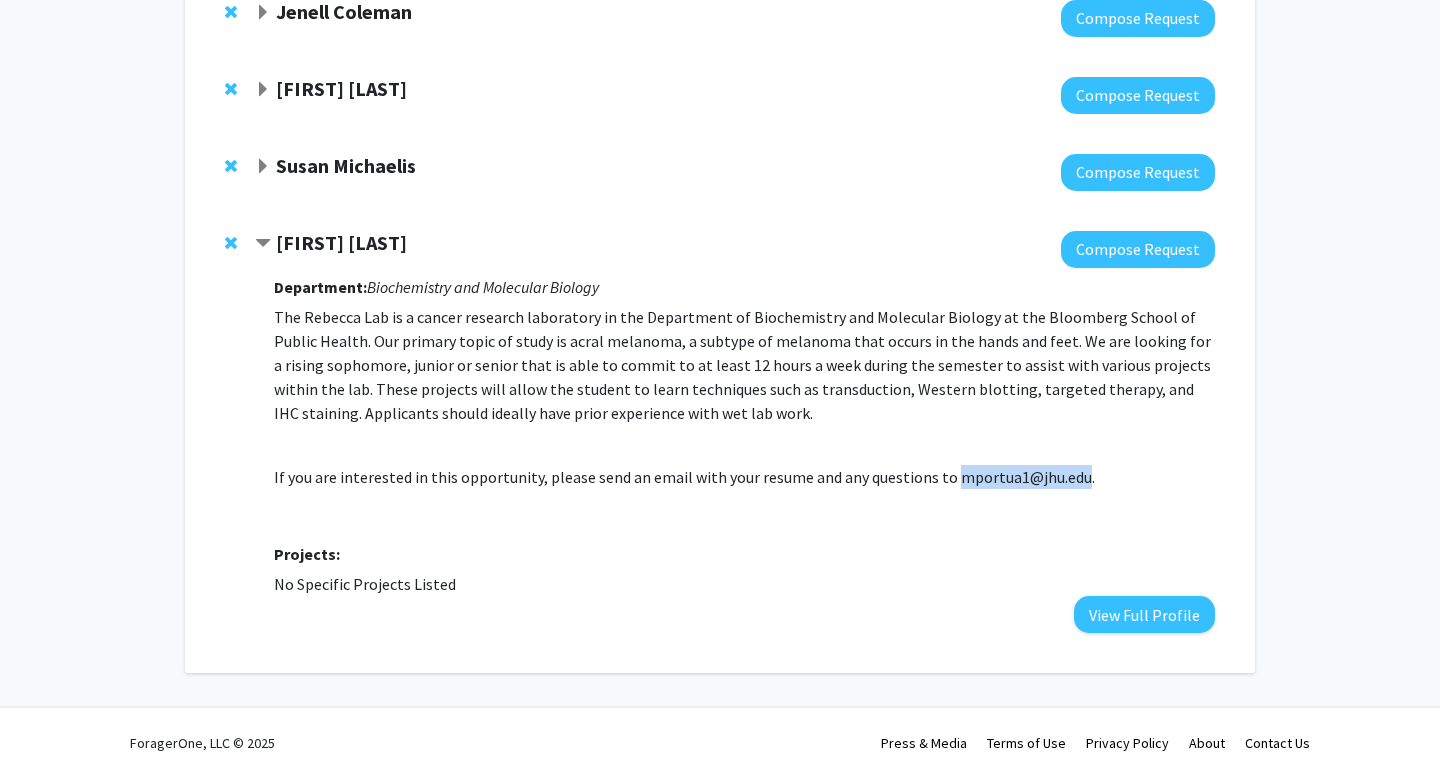 drag, startPoint x: 1073, startPoint y: 478, endPoint x: 945, endPoint y: 483, distance: 128.09763 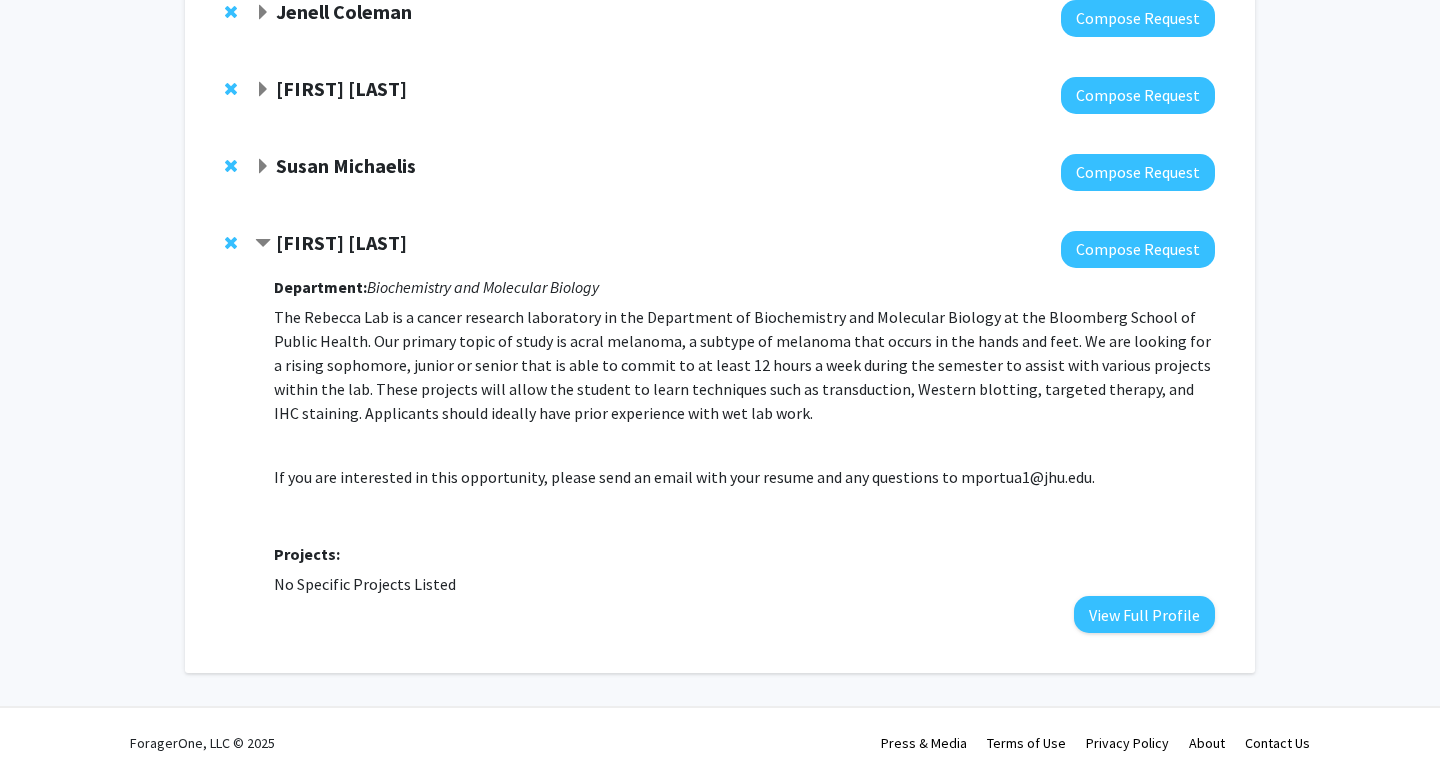 click on "The Rebecca Lab is a cancer research laboratory in the Department of Biochemistry and Molecular Biology at the Bloomberg School of Public Health. Our primary topic of study is acral melanoma, a subtype of melanoma that occurs in the hands and feet. We are looking for a rising sophomore, junior or senior that is able to commit to at least 12 hours a week during the semester to assist with various projects within the lab. These projects will allow the student to learn techniques such as transduction, Western blotting, targeted therapy, and IHC staining. Applicants should ideally have prior experience with wet lab work." at bounding box center (744, 365) 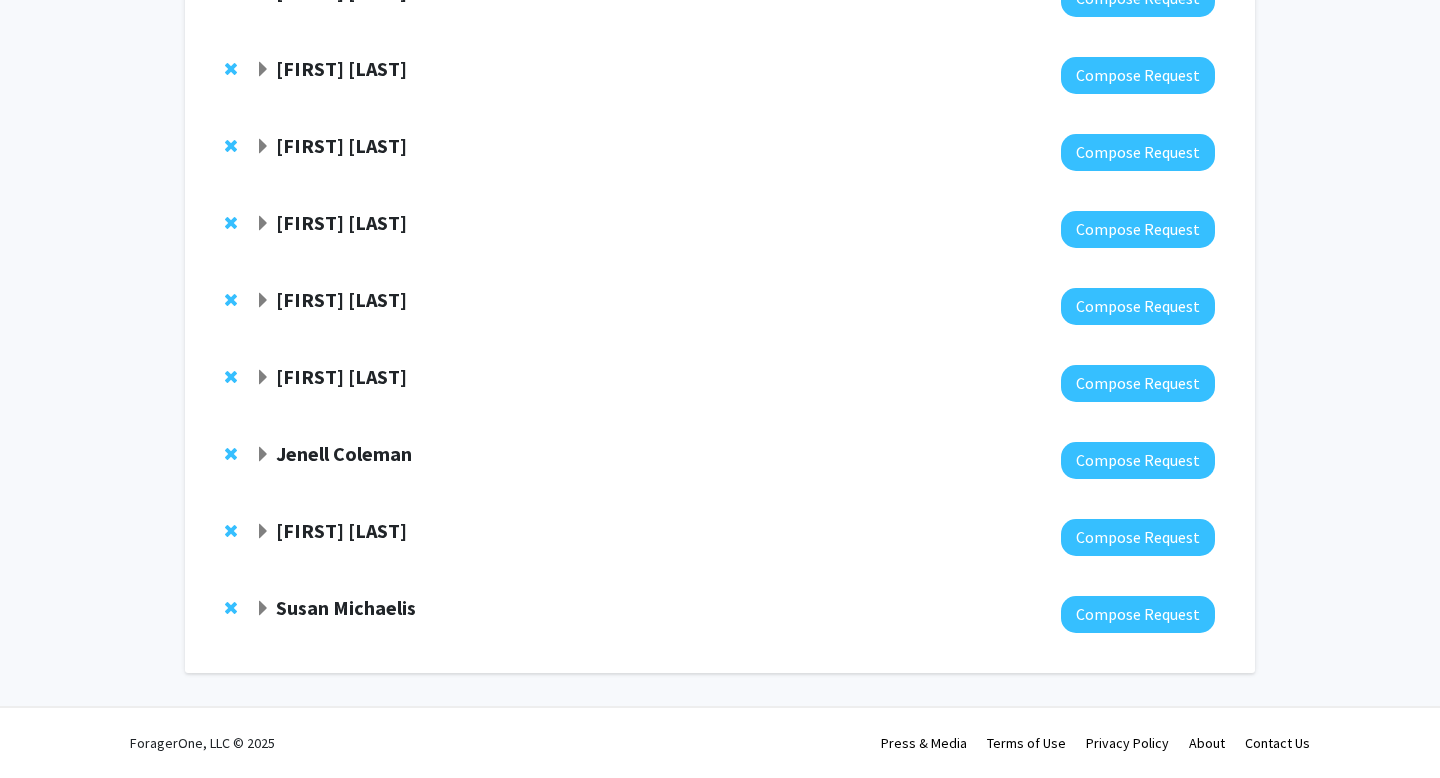 click 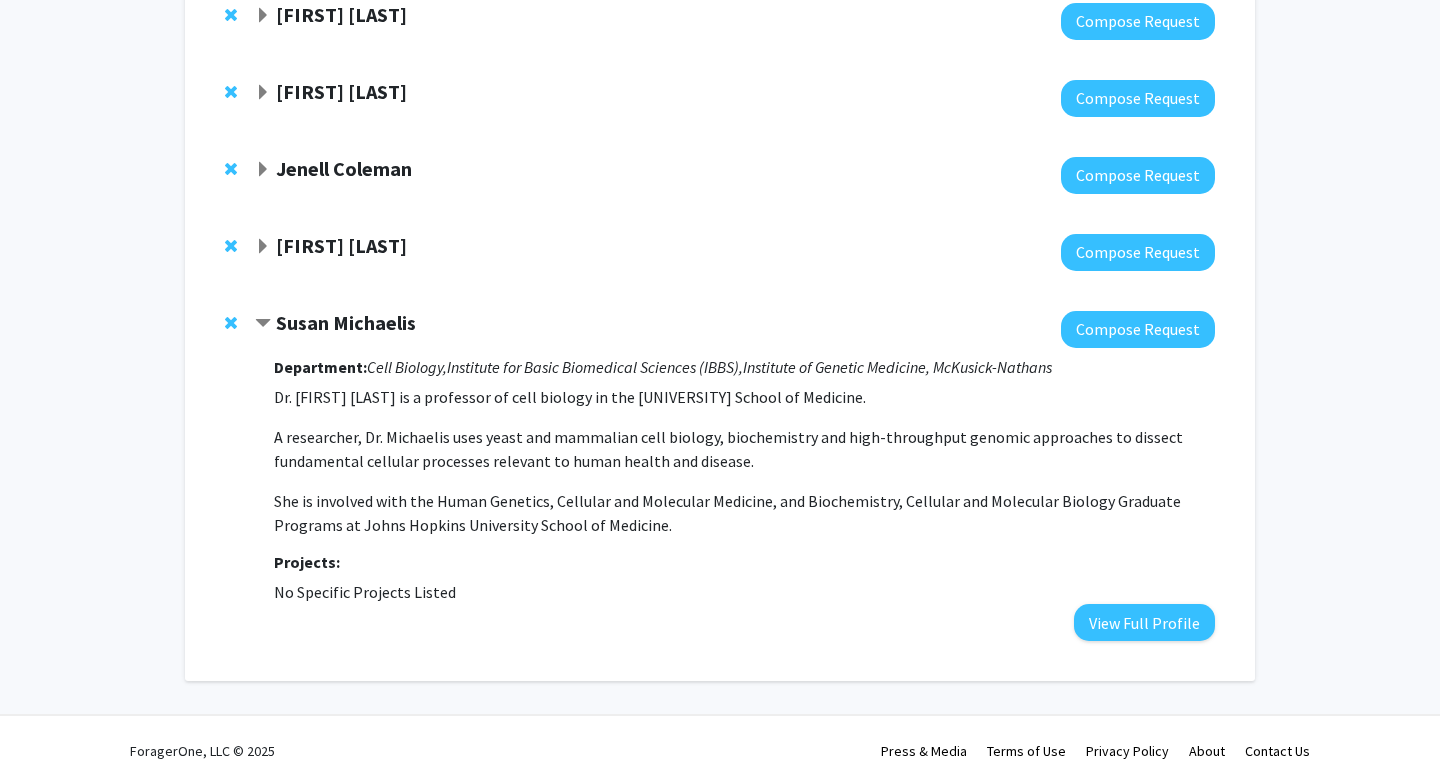 scroll, scrollTop: 1089, scrollLeft: 0, axis: vertical 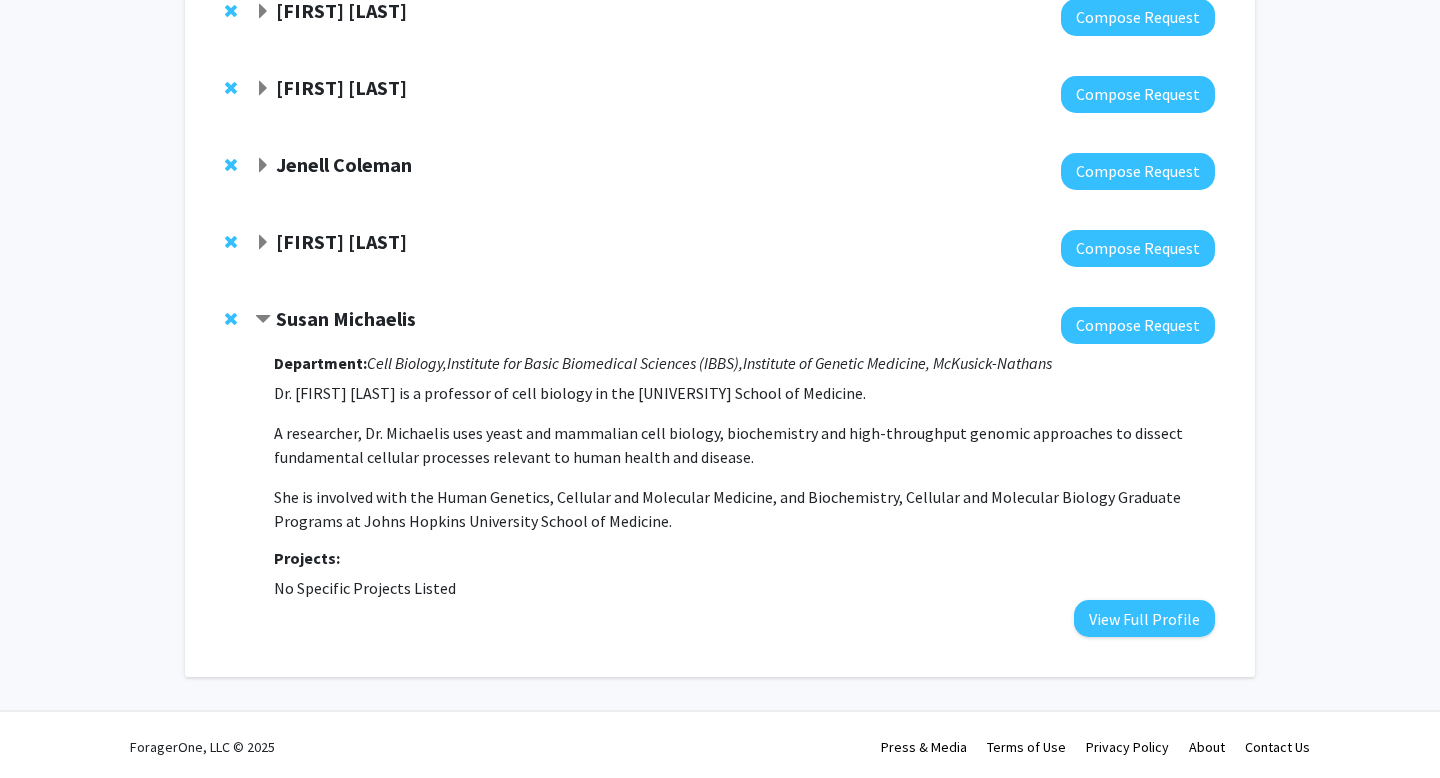 click 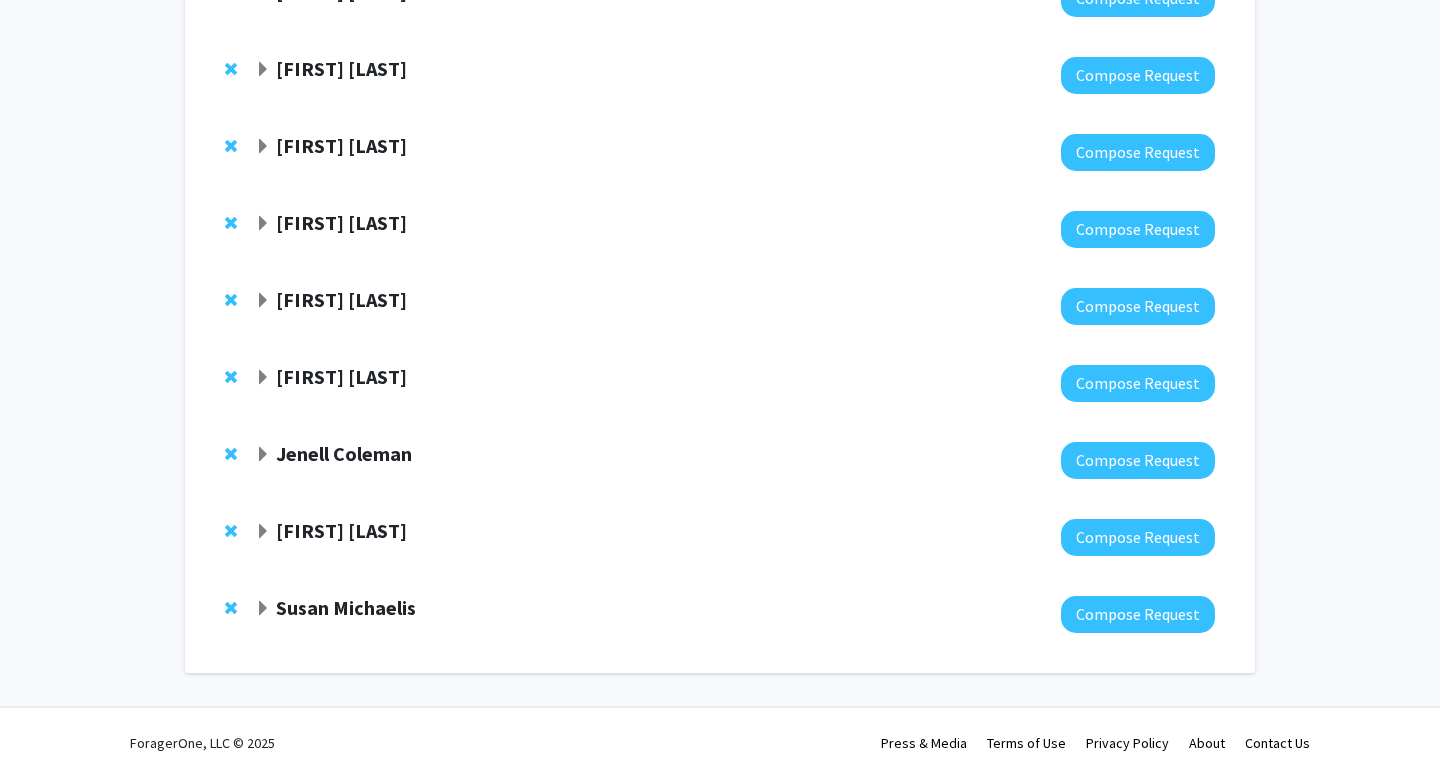 click 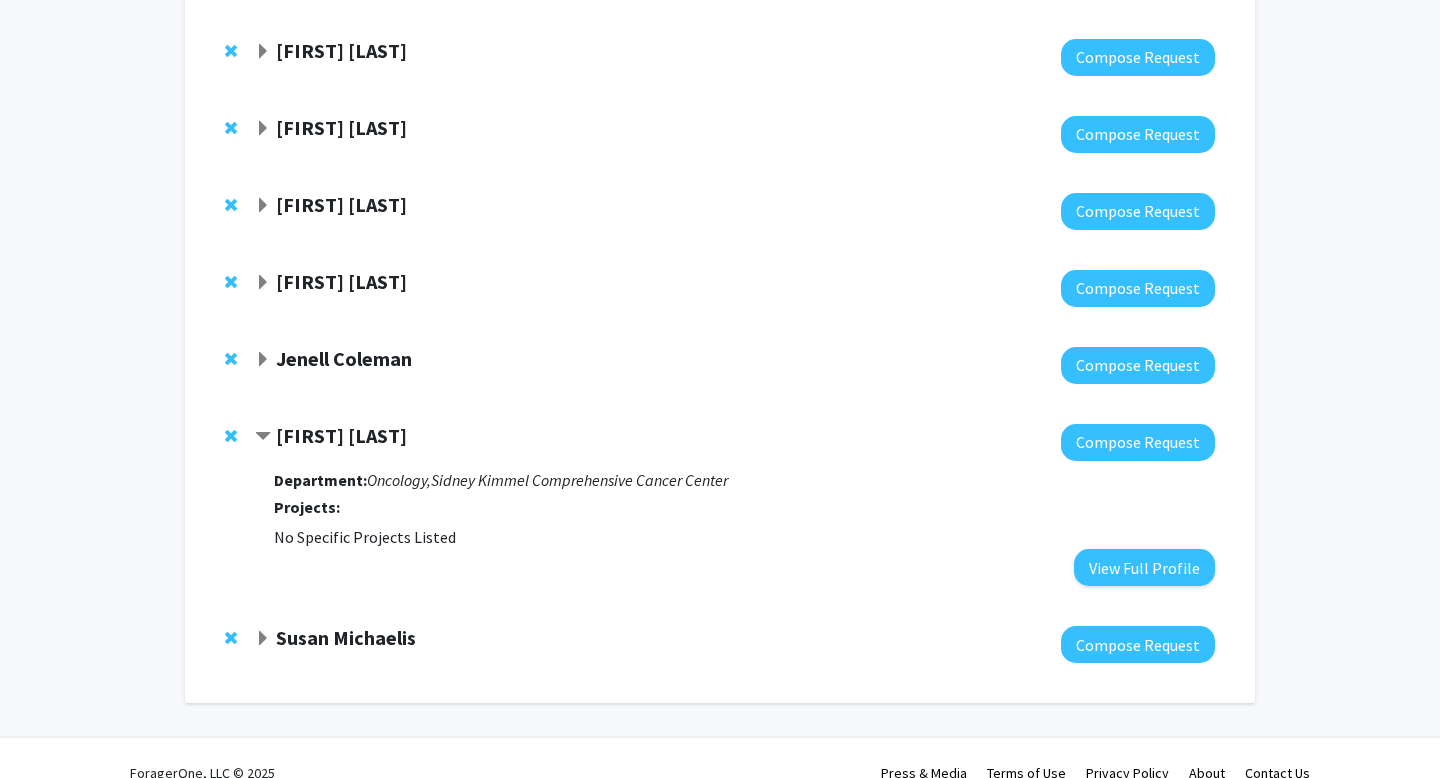 scroll, scrollTop: 924, scrollLeft: 0, axis: vertical 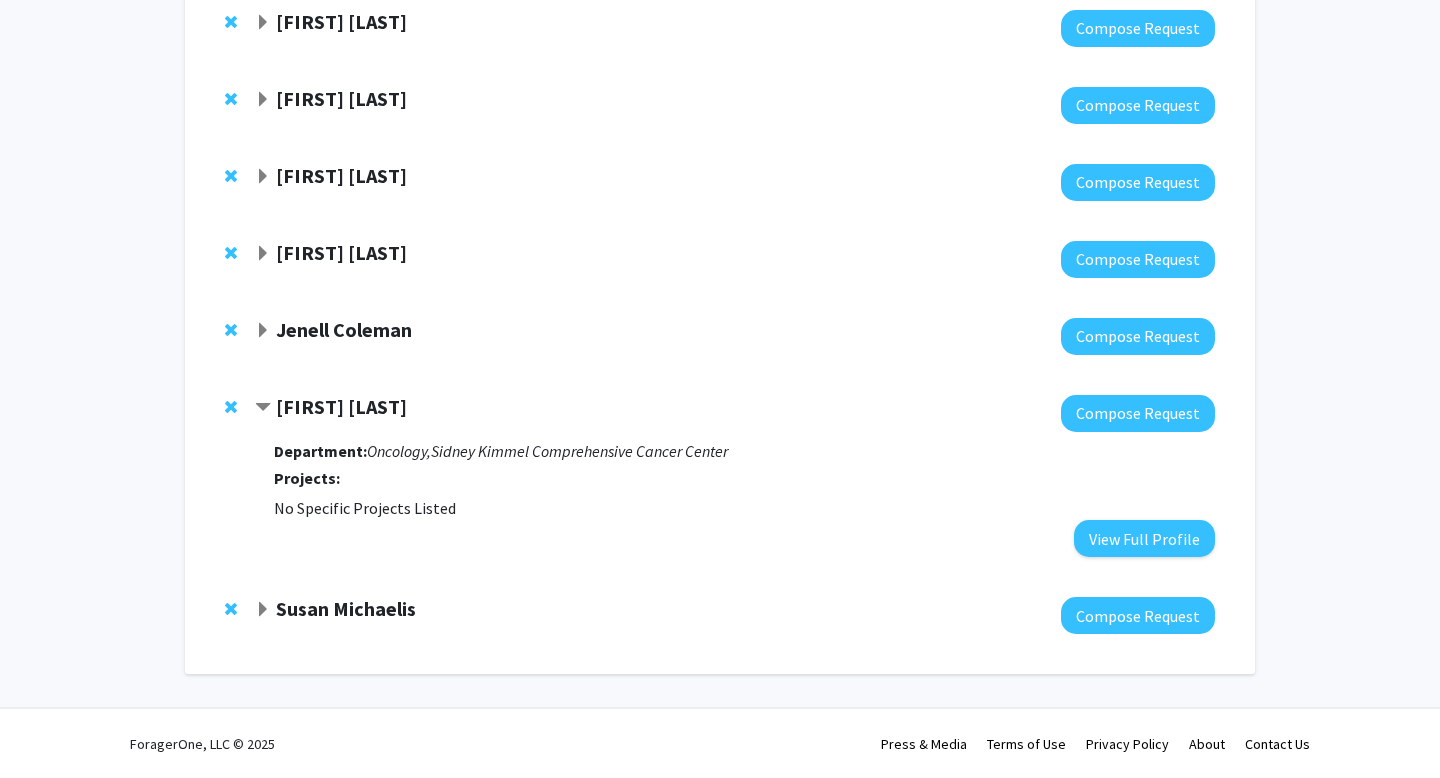 click 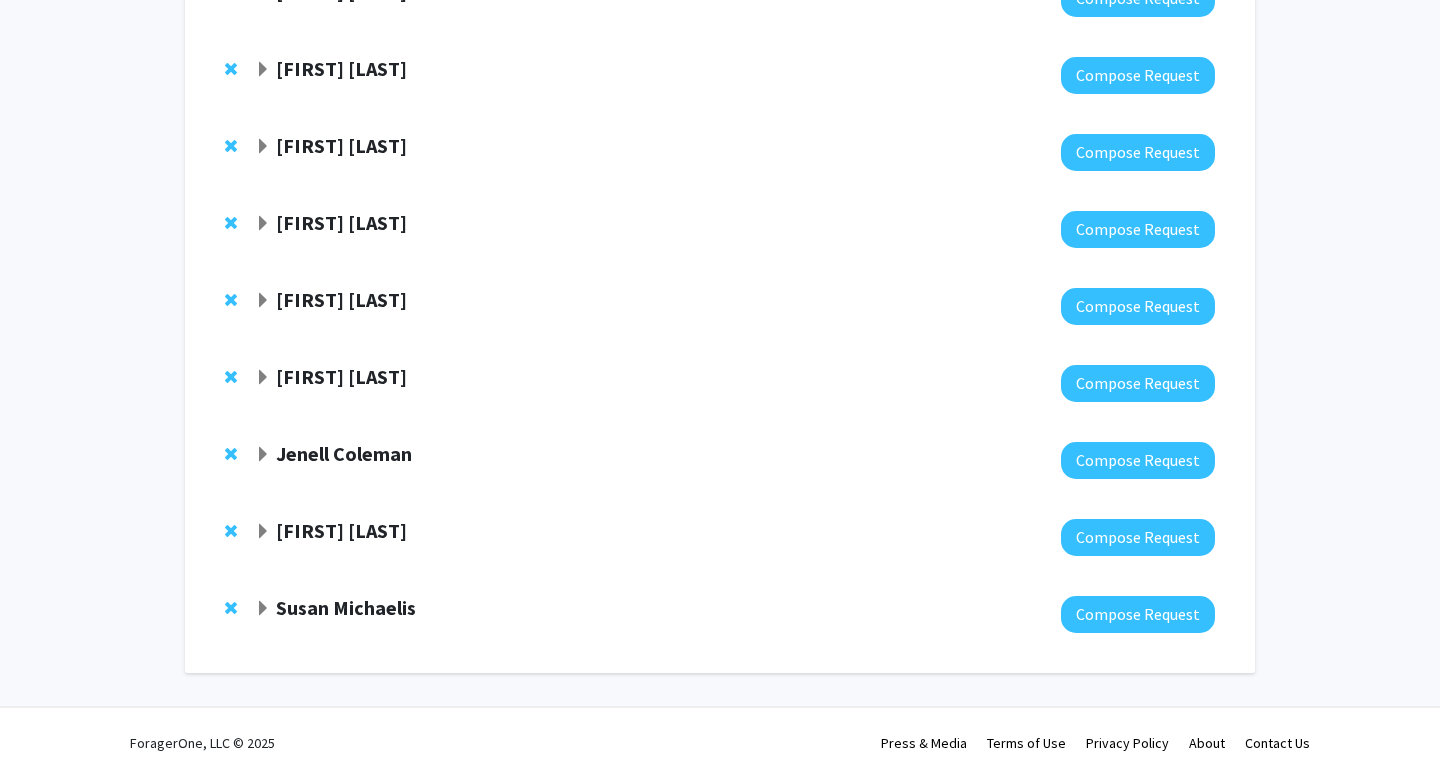 click 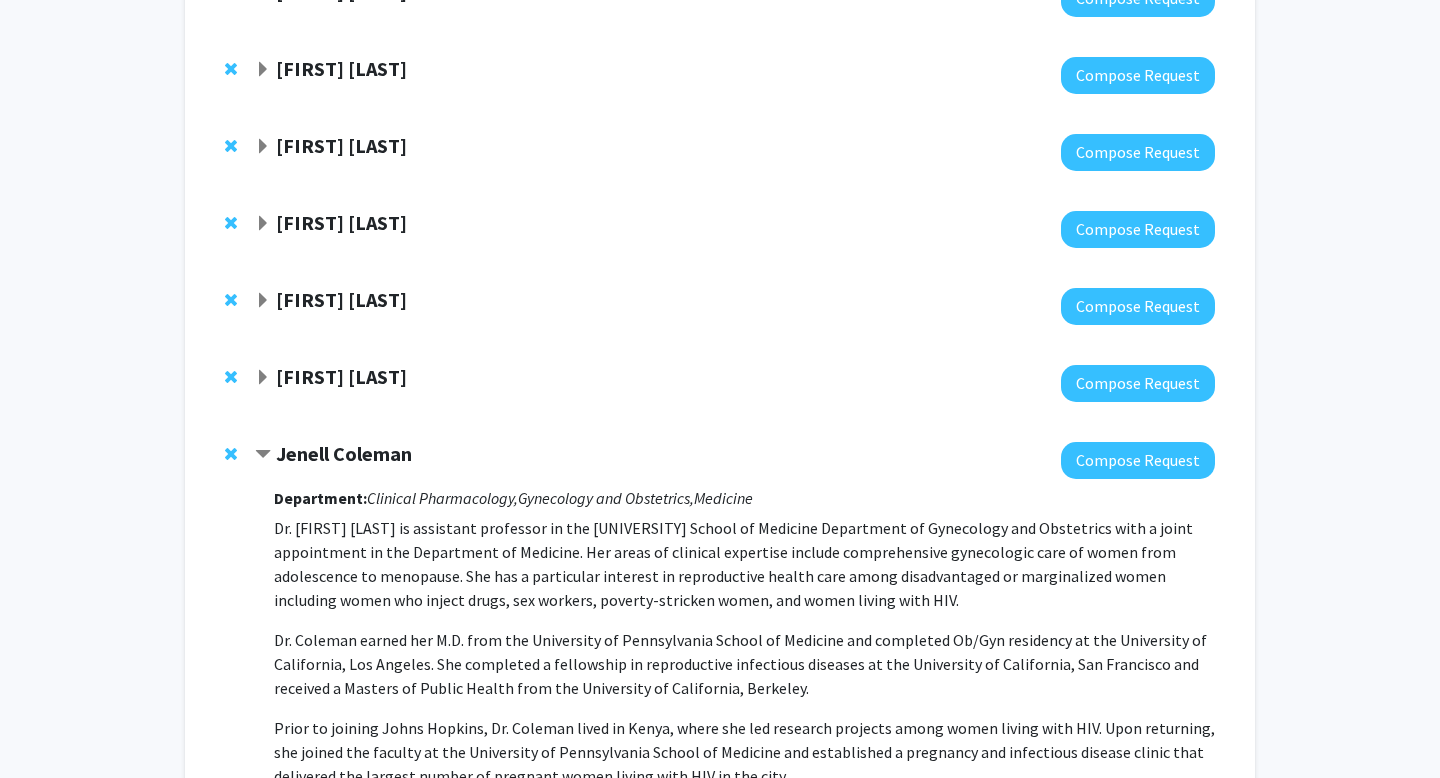 click 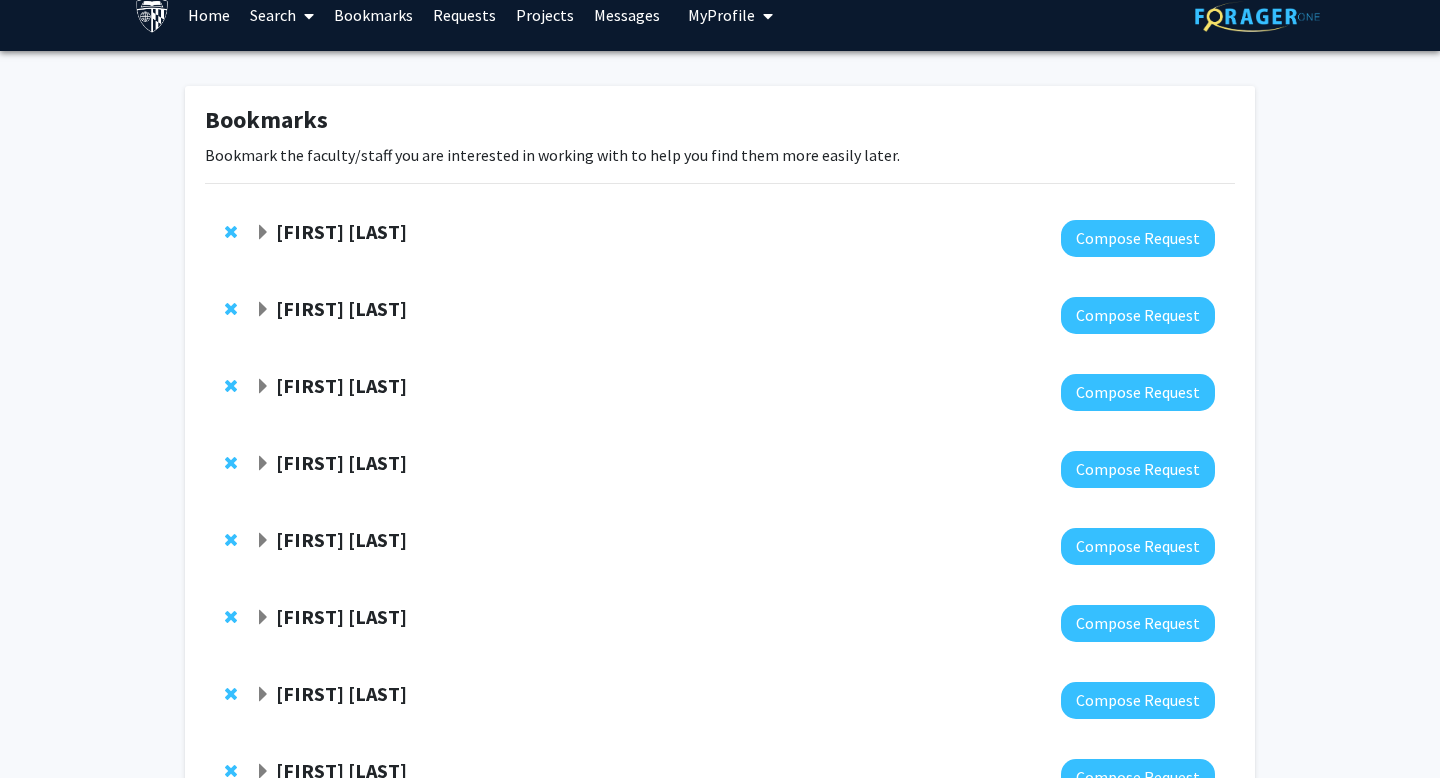 scroll, scrollTop: 0, scrollLeft: 0, axis: both 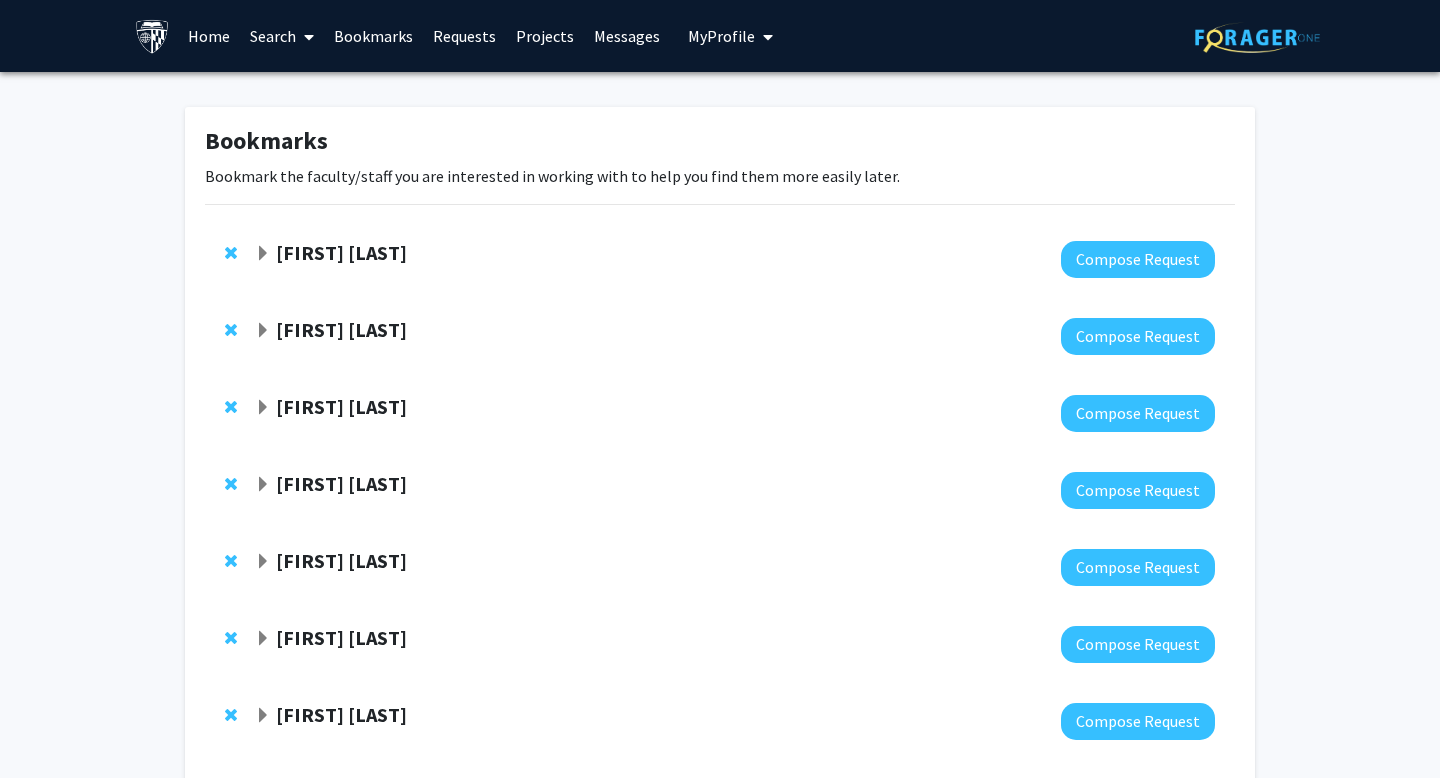 click on "Search" at bounding box center [282, 36] 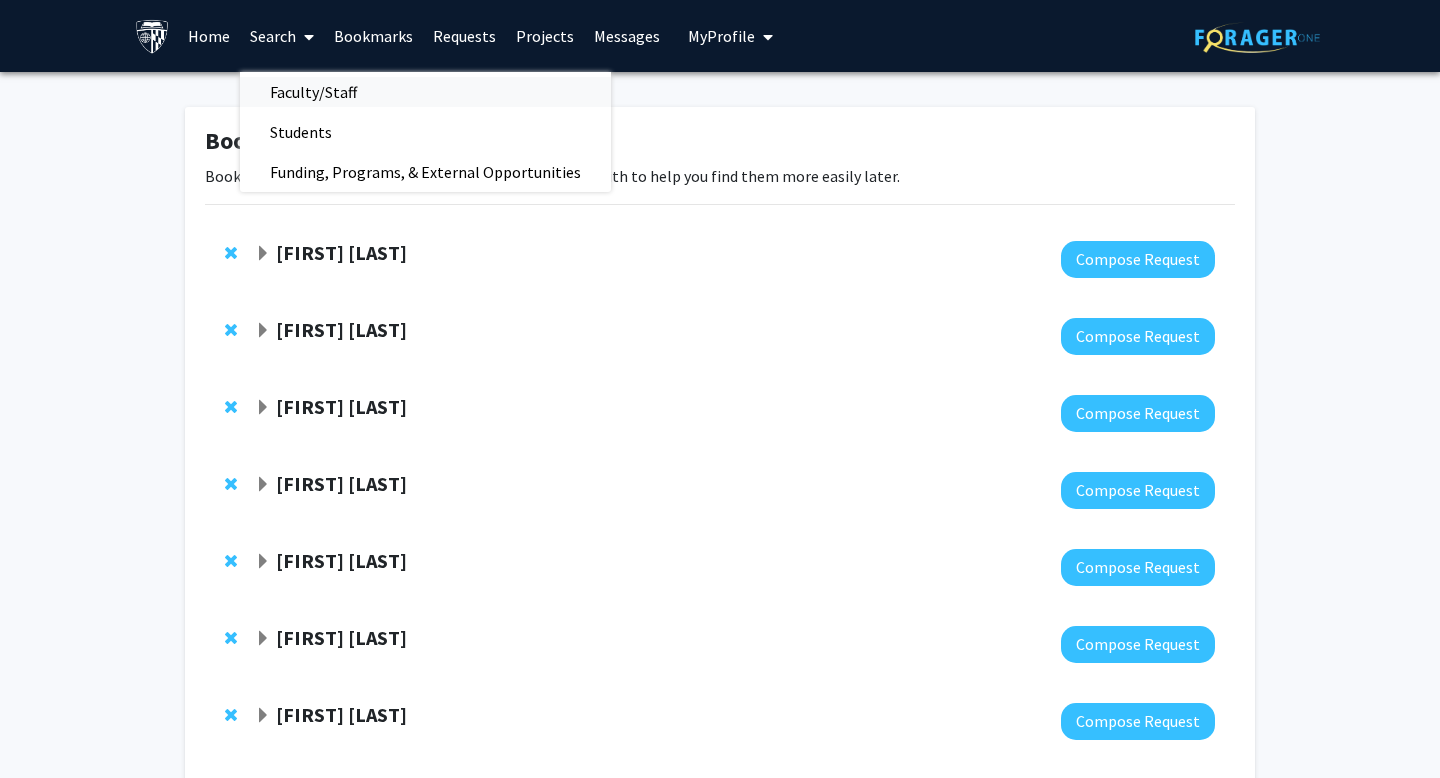 click on "Faculty/Staff" at bounding box center (313, 92) 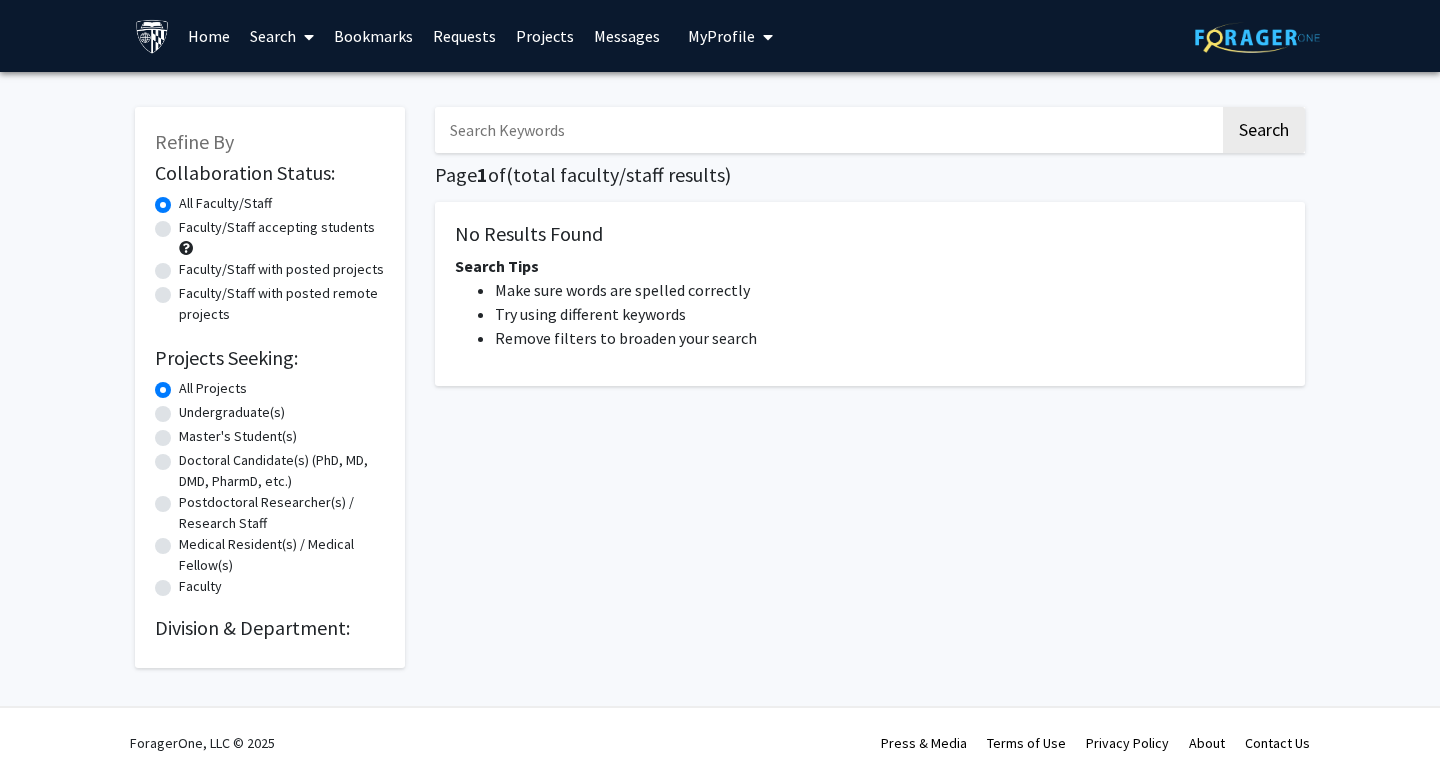 click at bounding box center (827, 130) 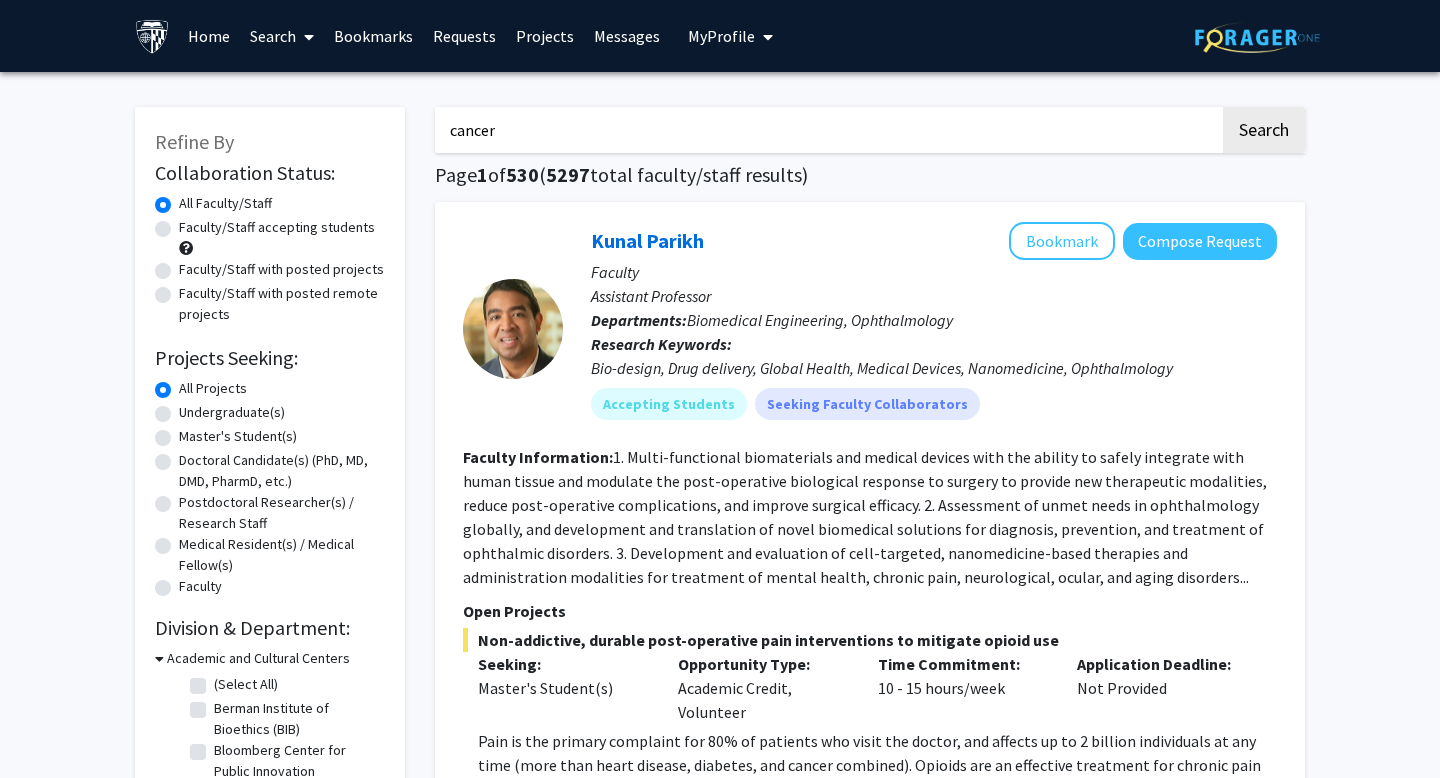 type on "cancer" 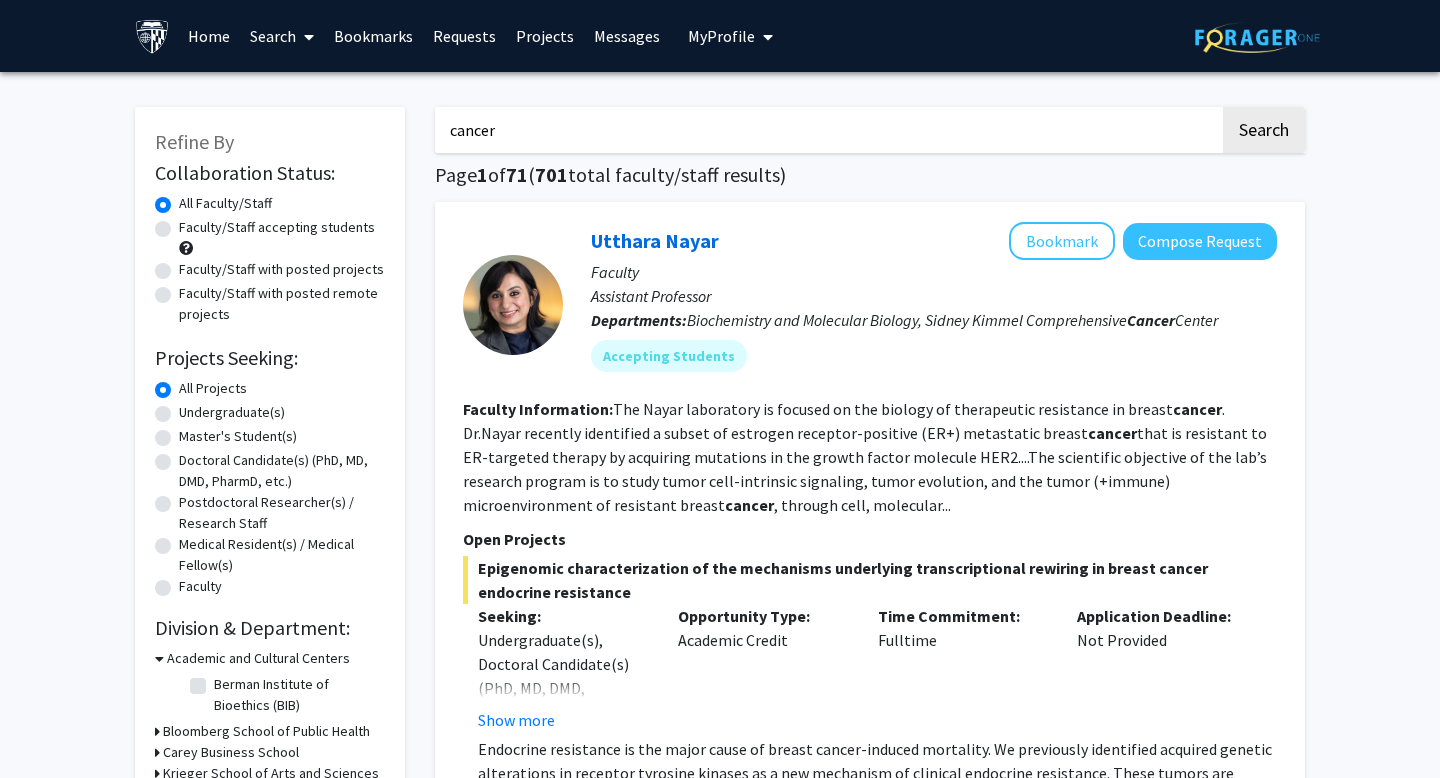 click on "Faculty/Staff accepting students" 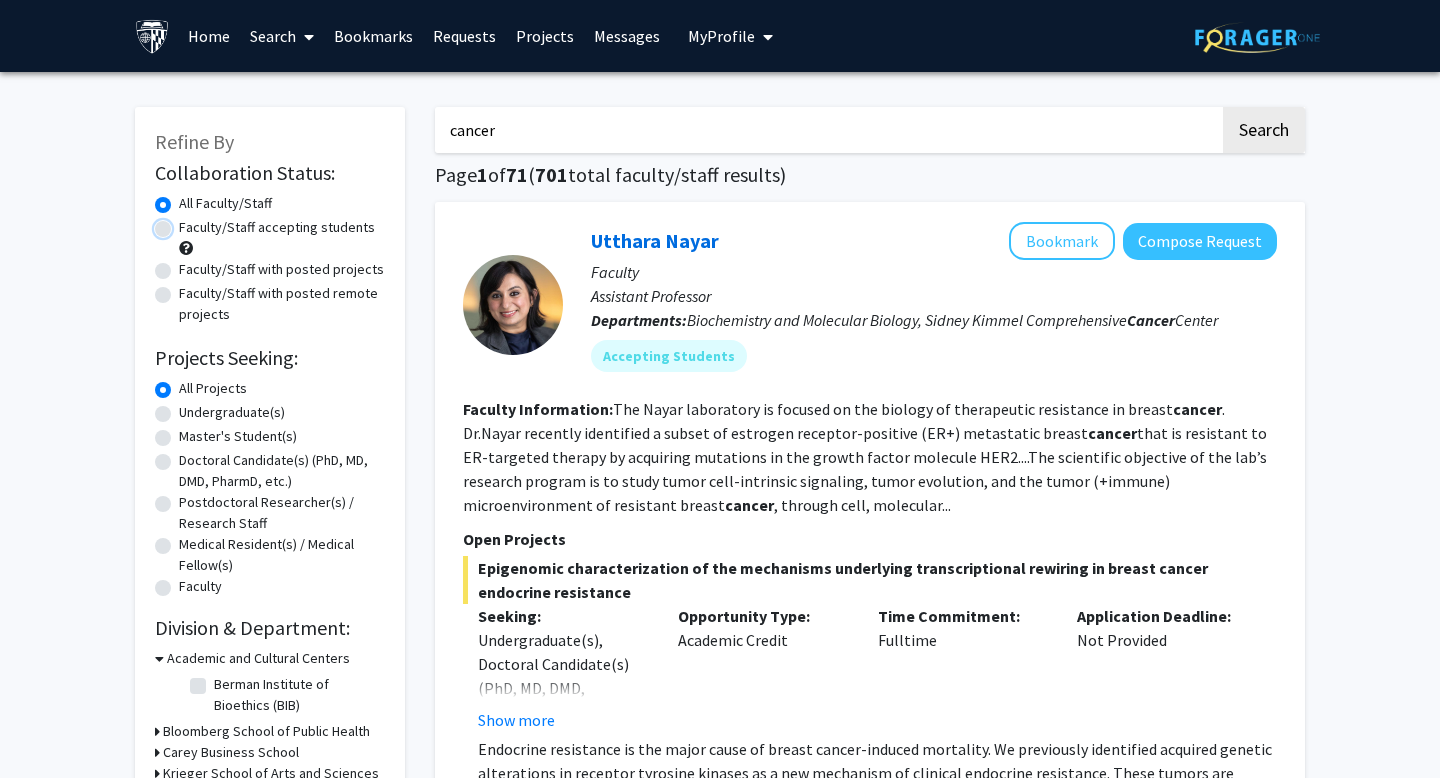 click on "Faculty/Staff accepting students" at bounding box center (185, 223) 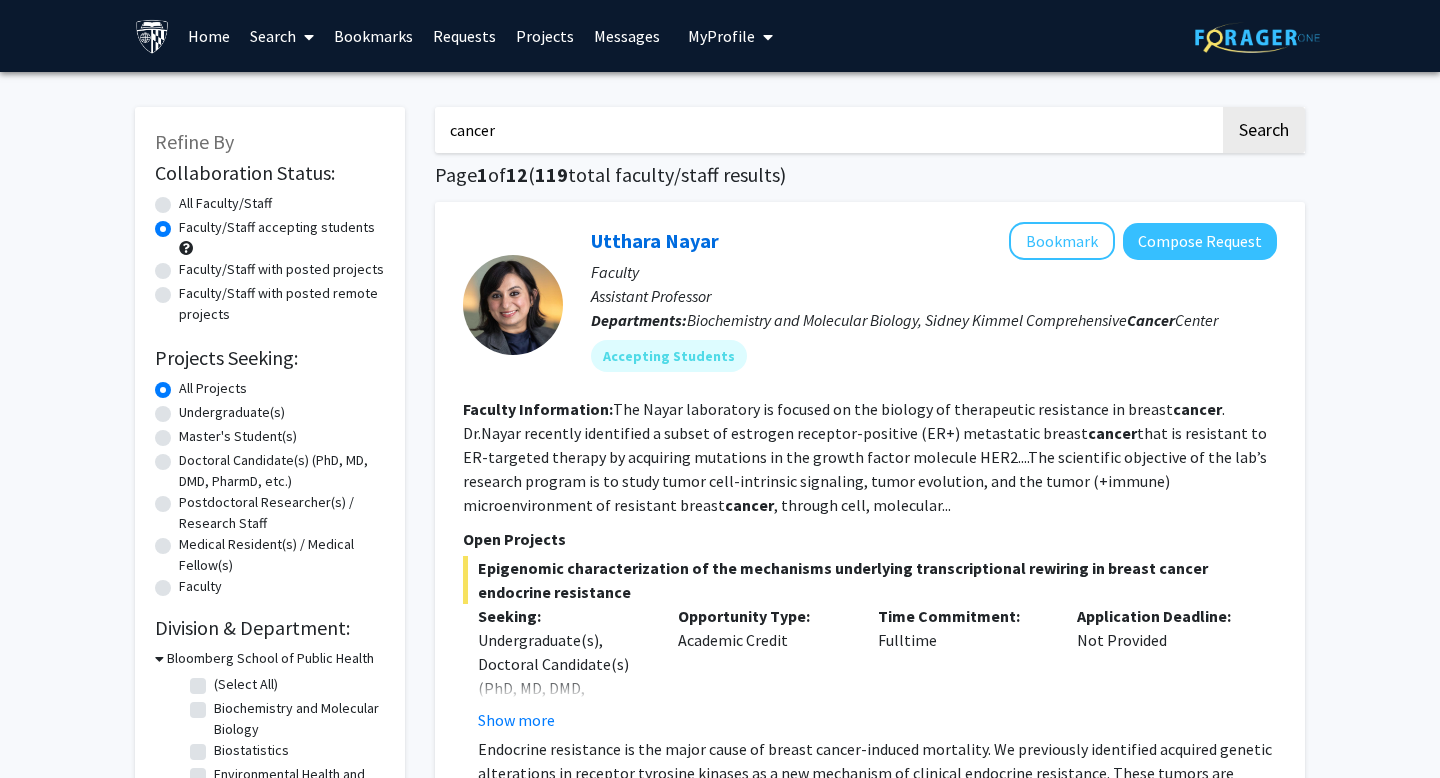 click on "Undergraduate(s)" 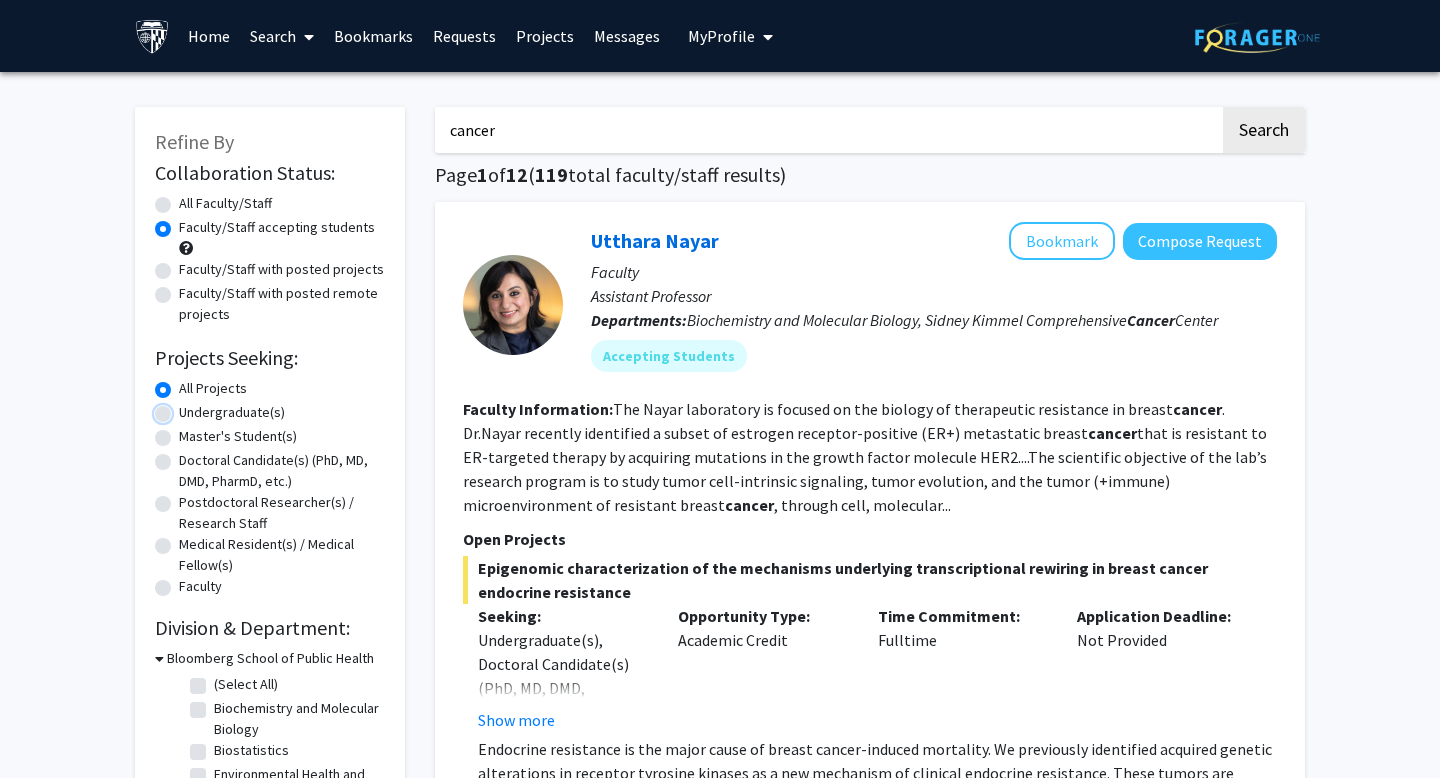 click on "Undergraduate(s)" at bounding box center [185, 408] 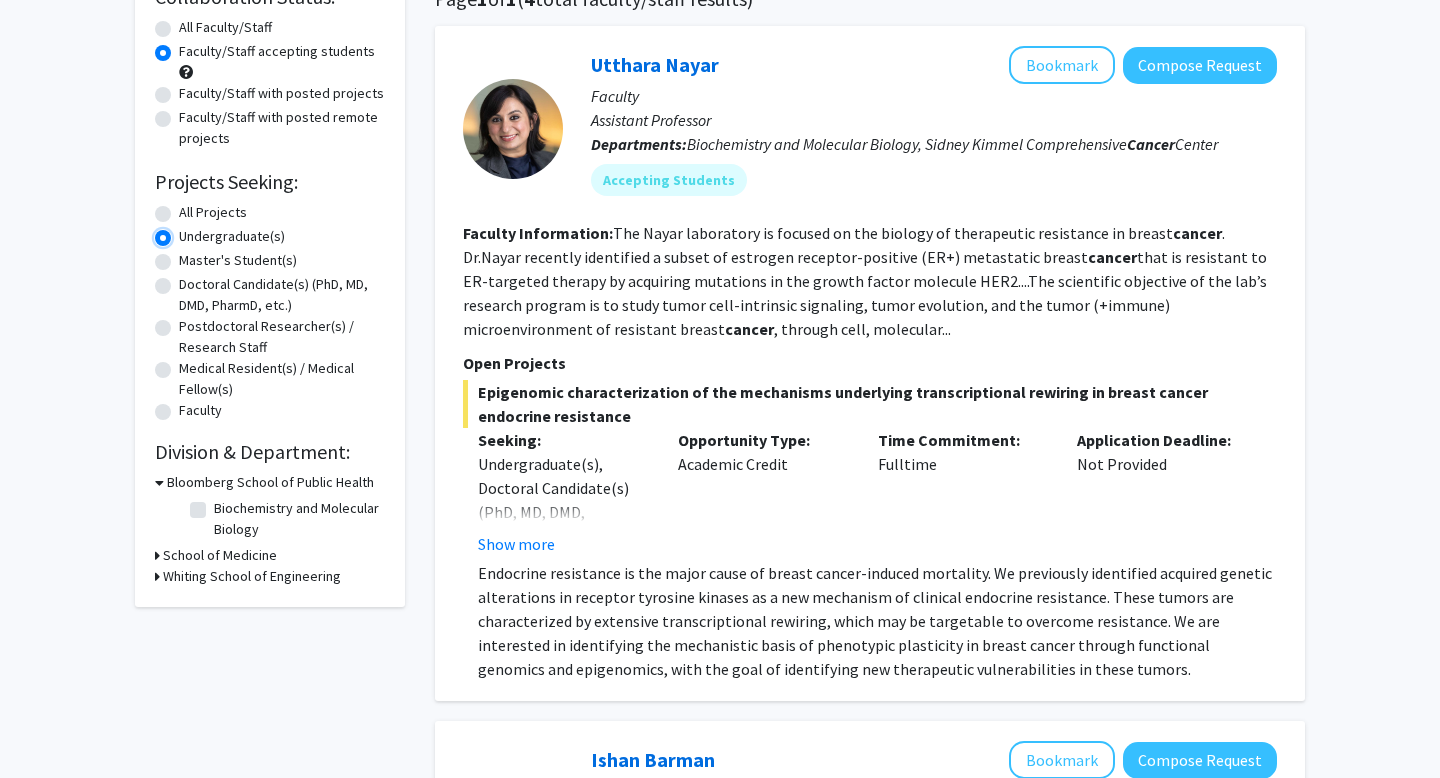 scroll, scrollTop: 177, scrollLeft: 0, axis: vertical 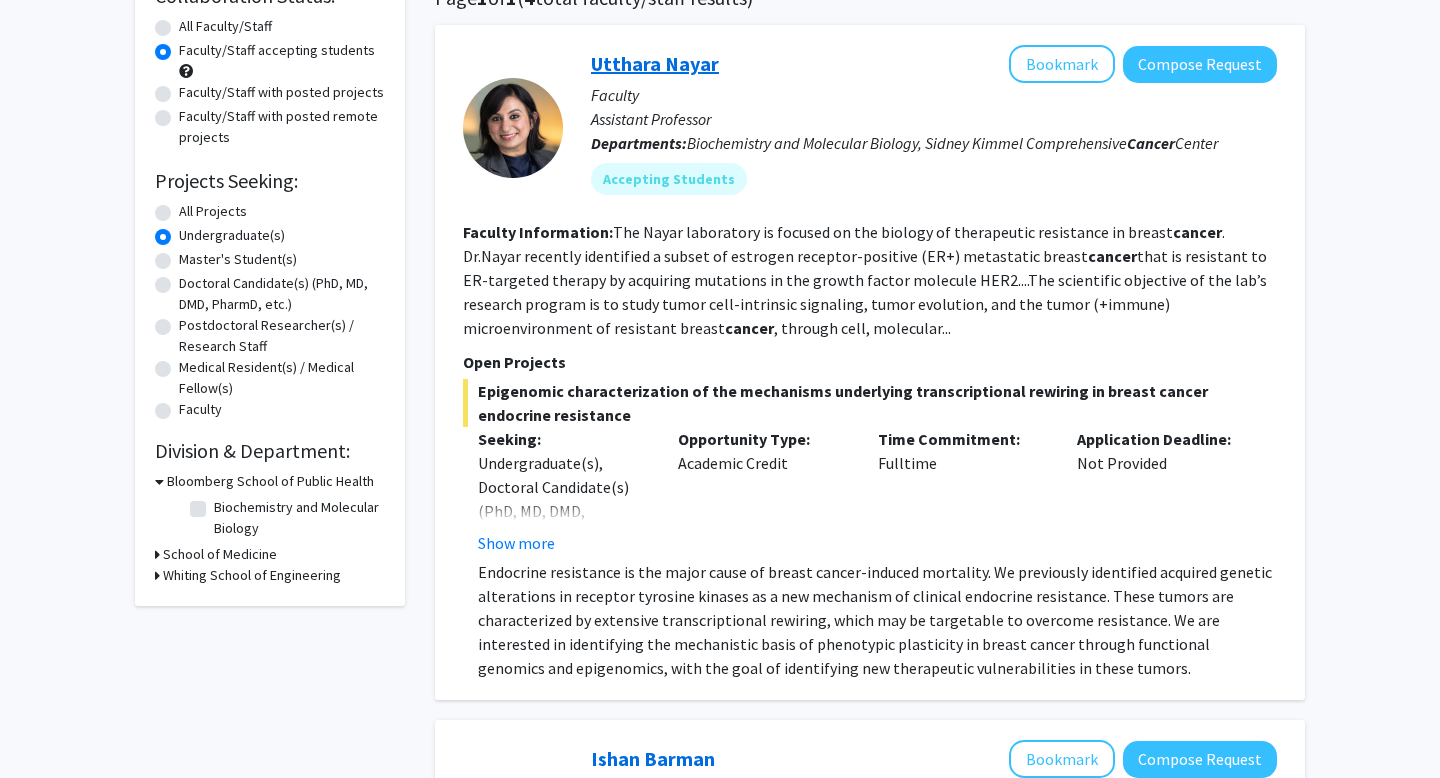 click on "Utthara Nayar" 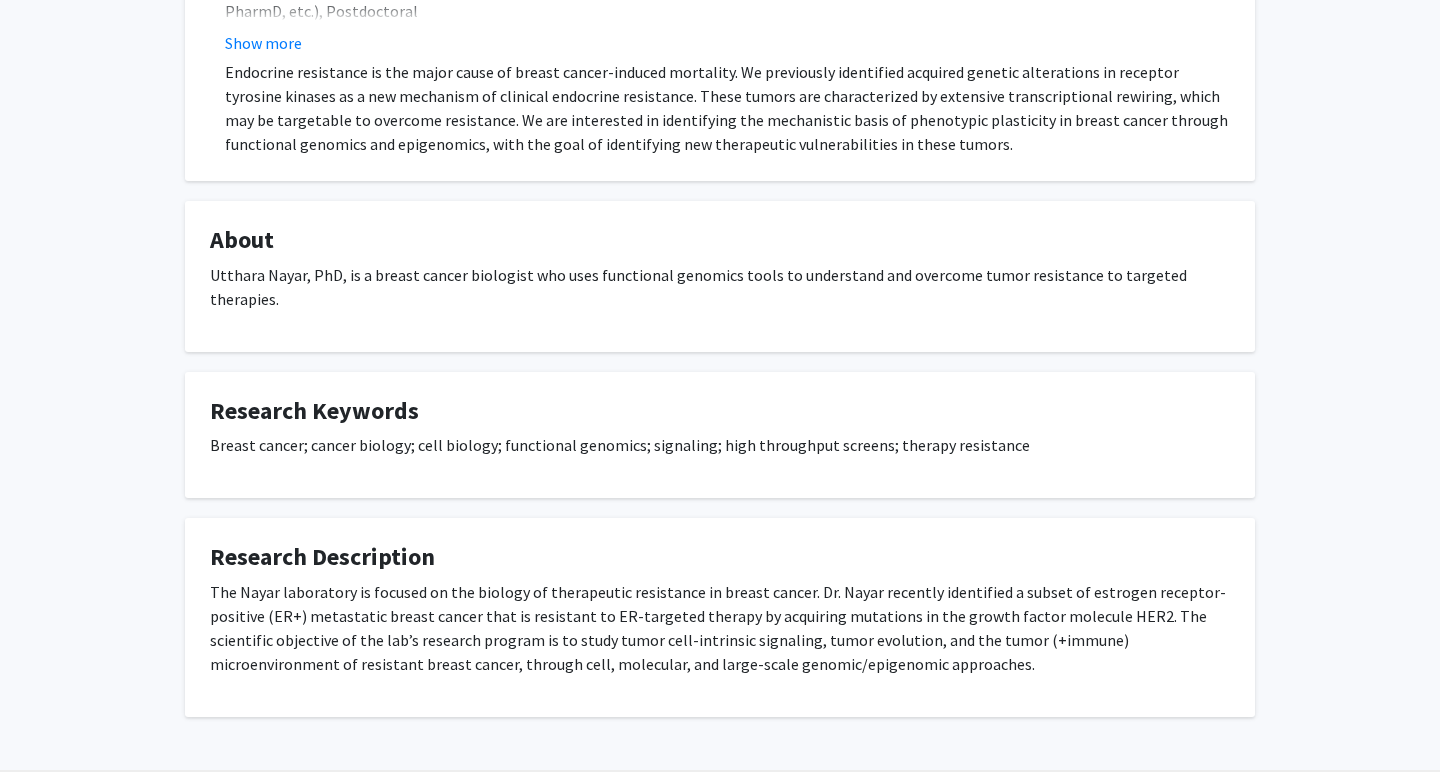 scroll, scrollTop: 562, scrollLeft: 0, axis: vertical 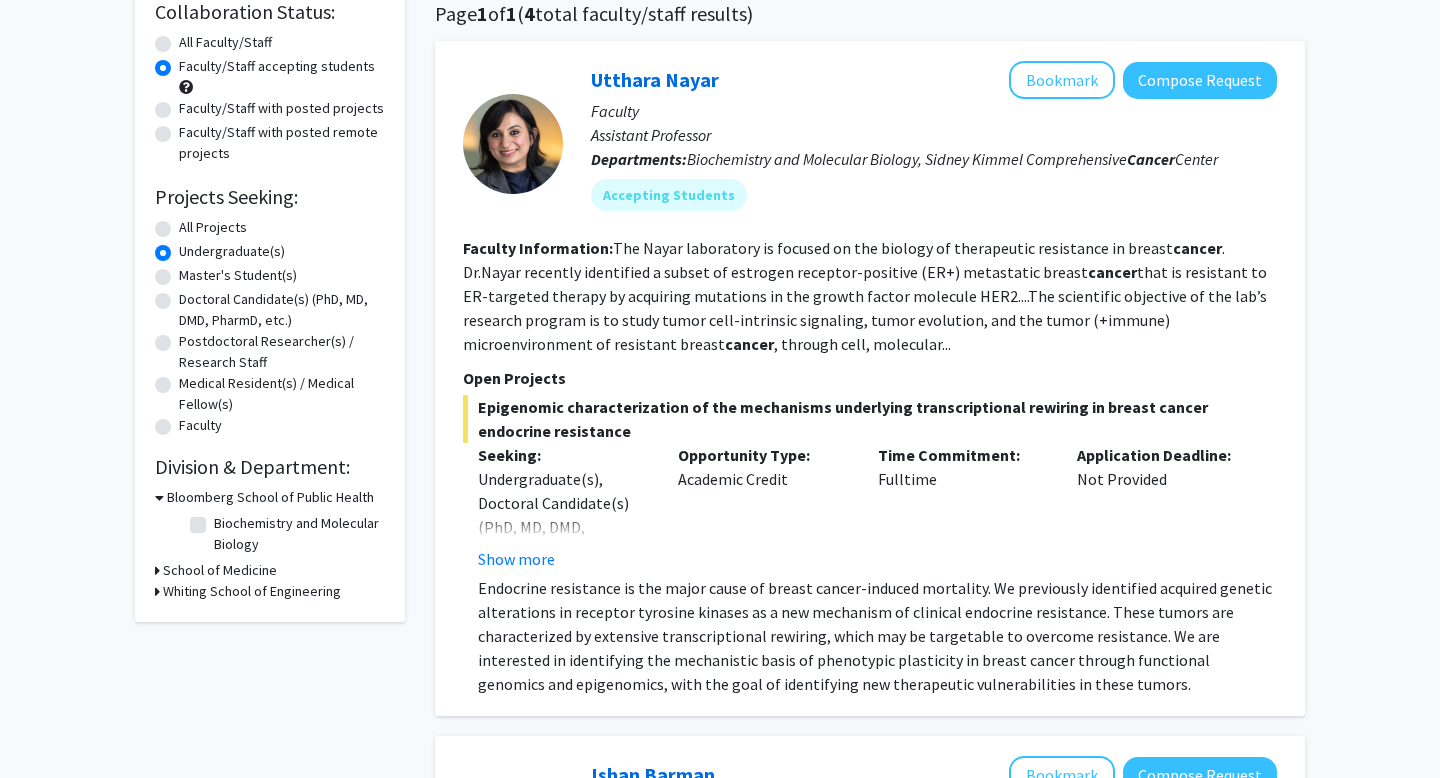 click 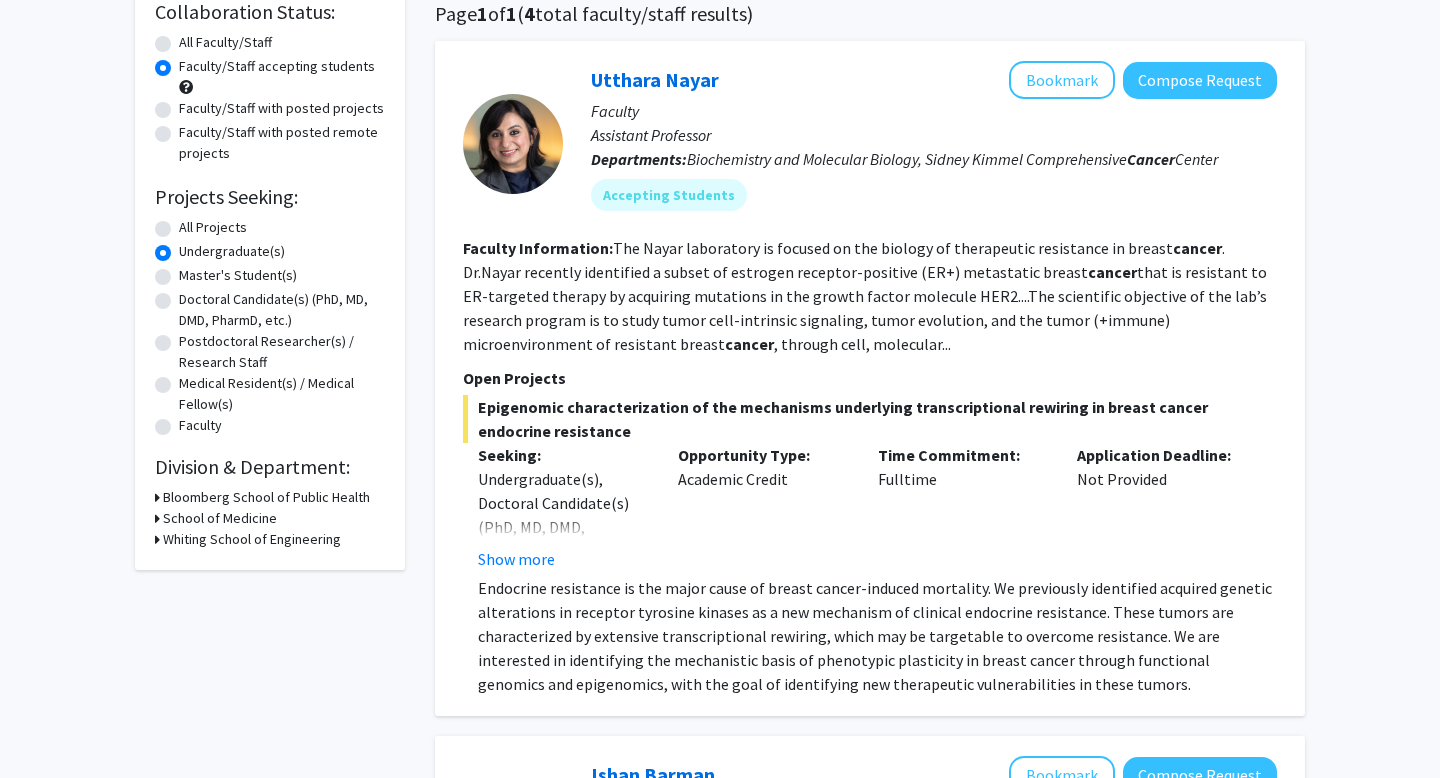 click on "School of Medicine" at bounding box center [220, 518] 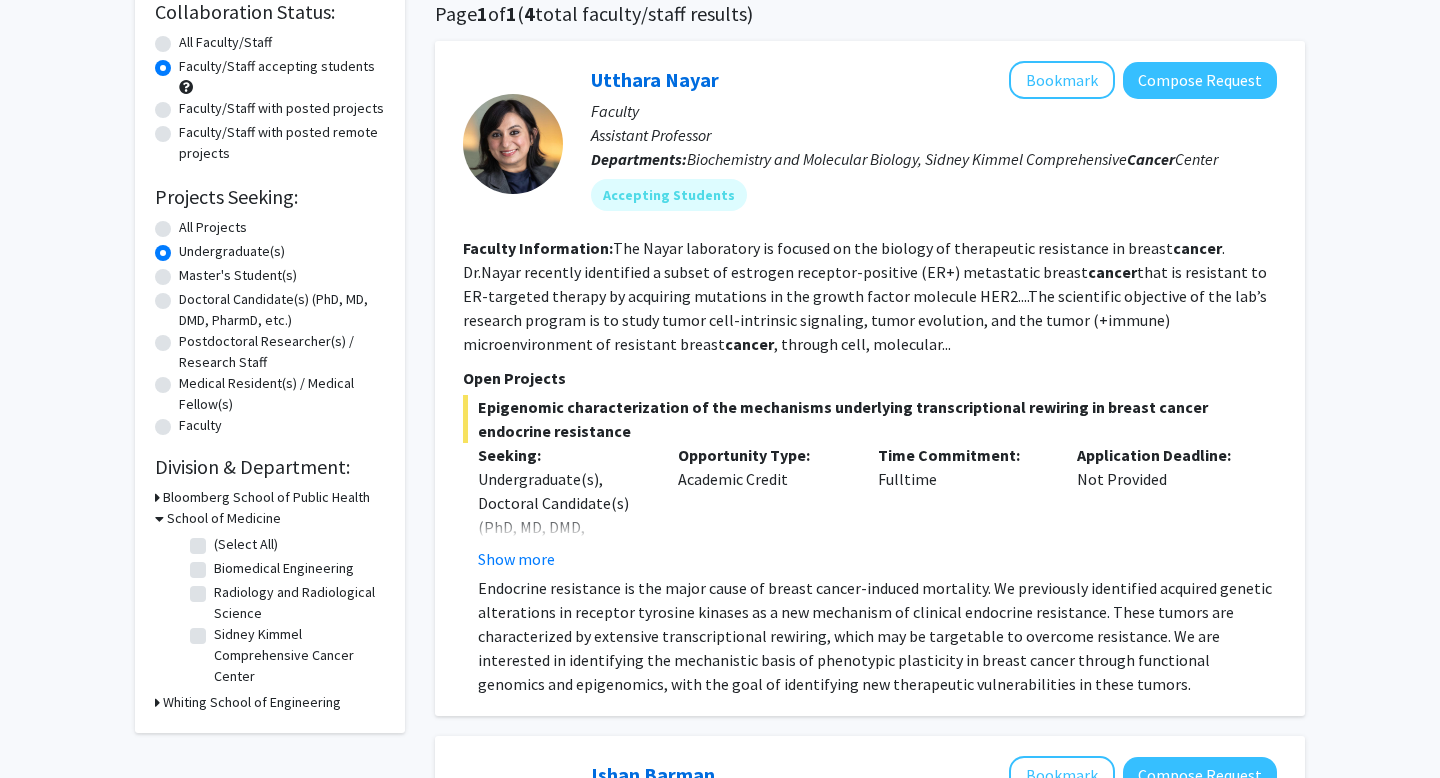 click on "School of Medicine" 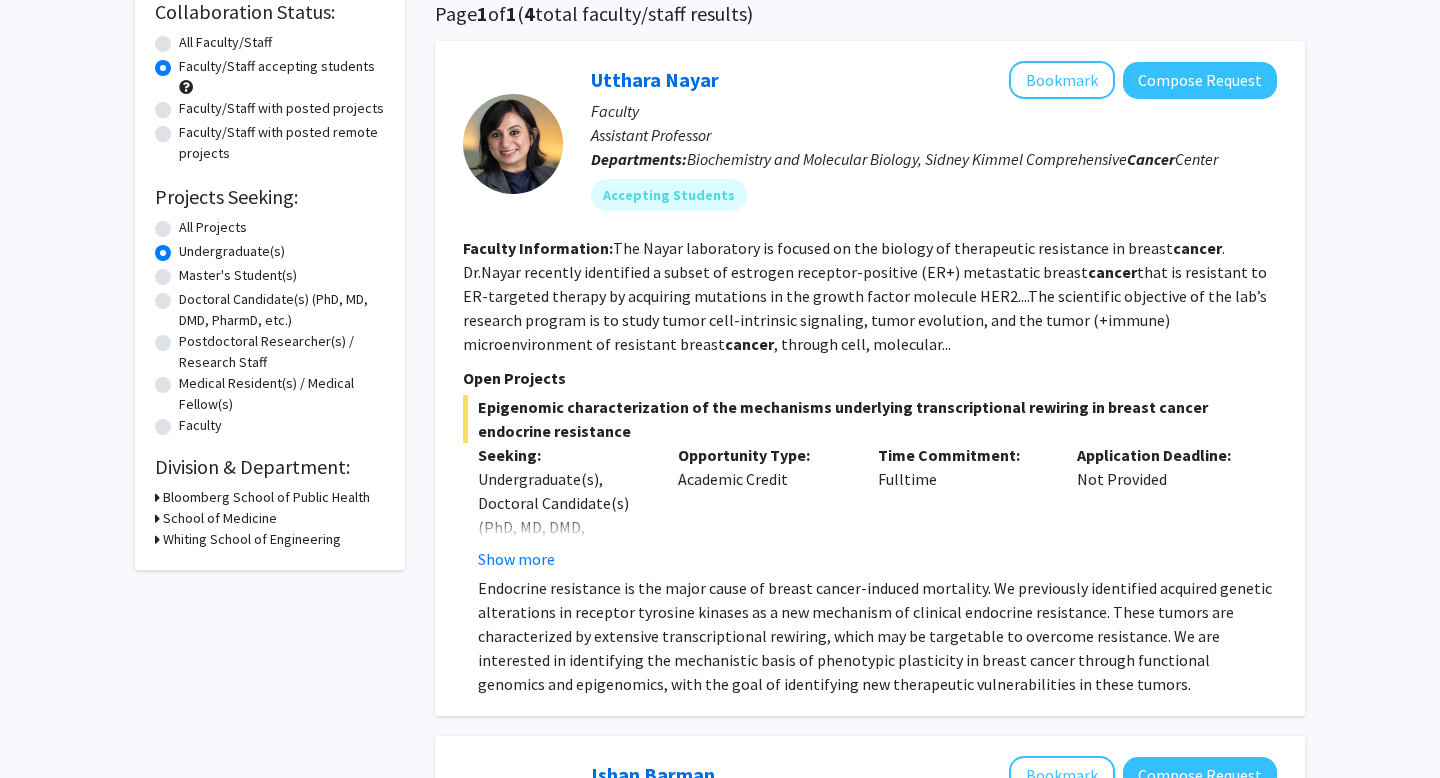 click 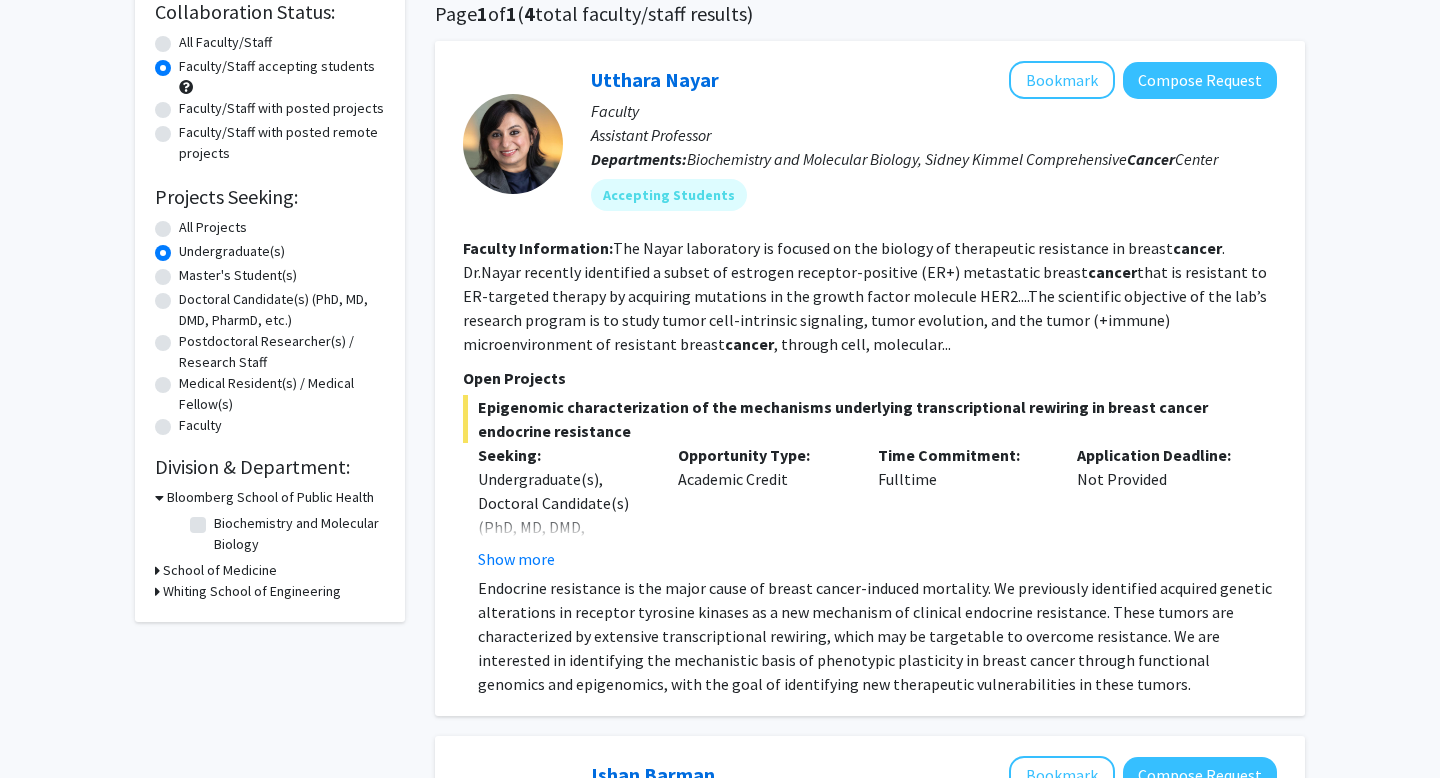 click 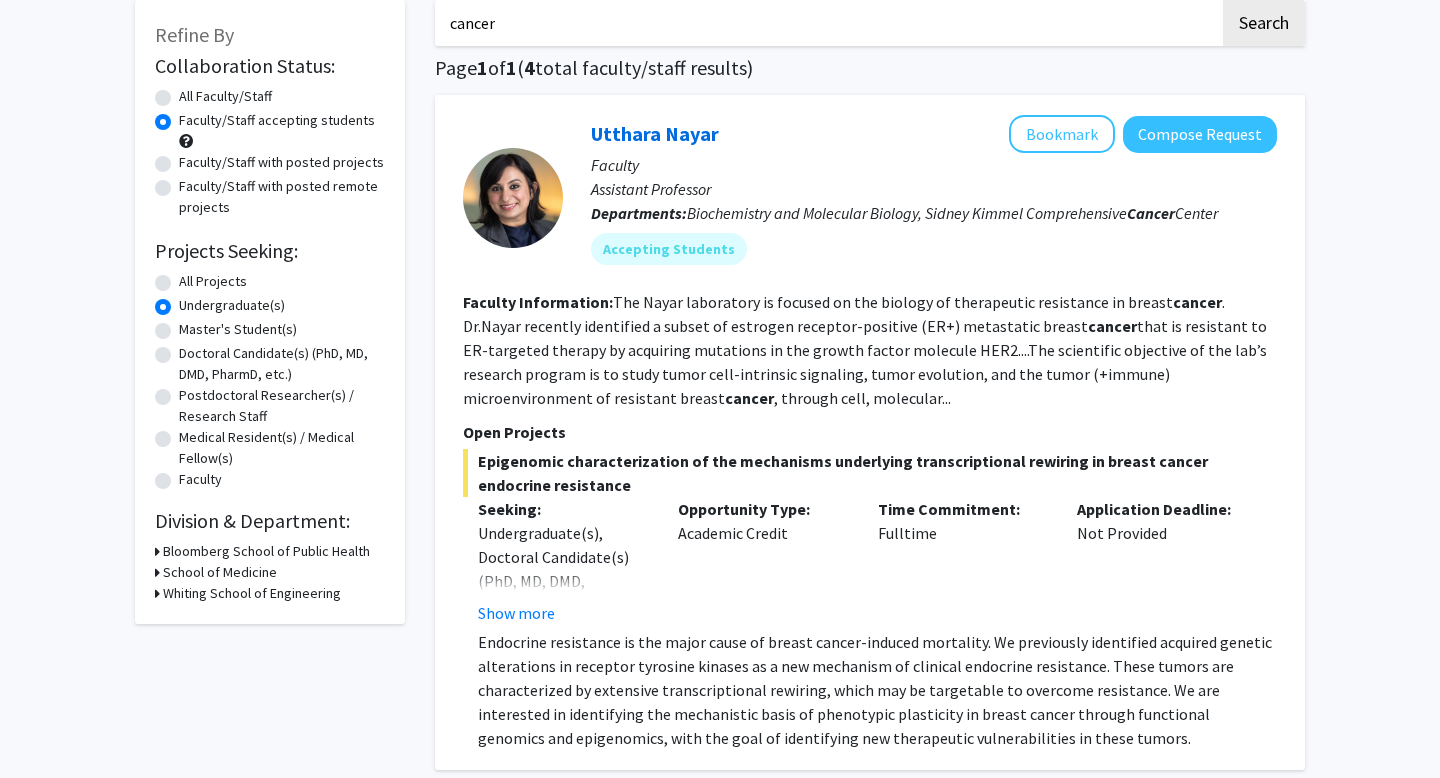 scroll, scrollTop: 183, scrollLeft: 0, axis: vertical 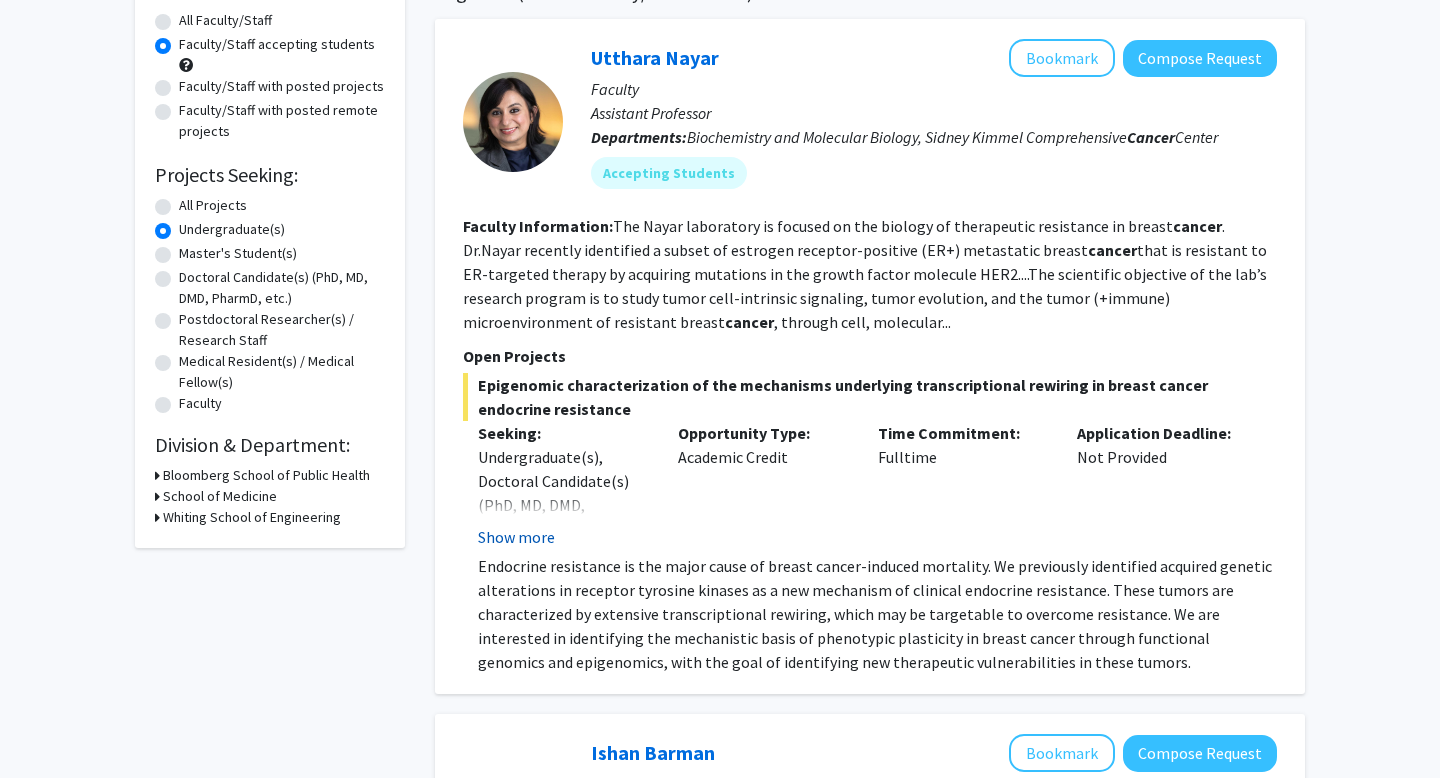 click on "Show more" 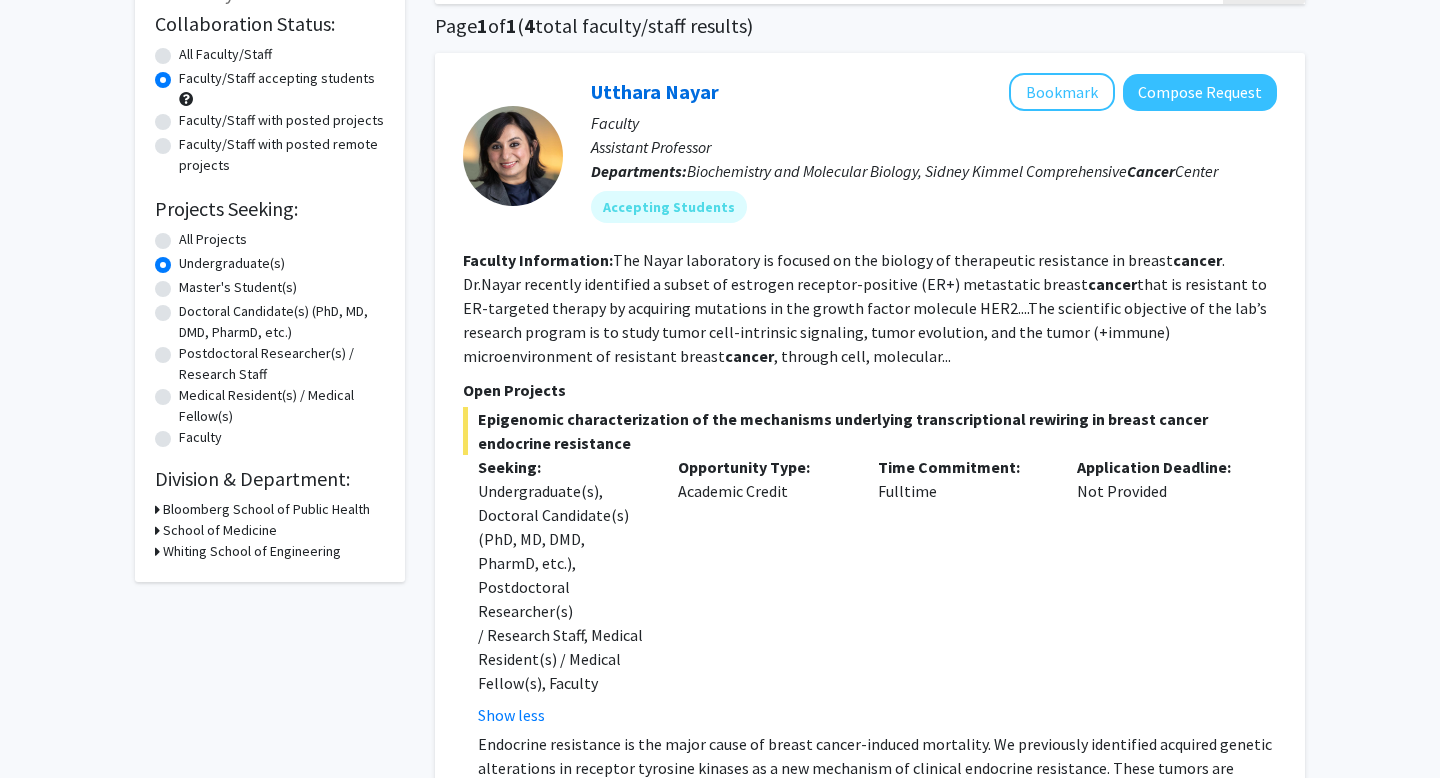 scroll, scrollTop: 38, scrollLeft: 0, axis: vertical 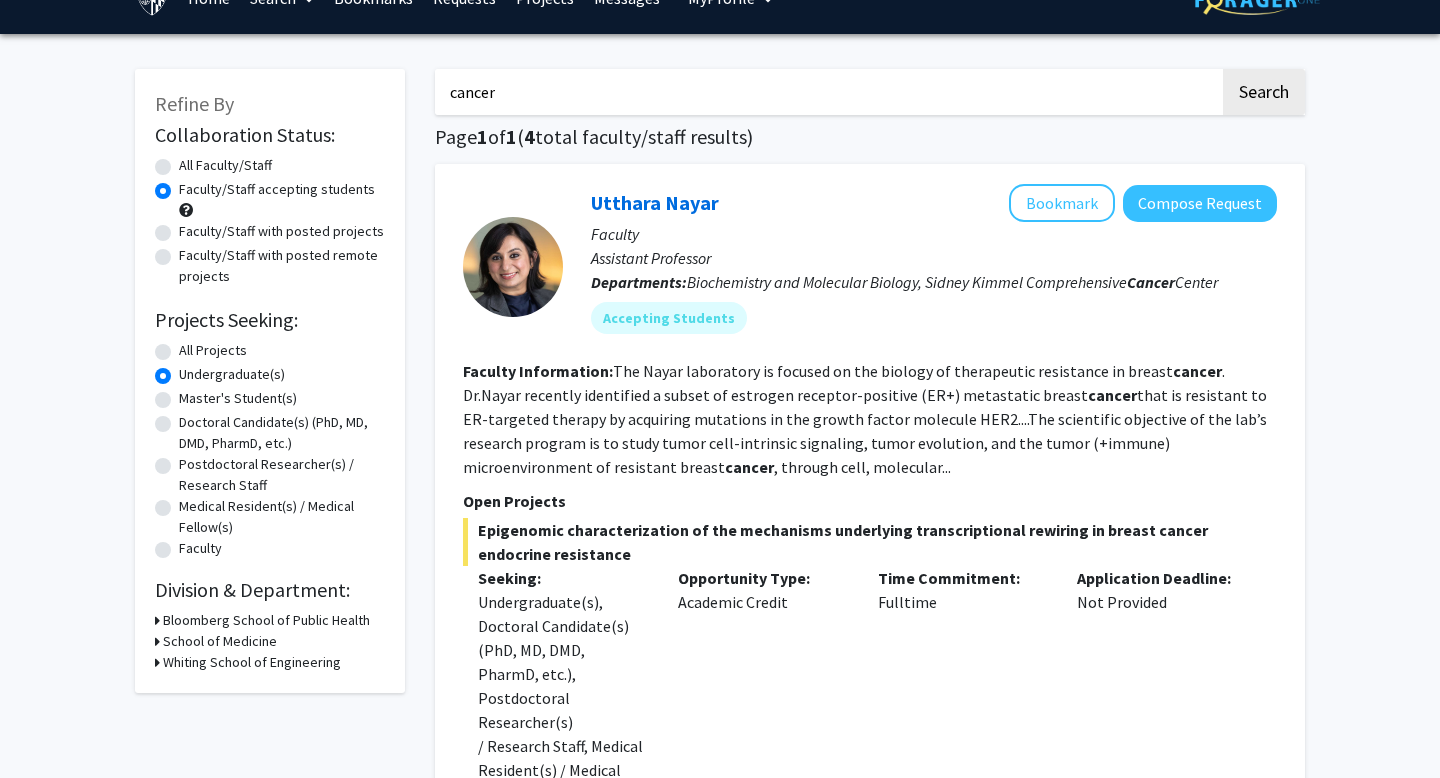 click on "cancer" at bounding box center [827, 92] 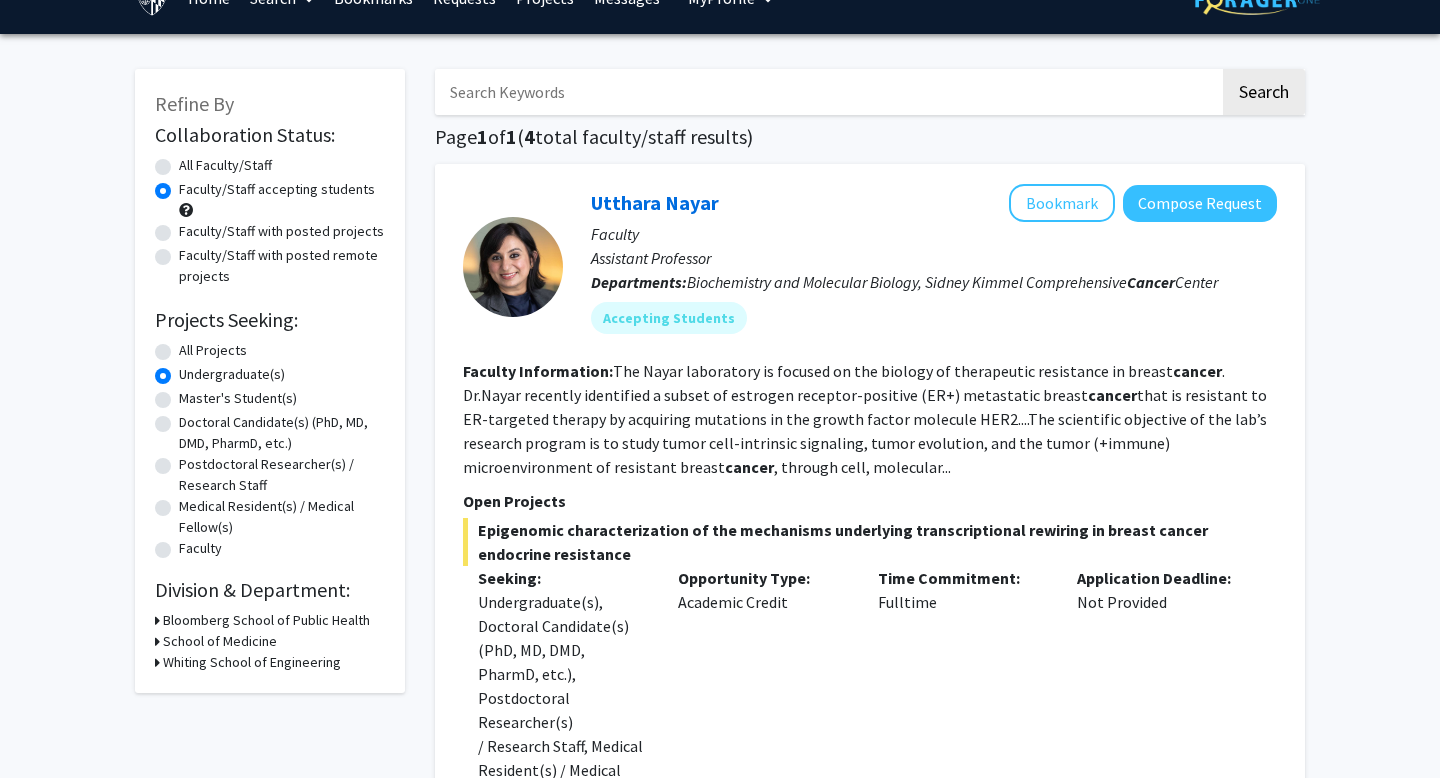 click on "Refine By Collaboration Status: Collaboration Status  All Faculty/Staff    Collaboration Status  Faculty/Staff accepting students    Collaboration Status  Faculty/Staff with posted projects    Collaboration Status  Faculty/Staff with posted remote projects    Projects Seeking: Projects Seeking Level  All Projects    Projects Seeking Level  Undergraduate(s)    Projects Seeking Level  Master's Student(s)    Projects Seeking Level  Doctoral Candidate(s) (PhD, MD, DMD, PharmD, etc.)    Projects Seeking Level  Postdoctoral Researcher(s) / Research Staff    Projects Seeking Level  Medical Resident(s) / Medical Fellow(s)    Projects Seeking Level  Faculty    Division & Department:      Bloomberg School of Public Health       School of Medicine       Whiting School of Engineering  Search  Page  1  of  1  ( 4  total faculty/staff results)   Utthara Nayar   Bookmark
Compose Request  Faculty Assistant Professor Departments:  Biochemistry and Molecular Biology, Sidney Kimmel Comprehensive  Cancer  Center" 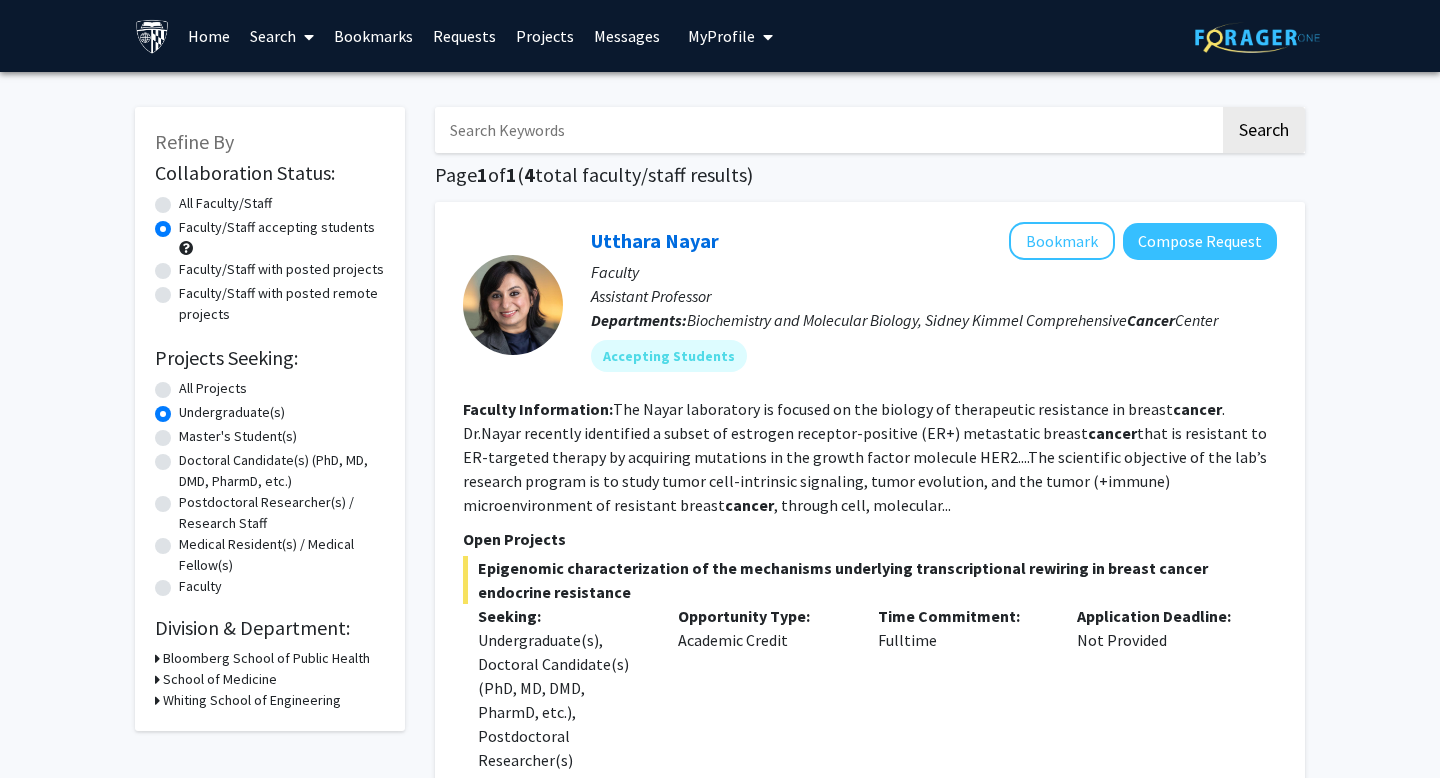 click at bounding box center (827, 130) 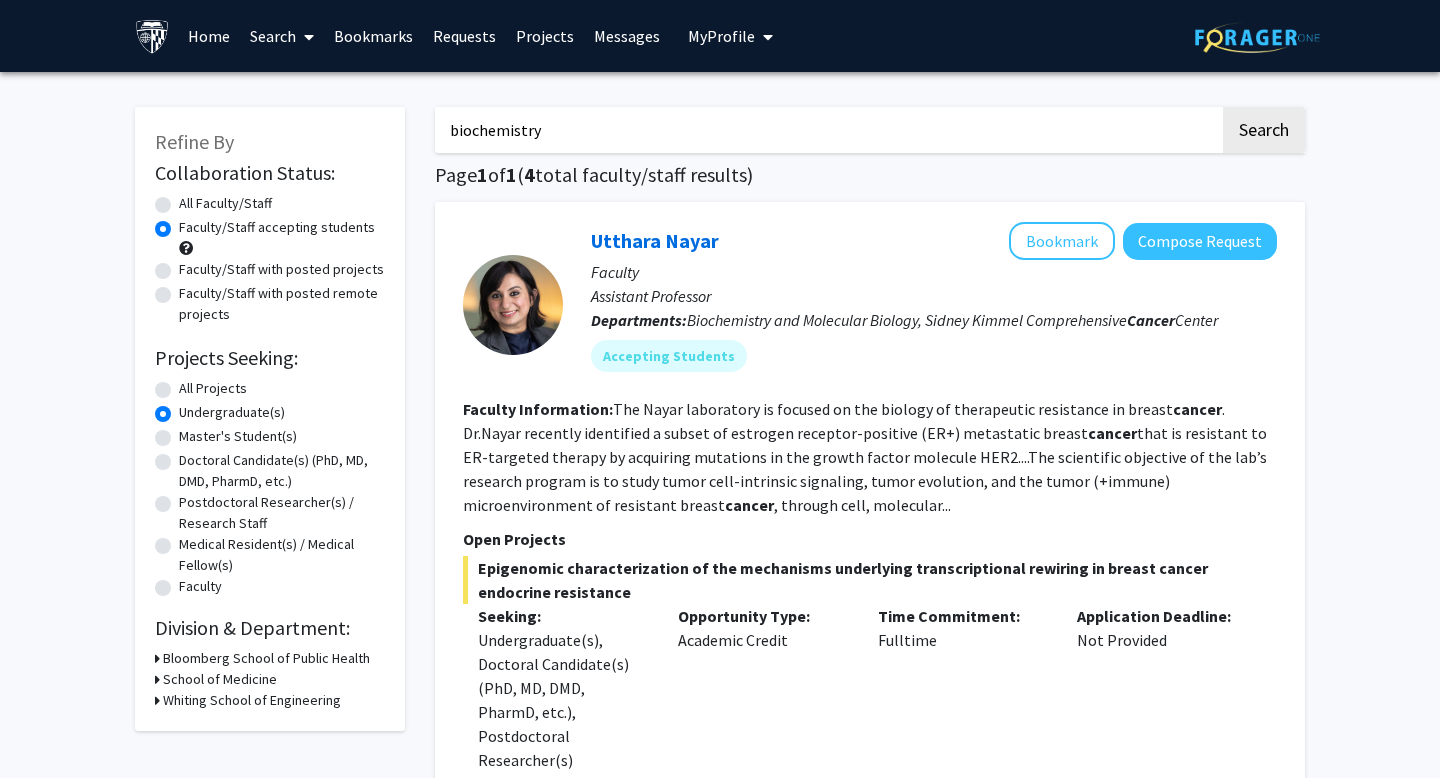 type on "biochemistry" 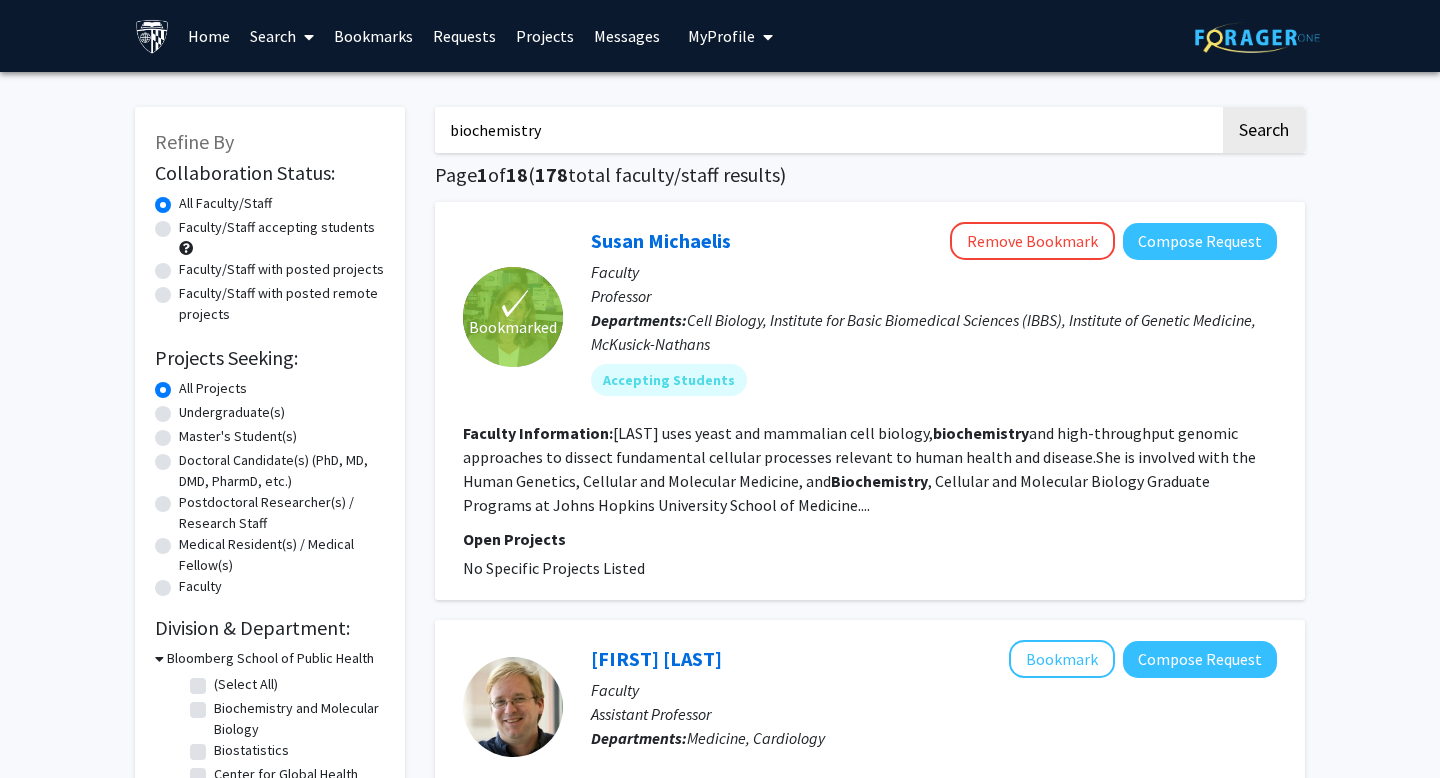 click on "Undergraduate(s)" 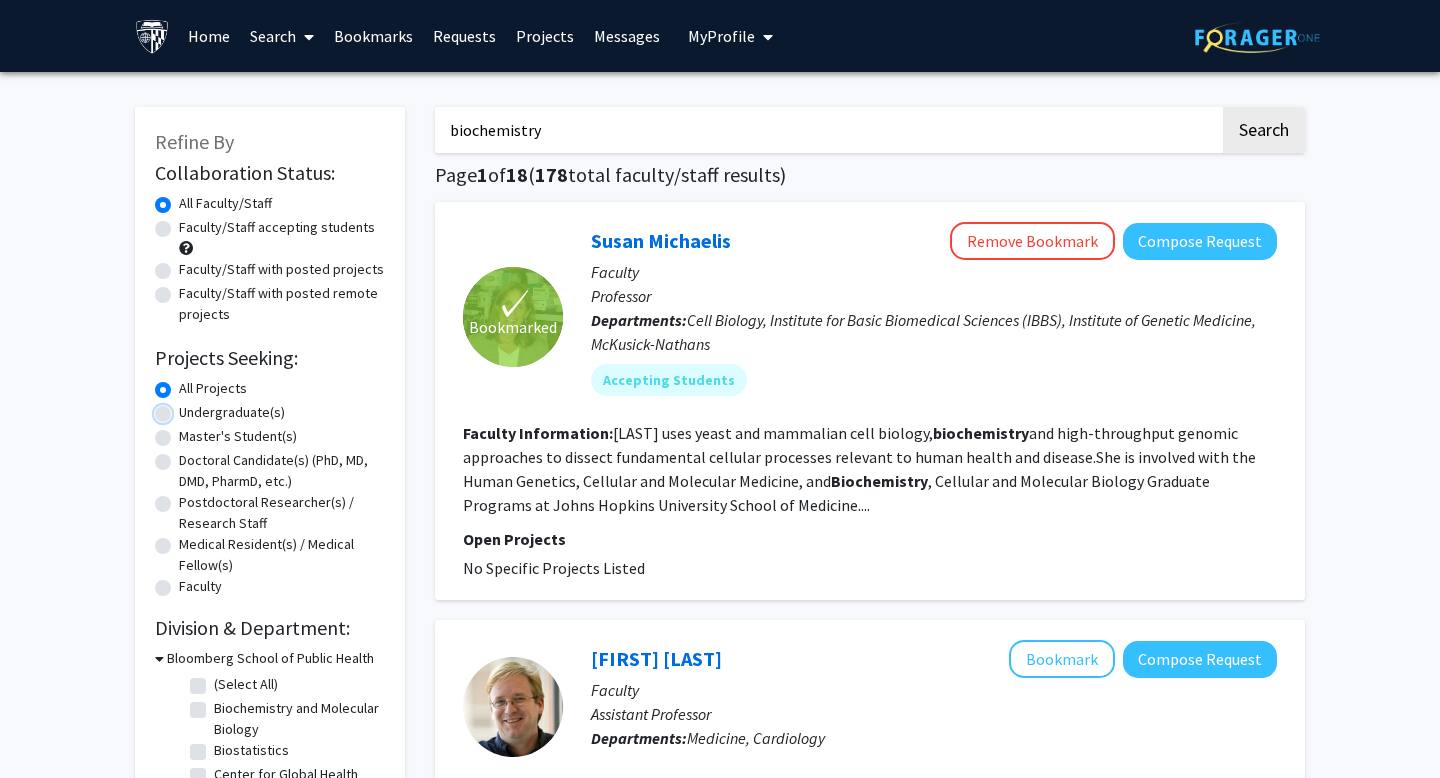 click on "Undergraduate(s)" at bounding box center [185, 408] 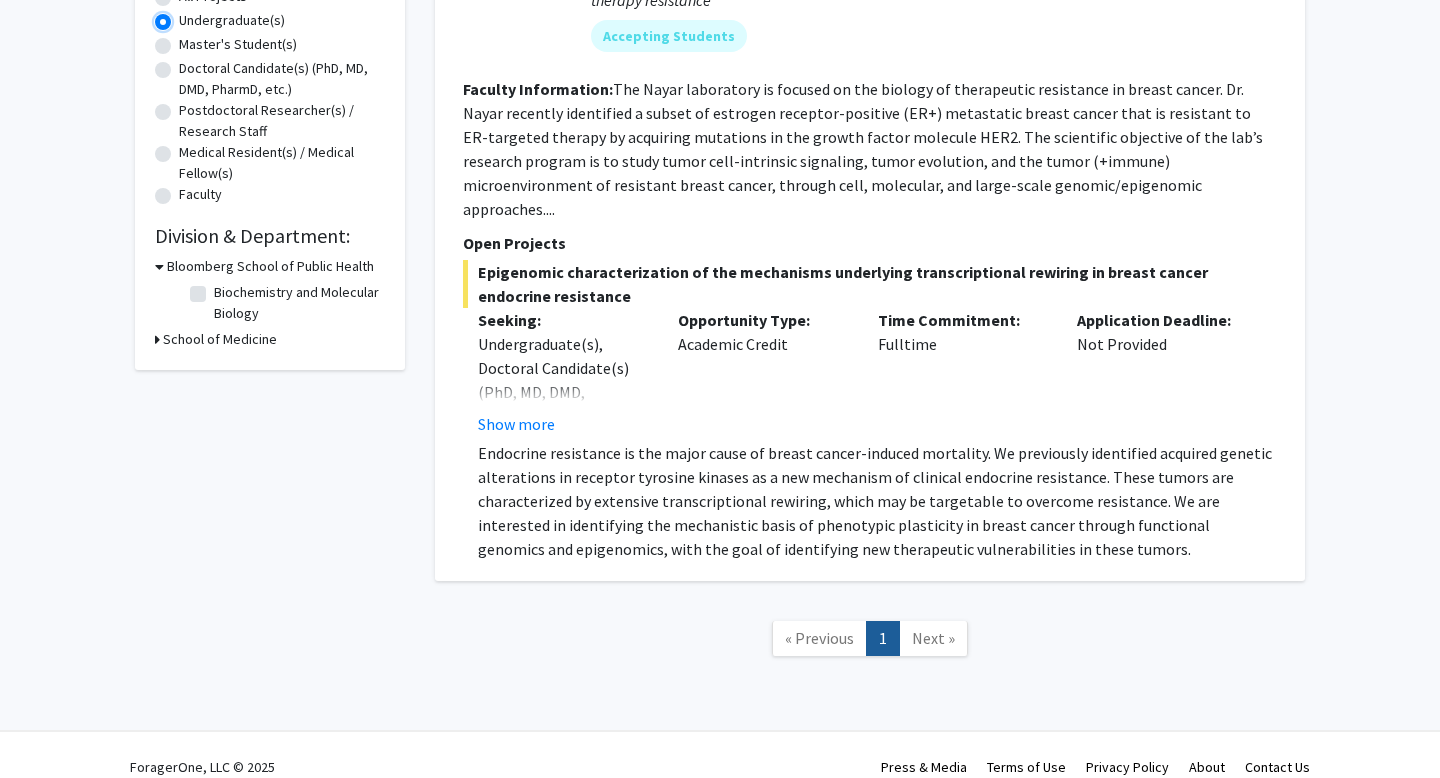 scroll, scrollTop: 0, scrollLeft: 0, axis: both 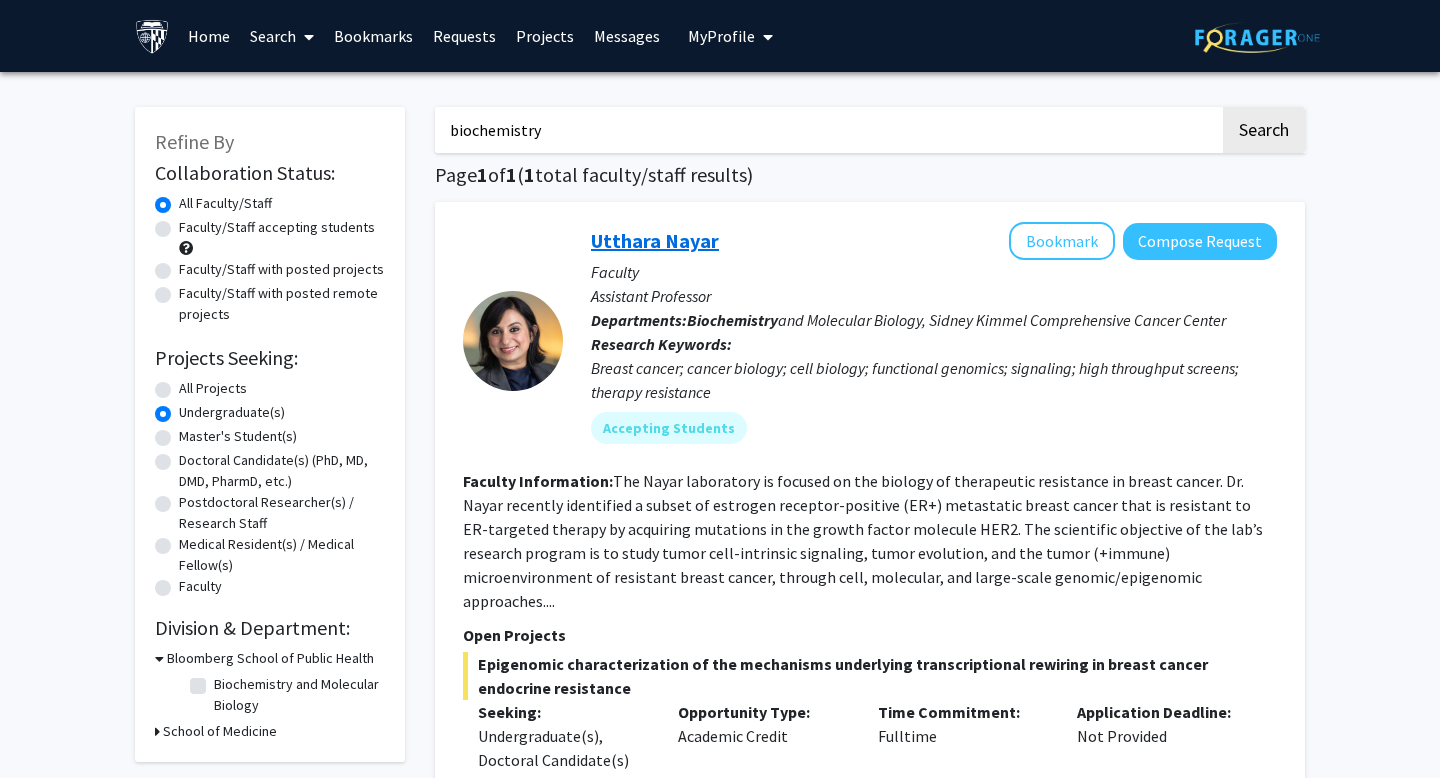 click on "Utthara Nayar" 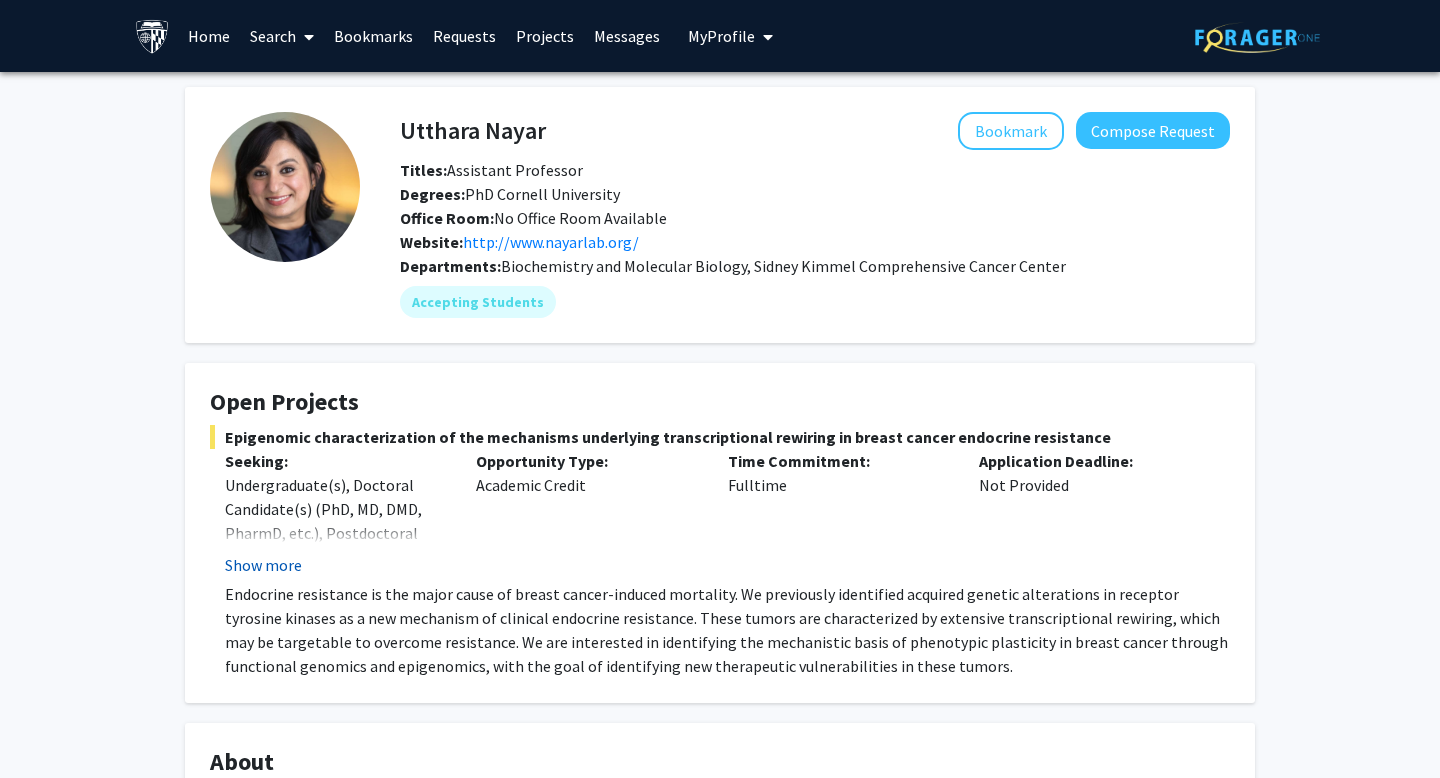 click on "Show more" 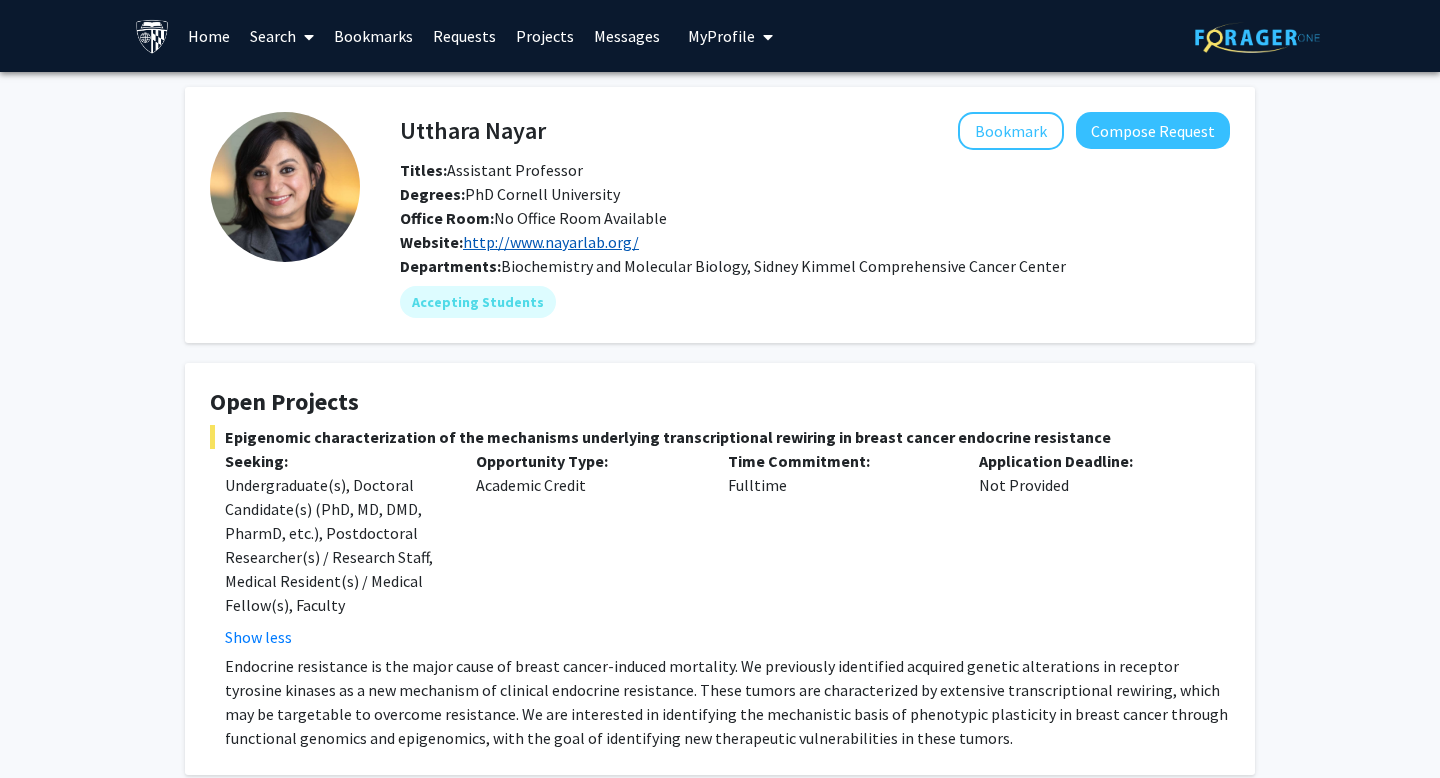 click on "http://www.nayarlab.org/" 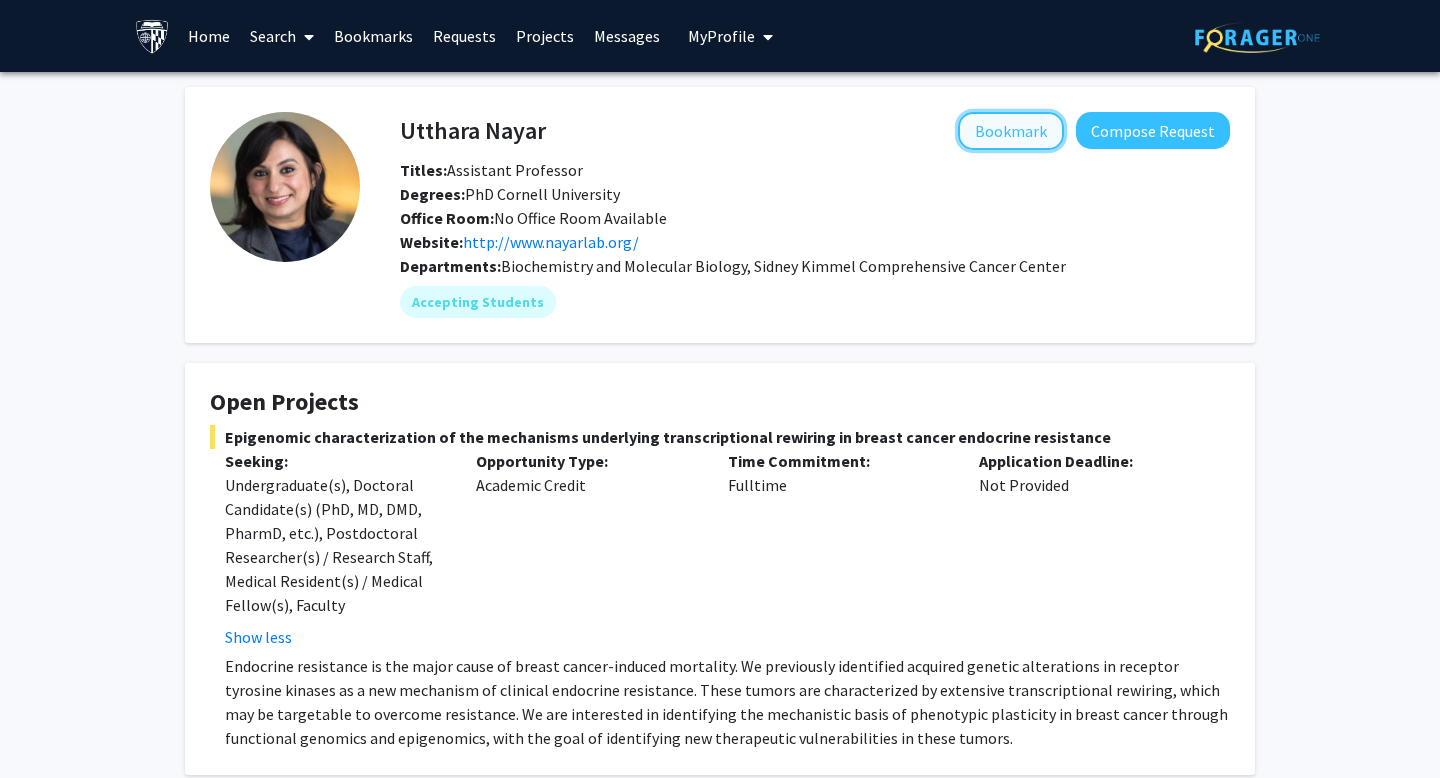 click on "Bookmark" 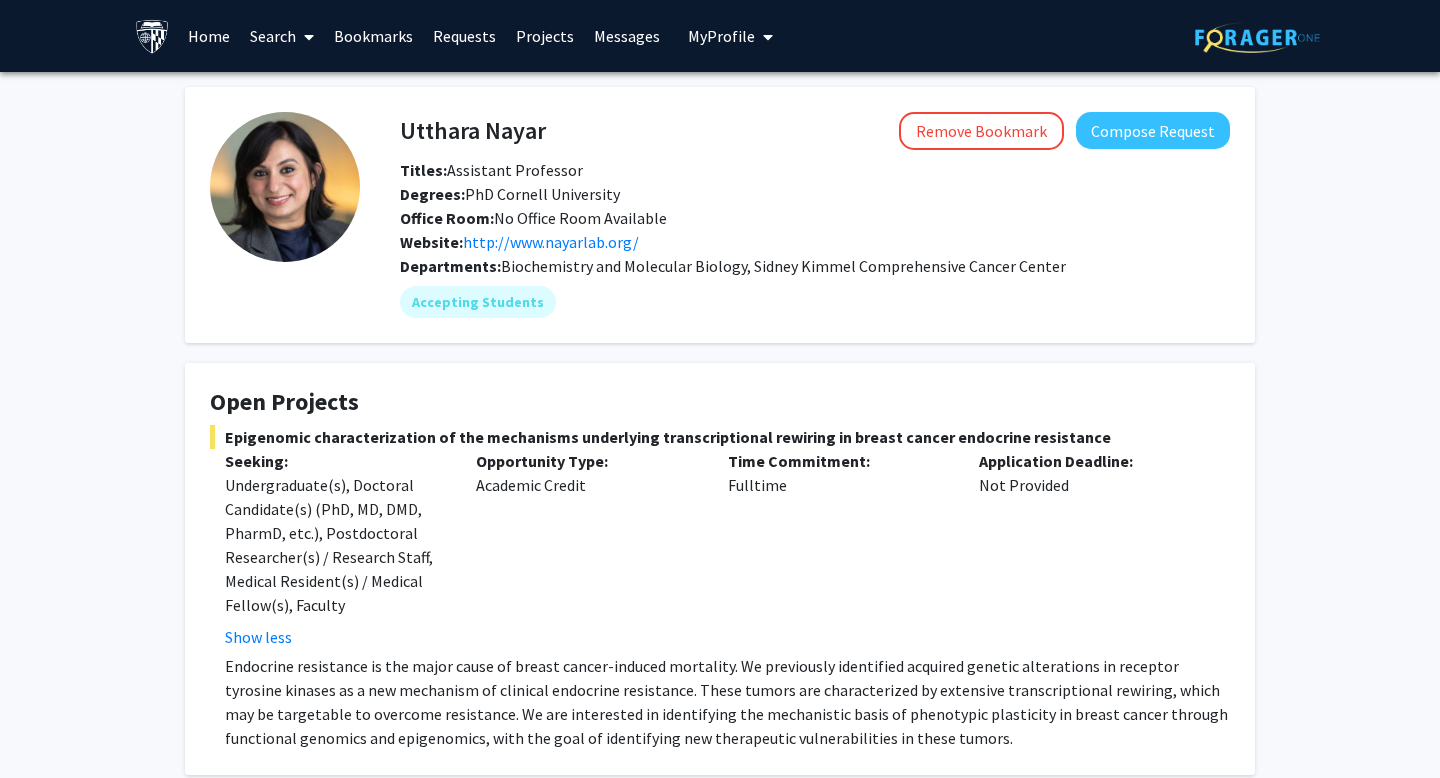 click on "Bookmarks" at bounding box center (373, 36) 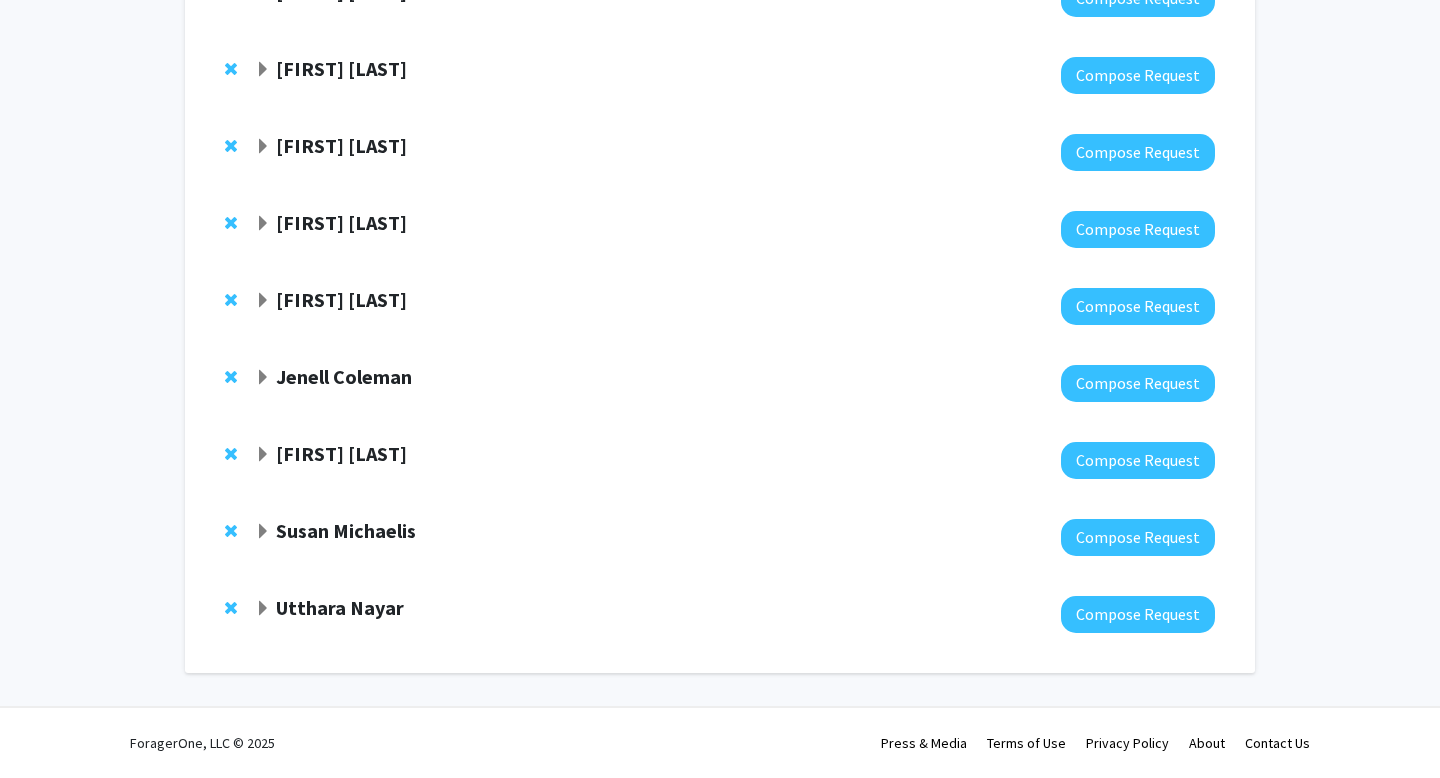 scroll, scrollTop: 0, scrollLeft: 0, axis: both 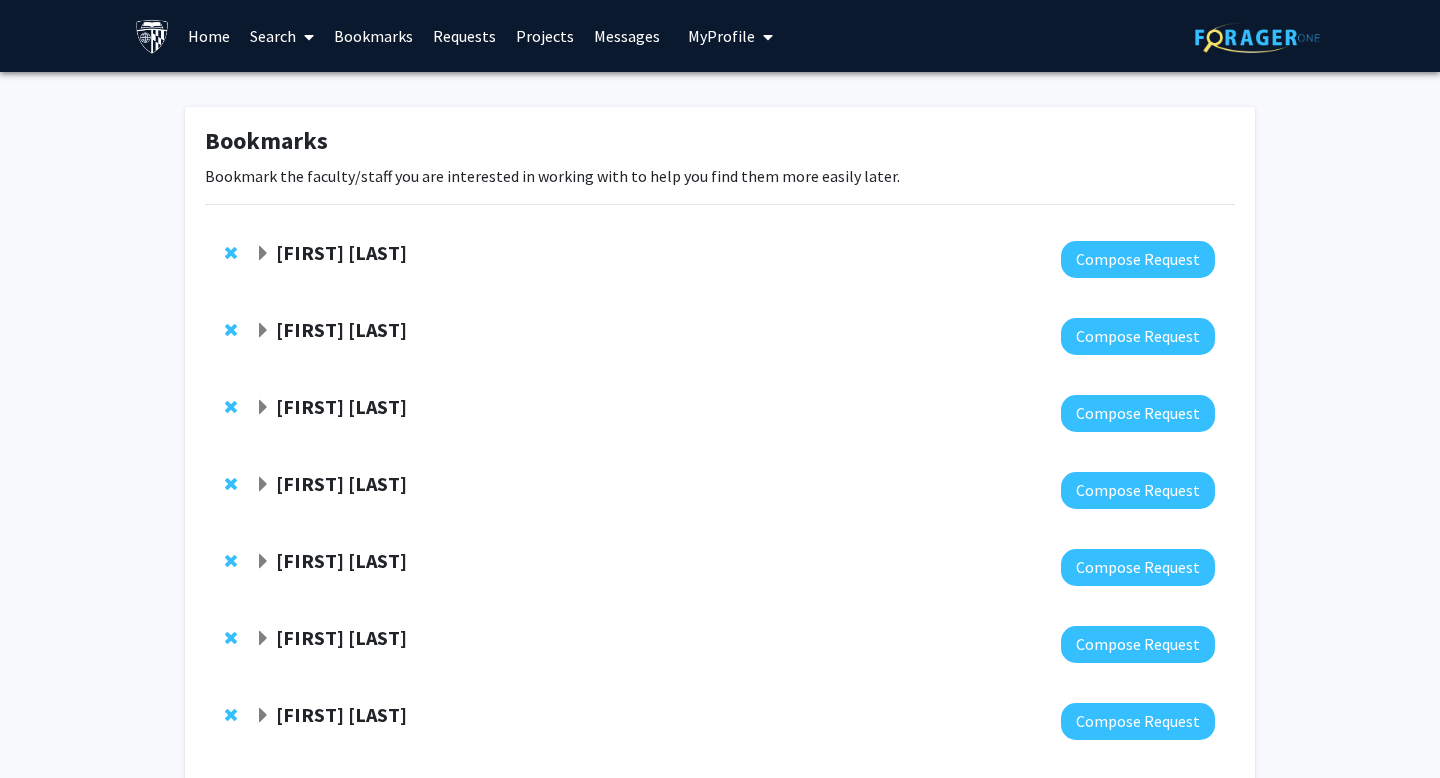 click on "Bookmarks" at bounding box center [373, 36] 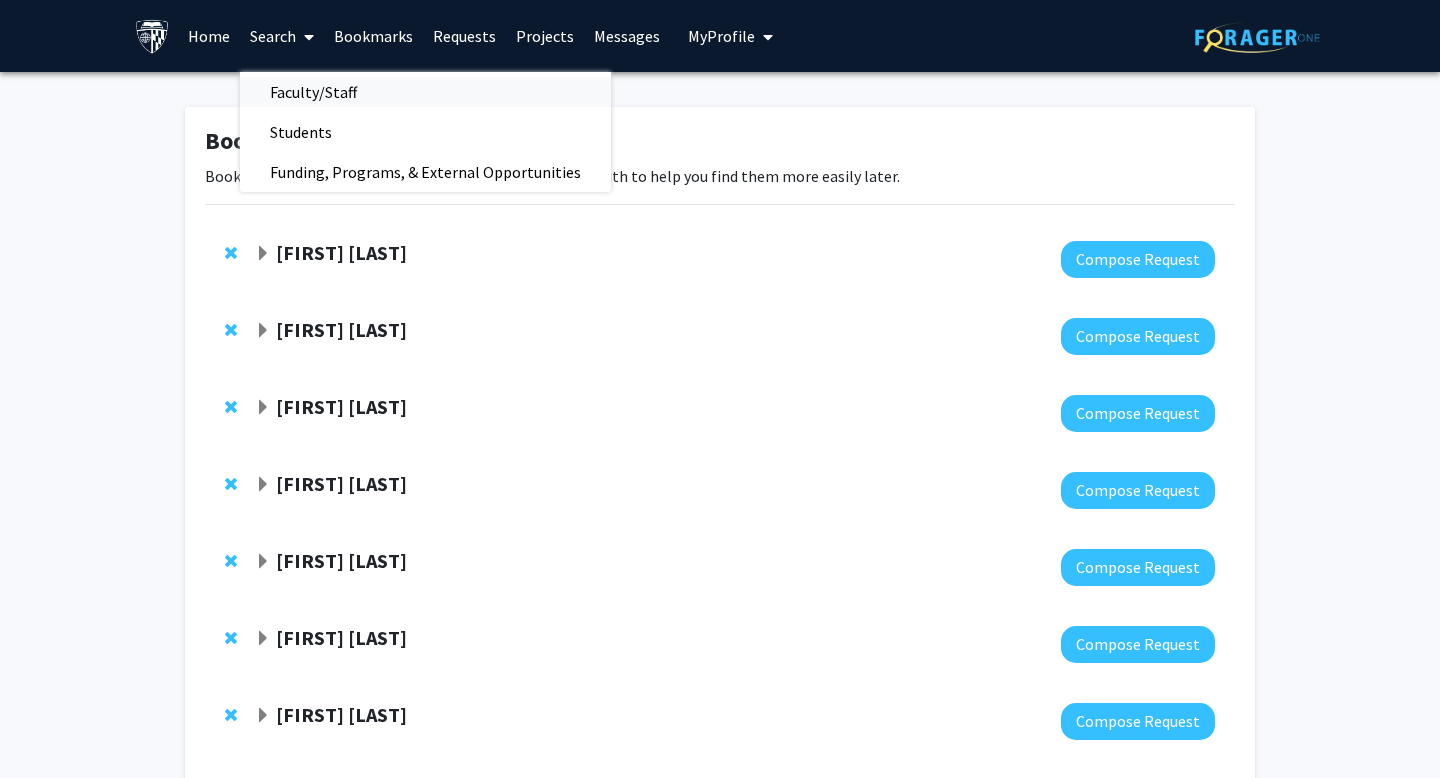 click on "Faculty/Staff" at bounding box center [313, 92] 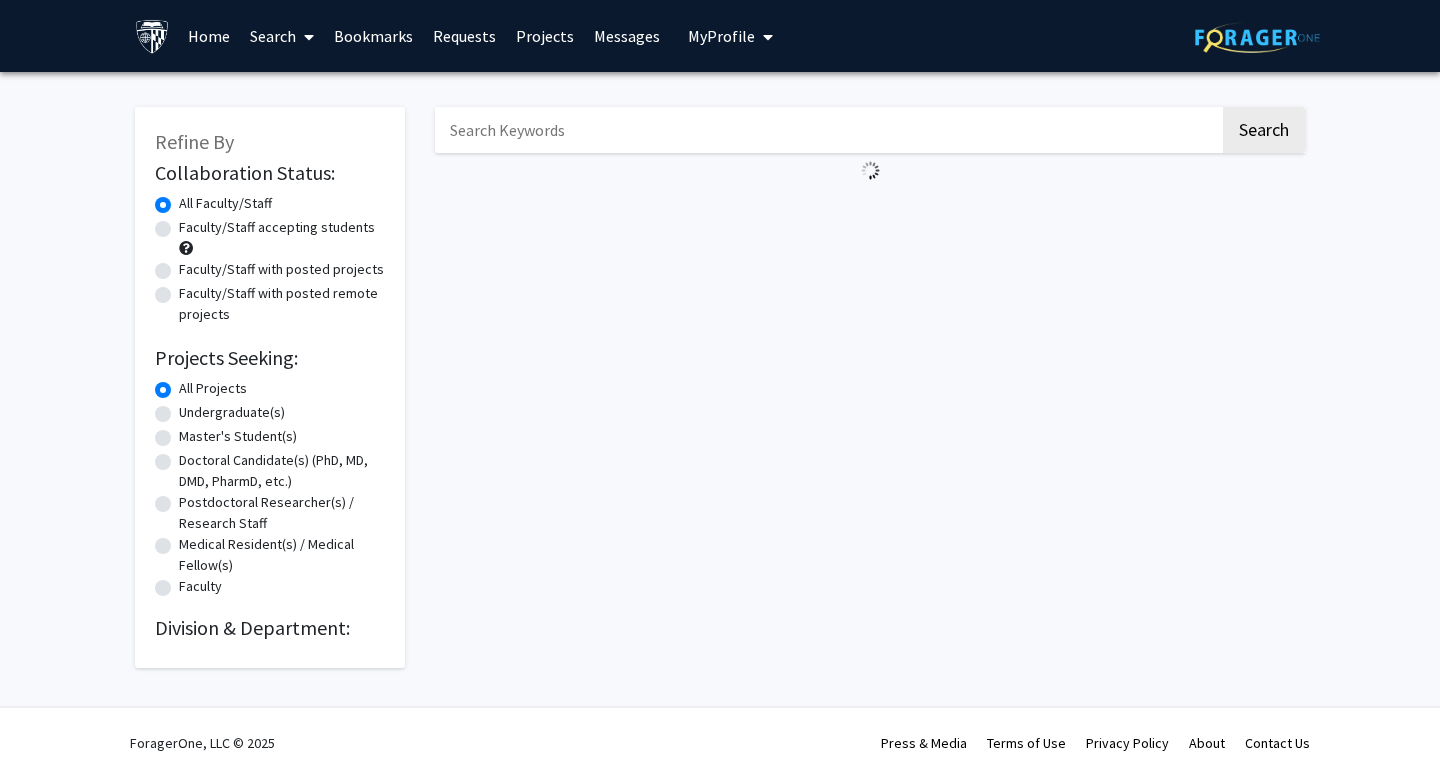 click at bounding box center [827, 130] 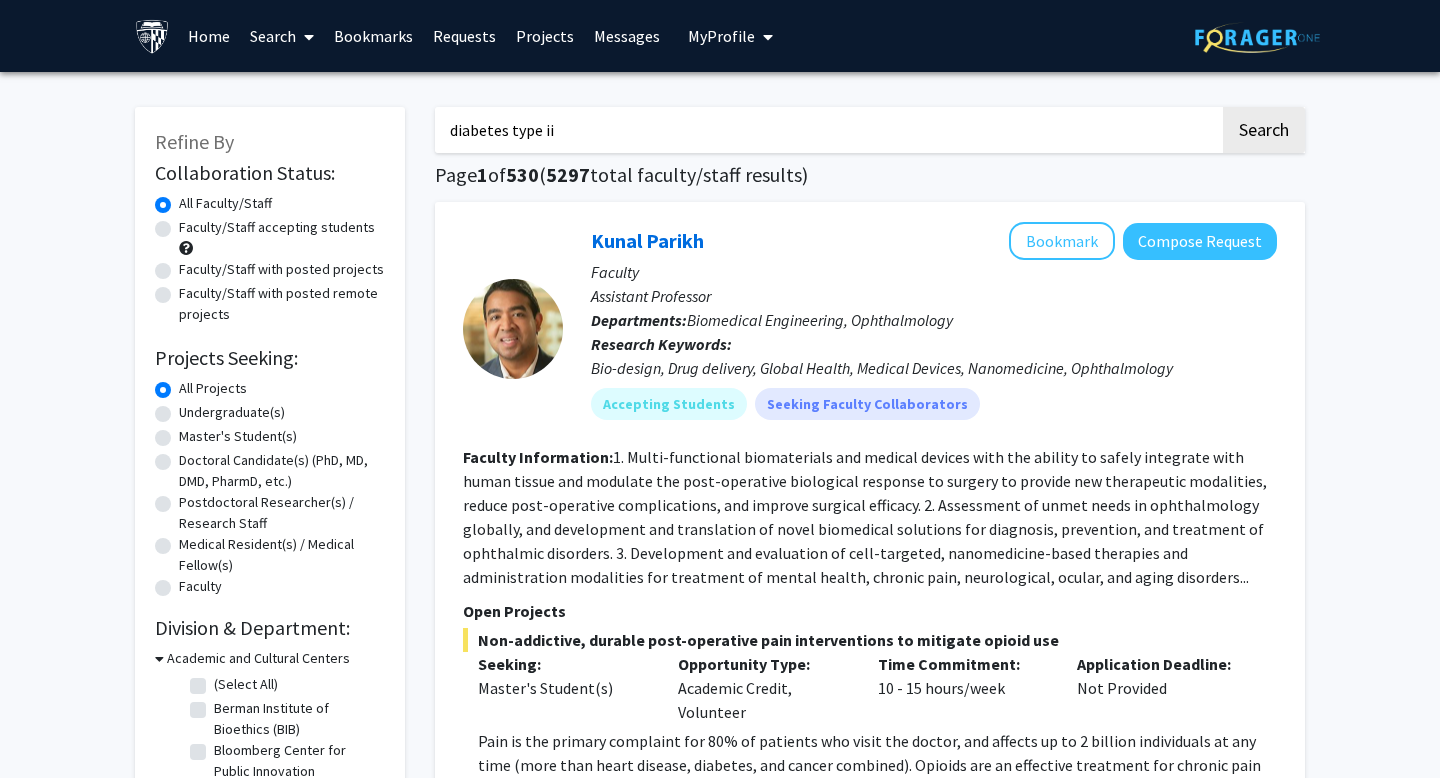 type on "diabetes type ii" 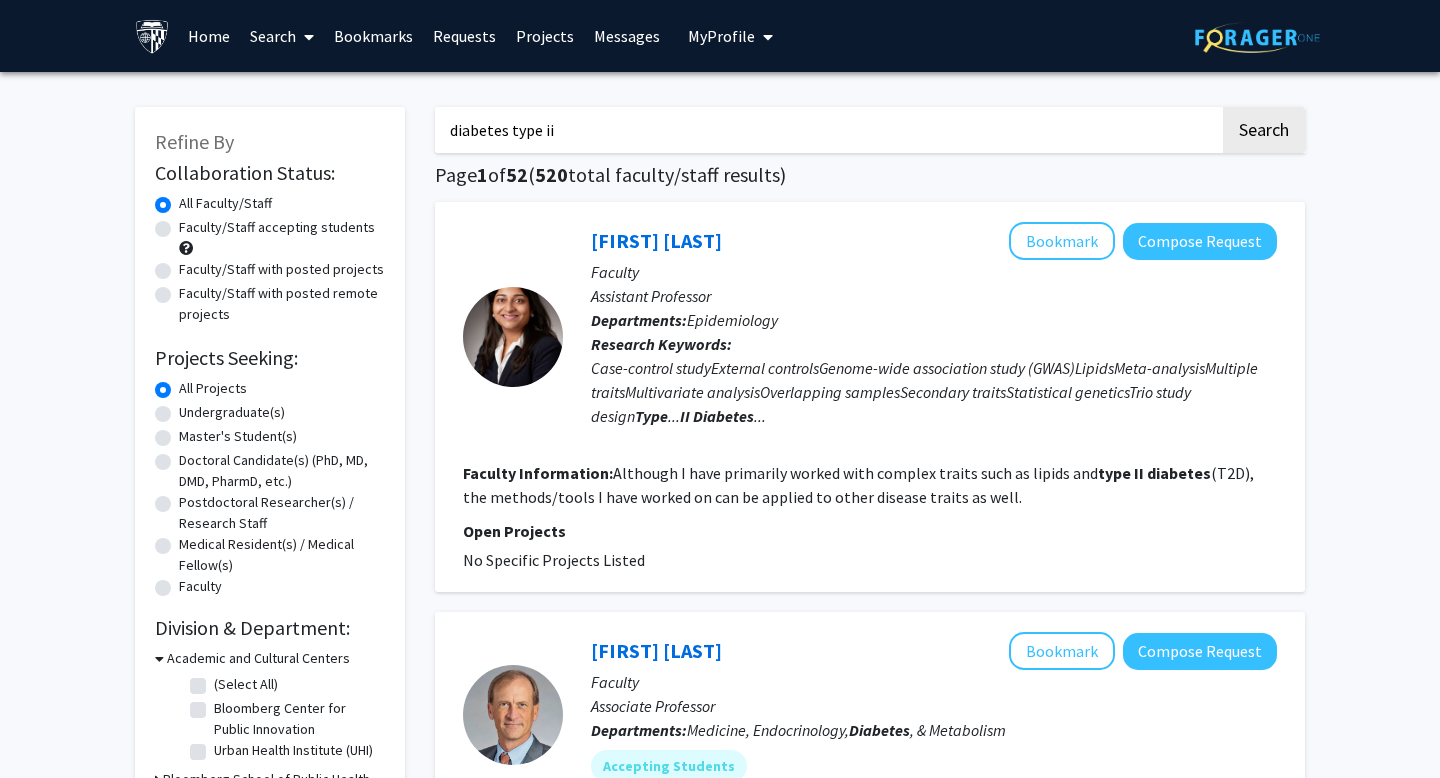 click on "Faculty/Staff accepting students" 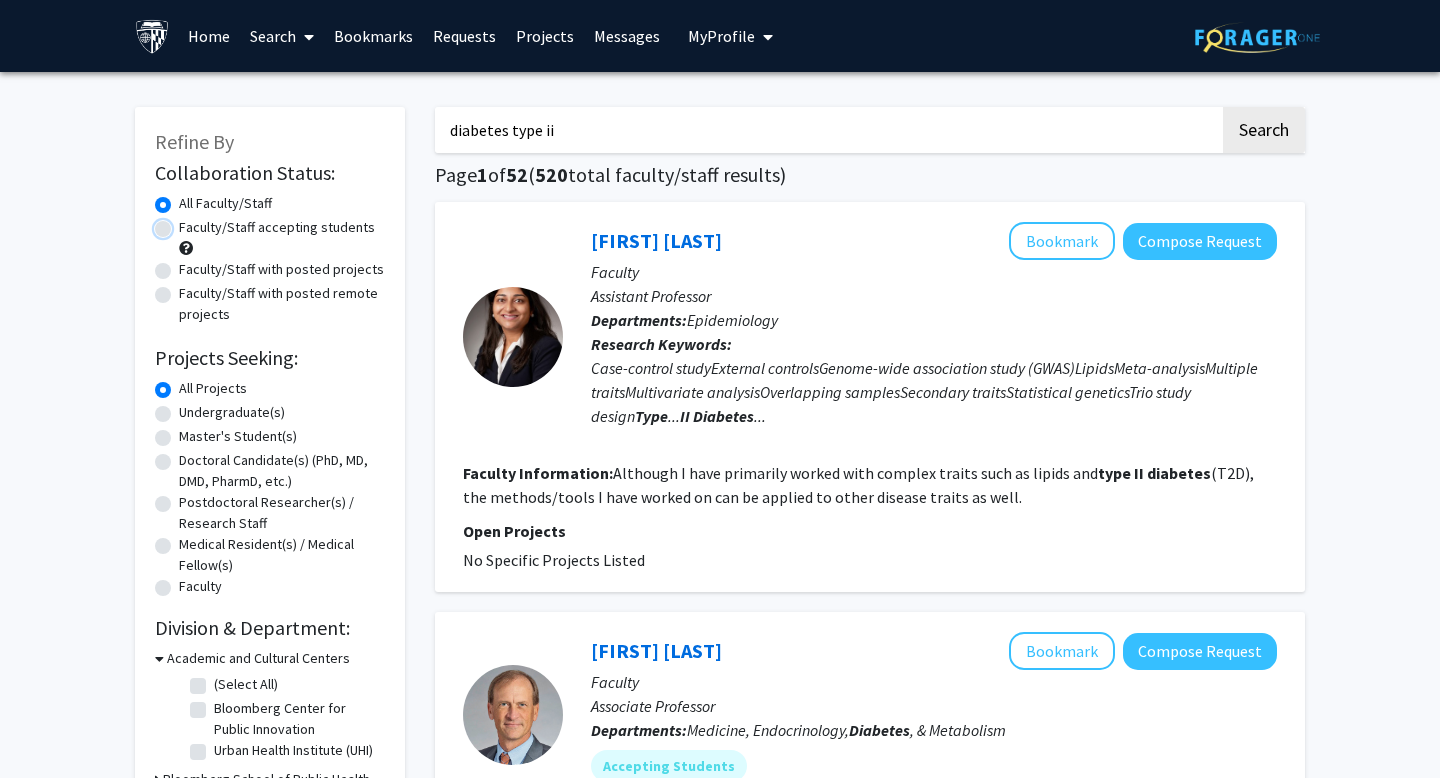 click on "Faculty/Staff accepting students" at bounding box center (185, 223) 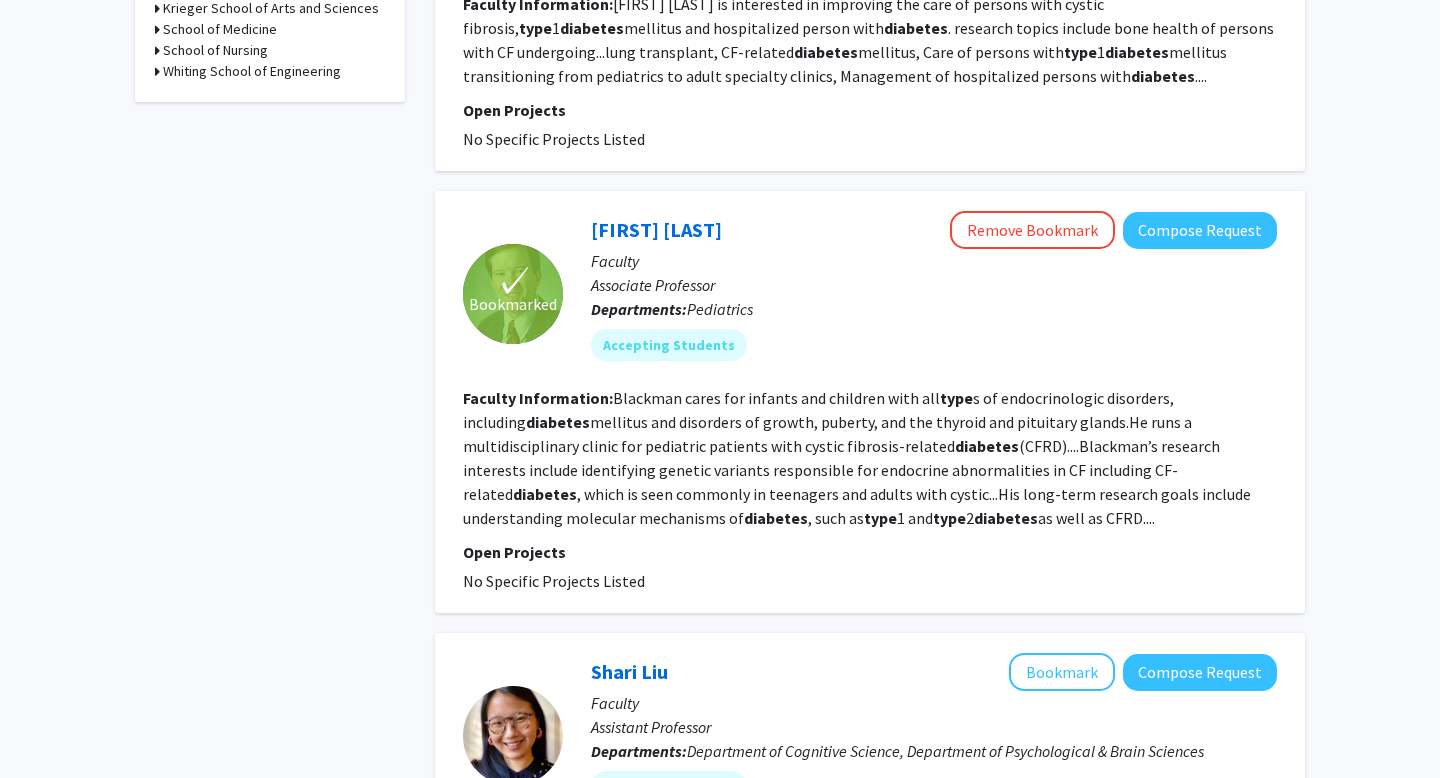 scroll, scrollTop: 890, scrollLeft: 0, axis: vertical 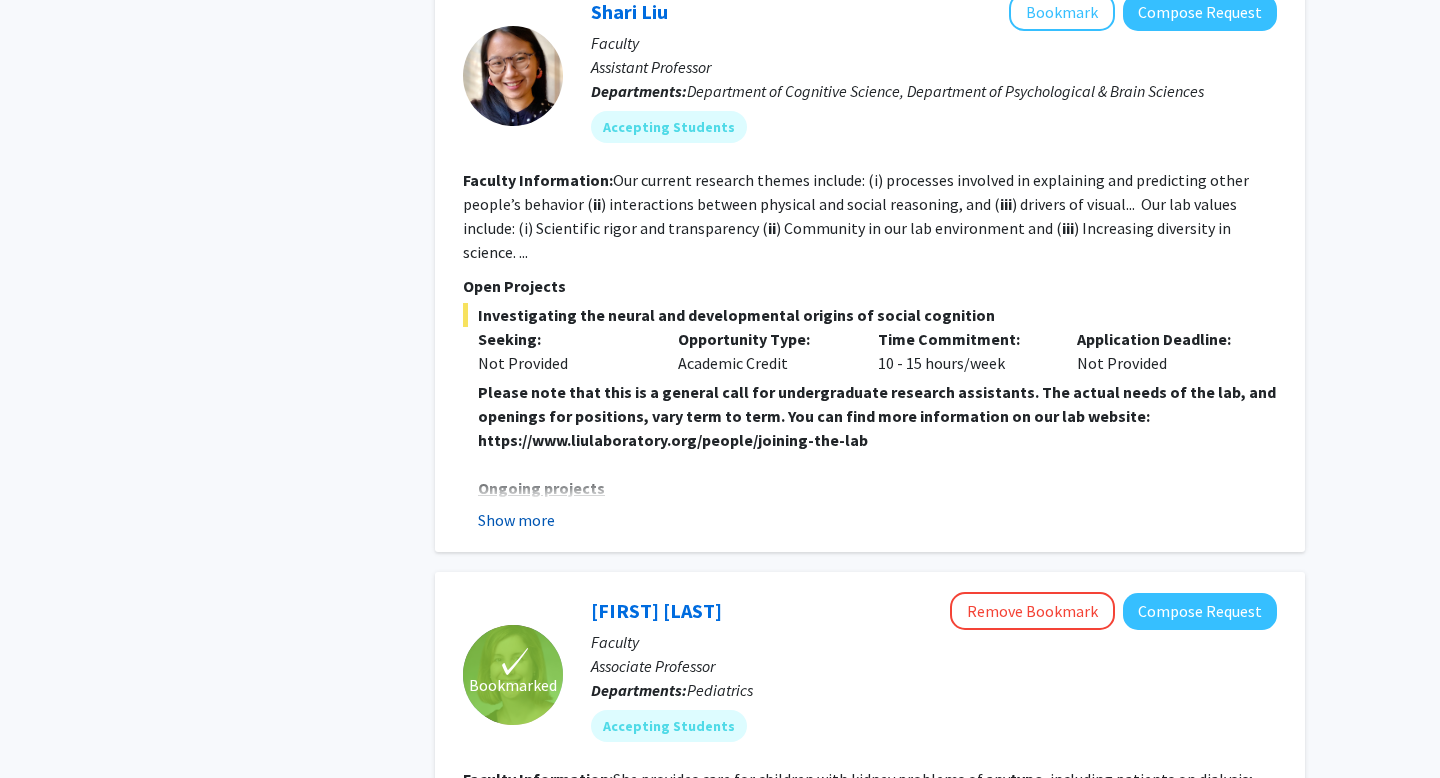 click on "Show more" 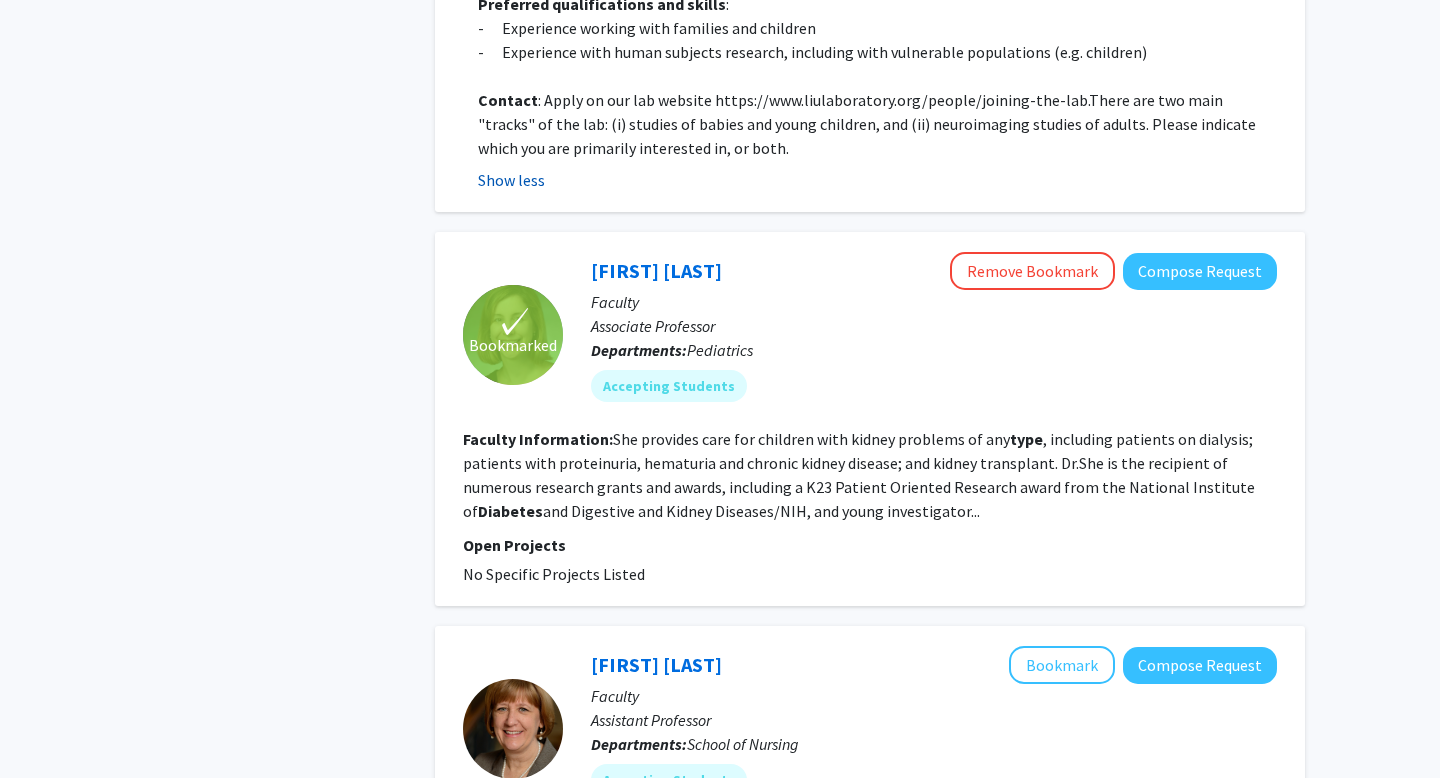 scroll, scrollTop: 2485, scrollLeft: 0, axis: vertical 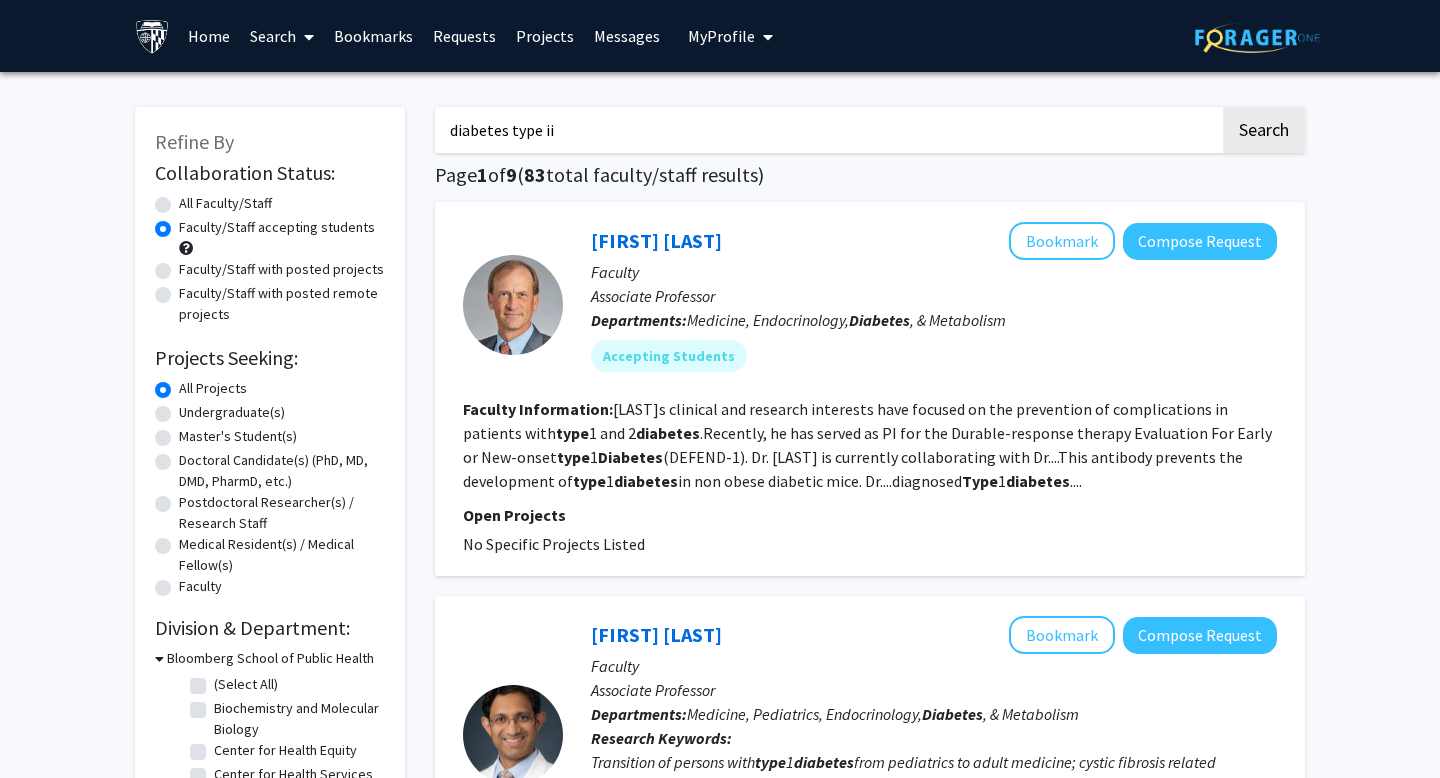 click on "diabetes type ii" at bounding box center (827, 130) 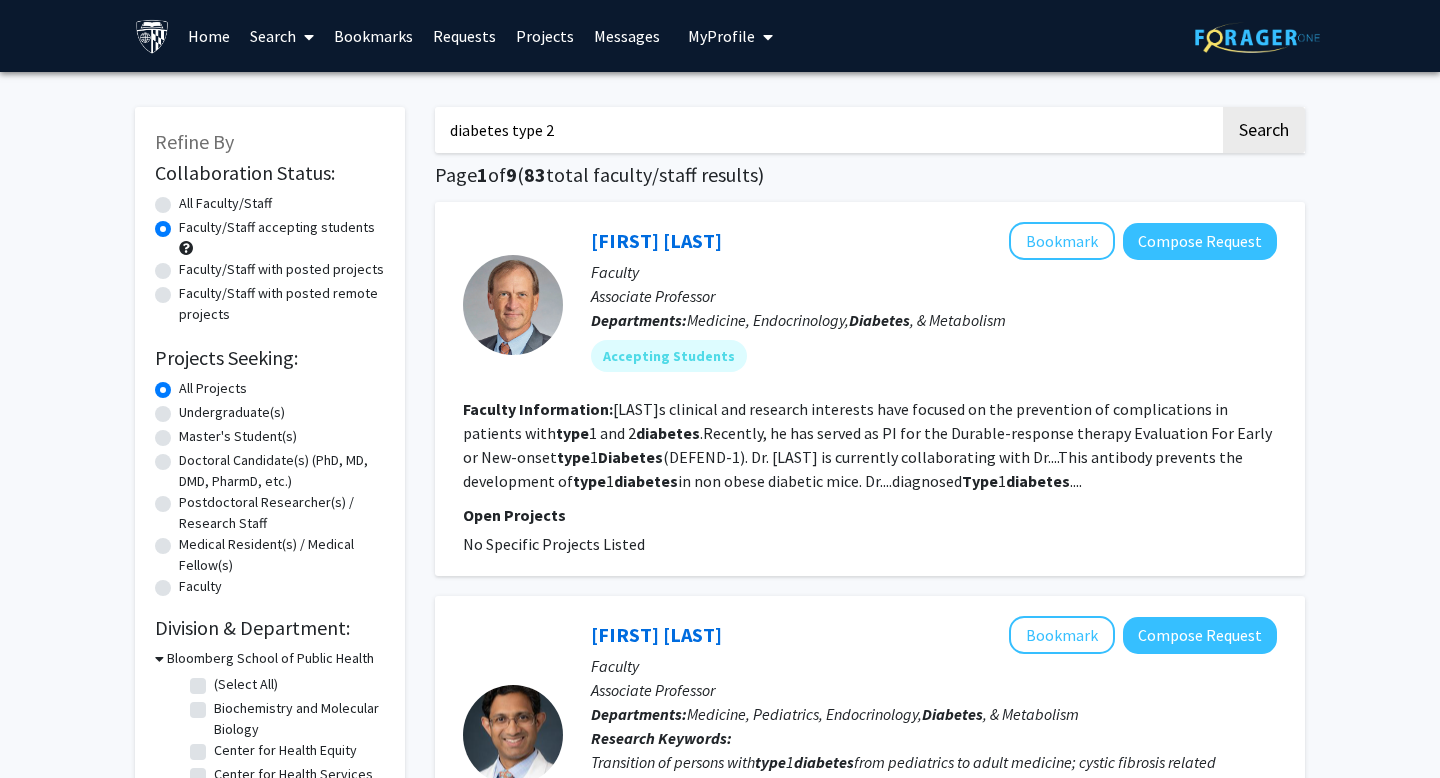 type on "diabetes type 2" 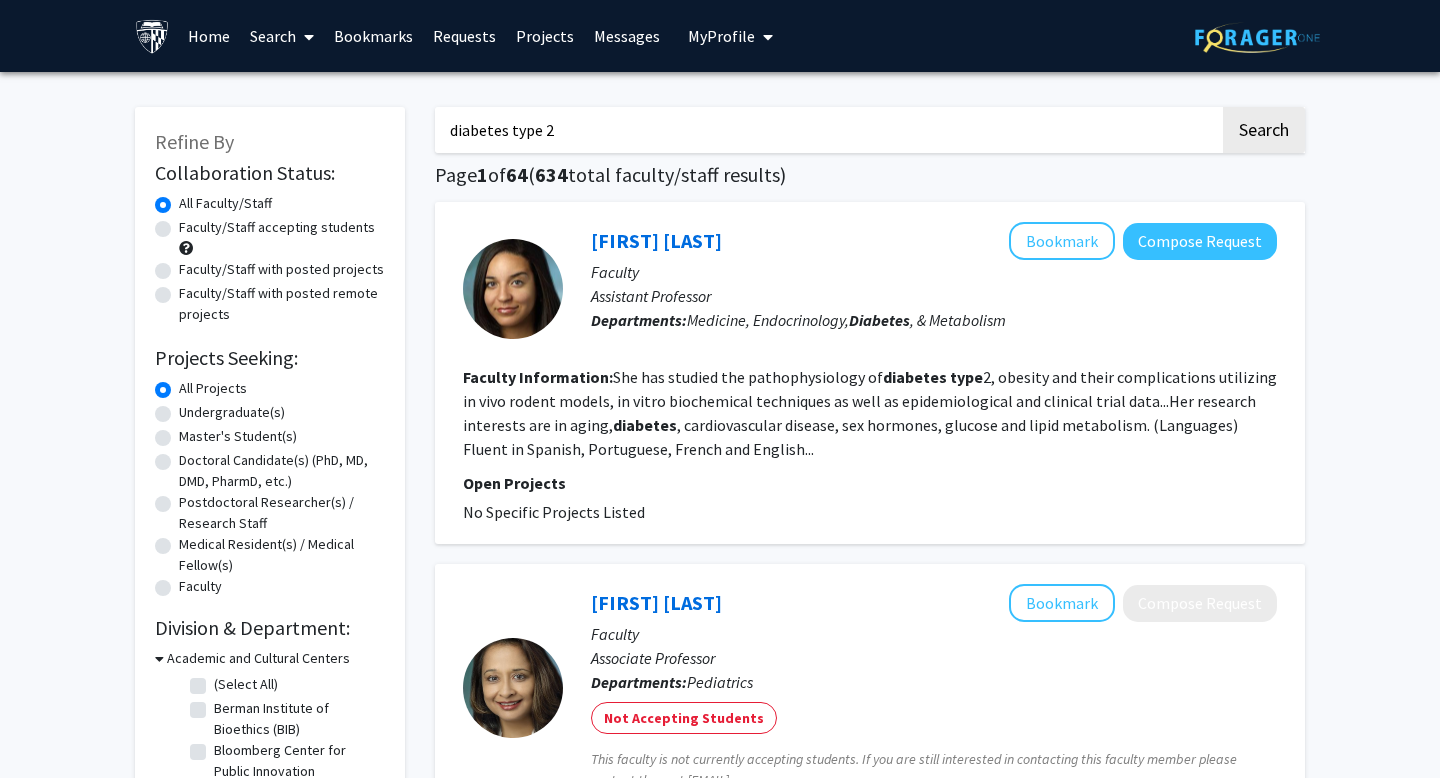 scroll, scrollTop: 49, scrollLeft: 0, axis: vertical 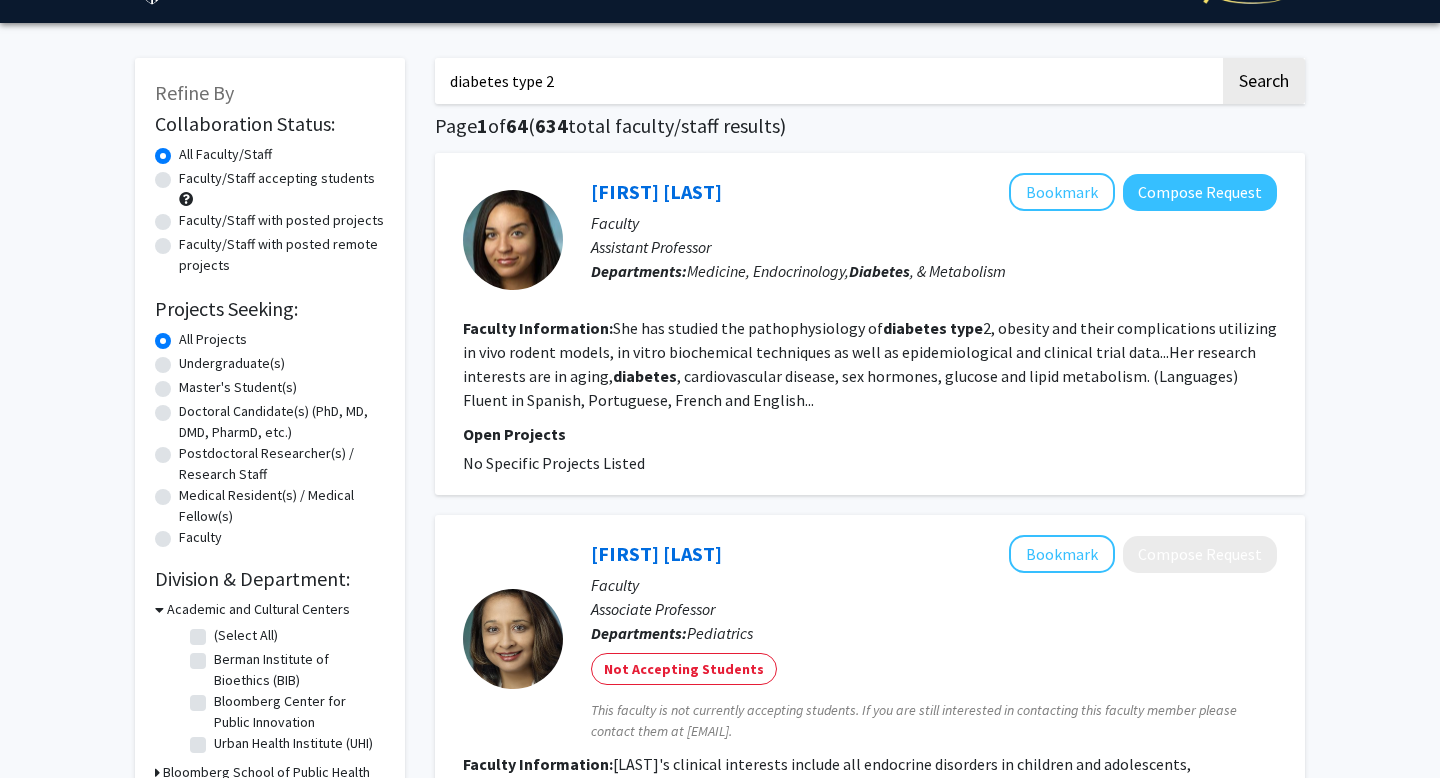 click on "Faculty/Staff accepting students" 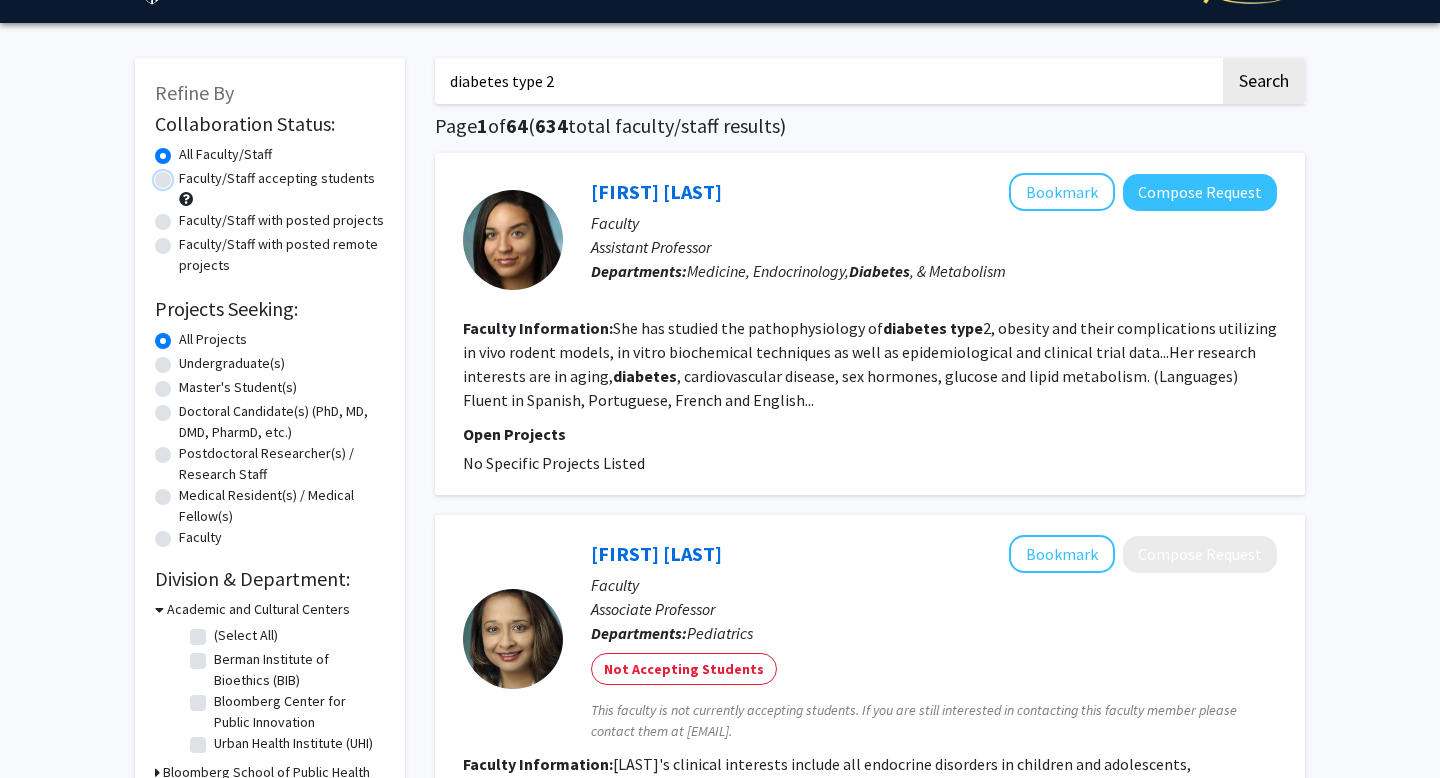 click on "Faculty/Staff accepting students" at bounding box center [185, 174] 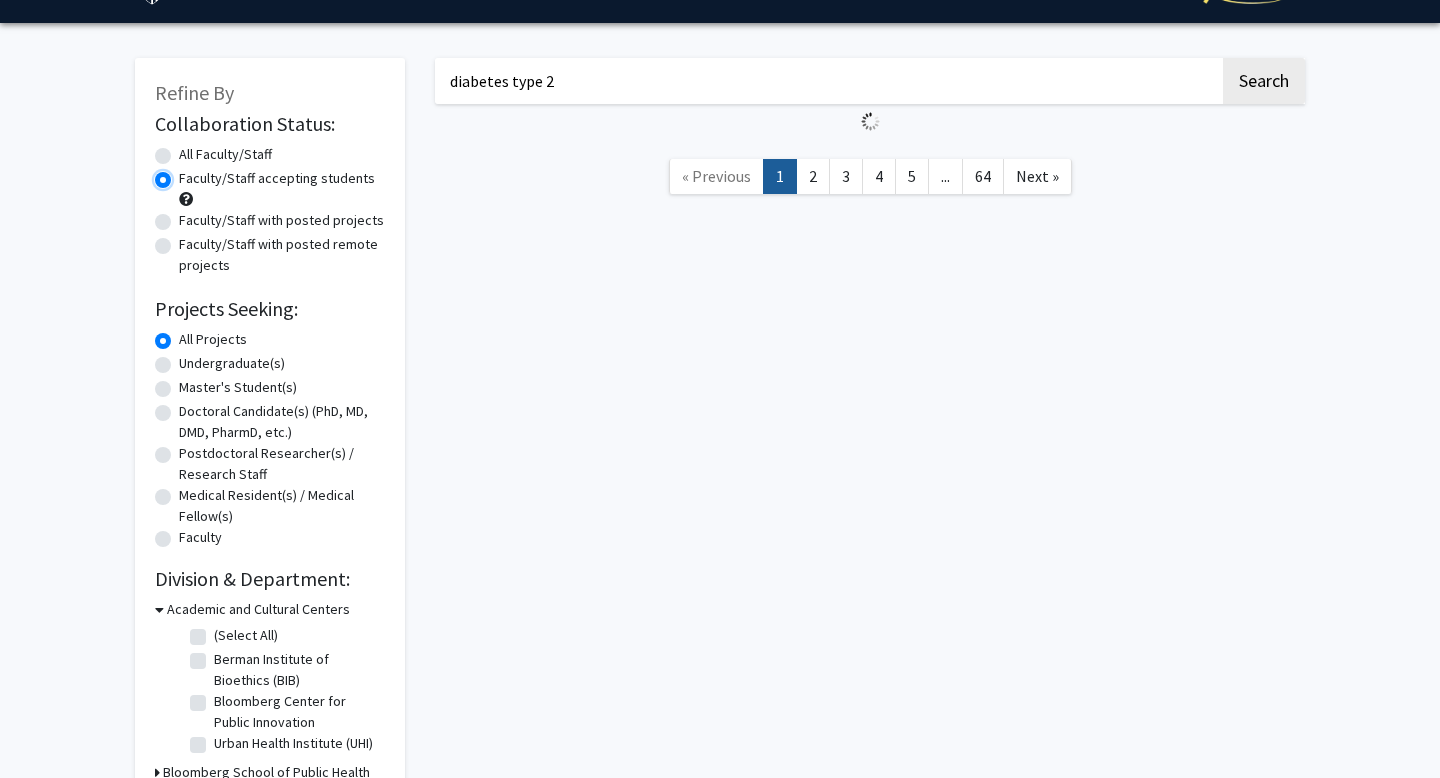scroll, scrollTop: 0, scrollLeft: 0, axis: both 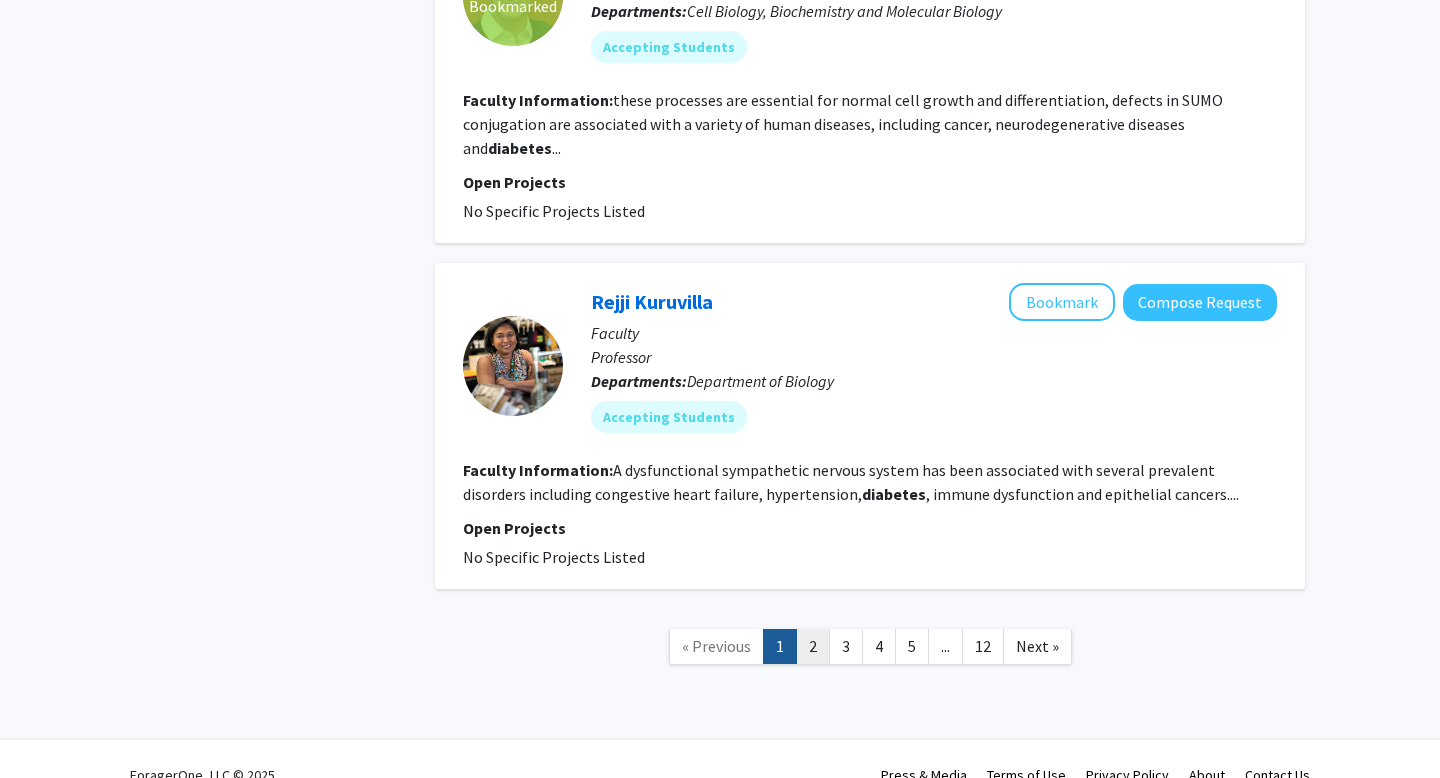 click on "2" 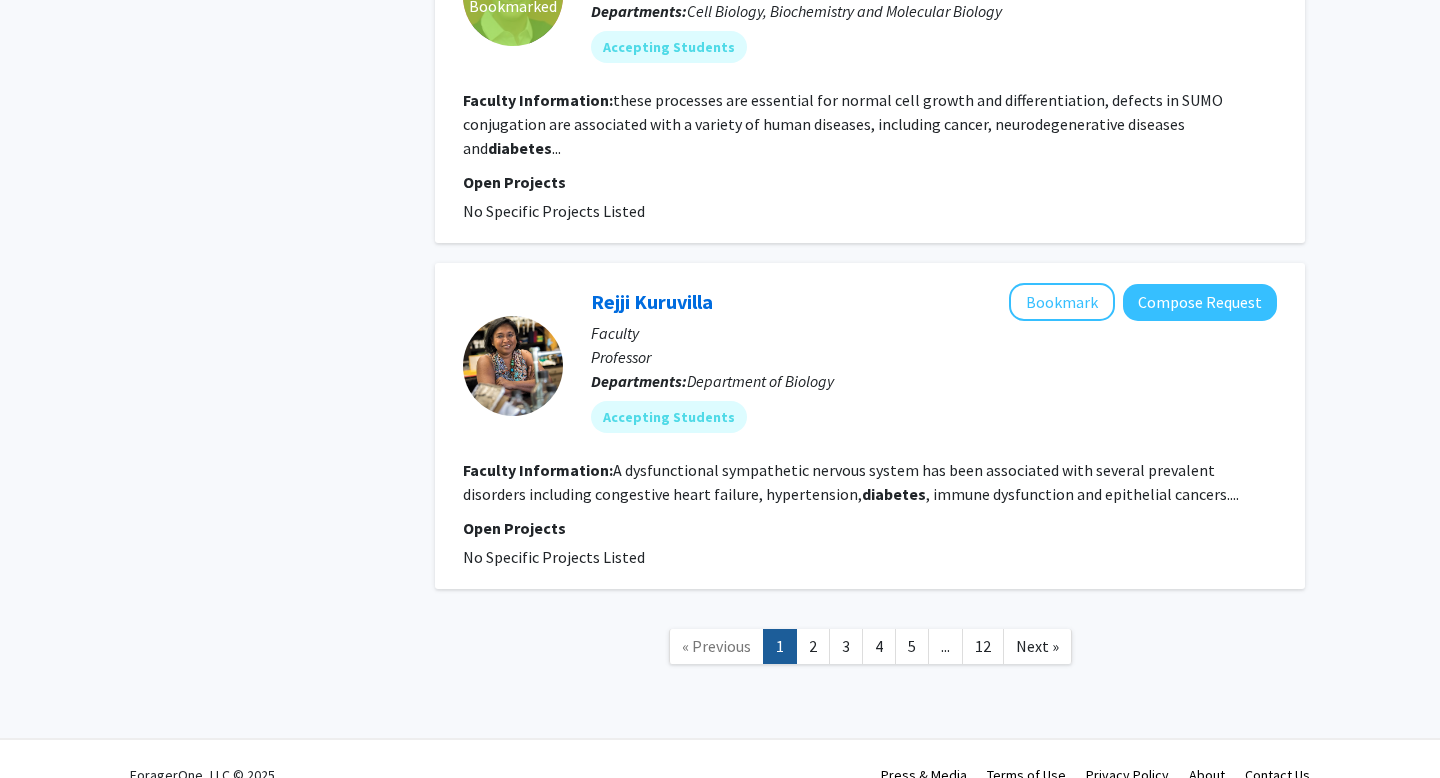 scroll, scrollTop: 0, scrollLeft: 0, axis: both 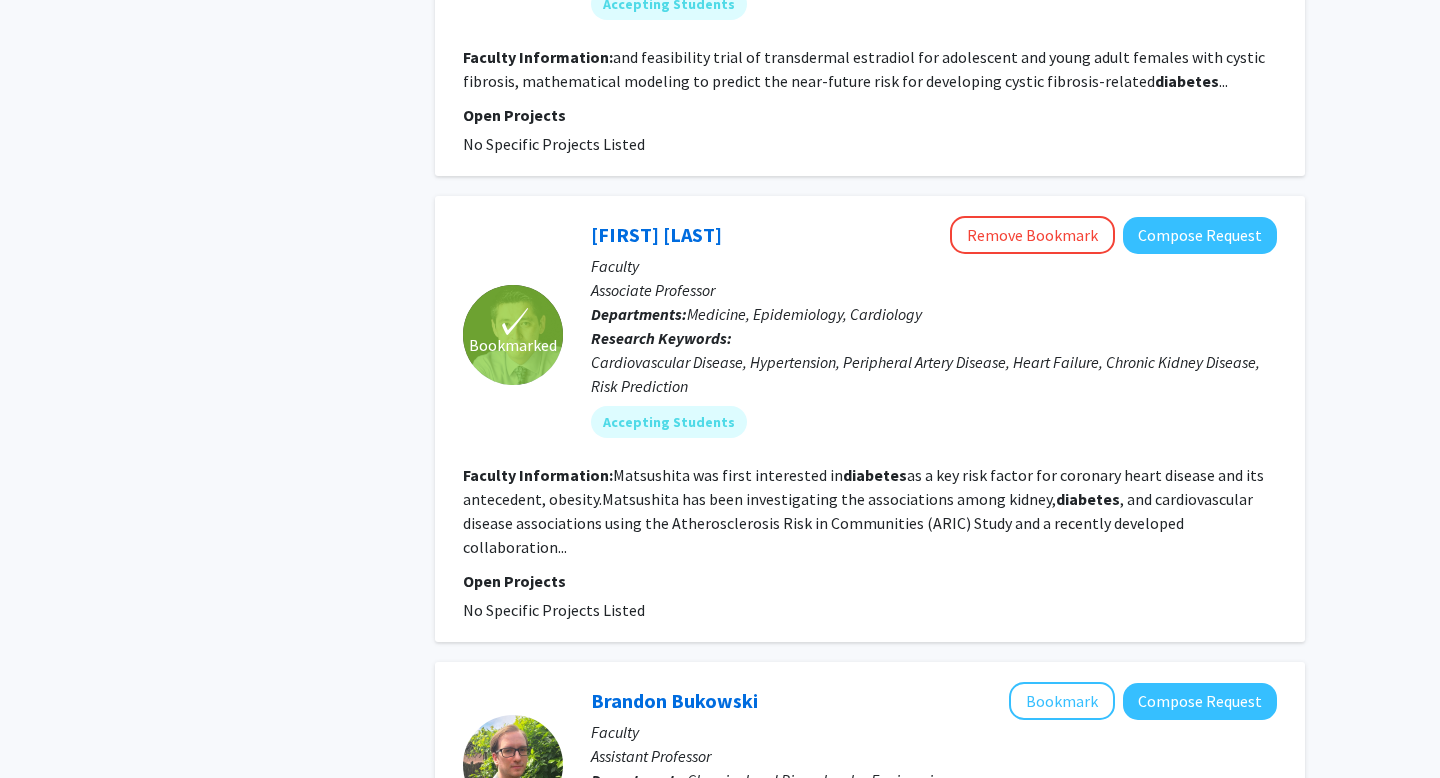 click on "Refine By Collaboration Status: Collaboration Status  All Faculty/Staff    Collaboration Status  Faculty/Staff accepting students    Collaboration Status  Faculty/Staff with posted projects    Collaboration Status  Faculty/Staff with posted remote projects    Projects Seeking: Projects Seeking Level  All Projects    Projects Seeking Level  Undergraduate(s)    Projects Seeking Level  Master's Student(s)    Projects Seeking Level  Doctoral Candidate(s) (PhD, MD, DMD, PharmD, etc.)    Projects Seeking Level  Postdoctoral Researcher(s) / Research Staff    Projects Seeking Level  Medical Resident(s) / Medical Fellow(s)    Projects Seeking Level  Faculty    Division & Department:      Bloomberg School of Public Health  (Select All)  (Select All)  Biochemistry and Molecular Biology  Biochemistry and Molecular Biology  Center for Global Health  Center for Global Health  Center for Health Equity  Center for Health Equity  Center for Human Nutrition  Center for Human Nutrition  Center for Indigenous Health" 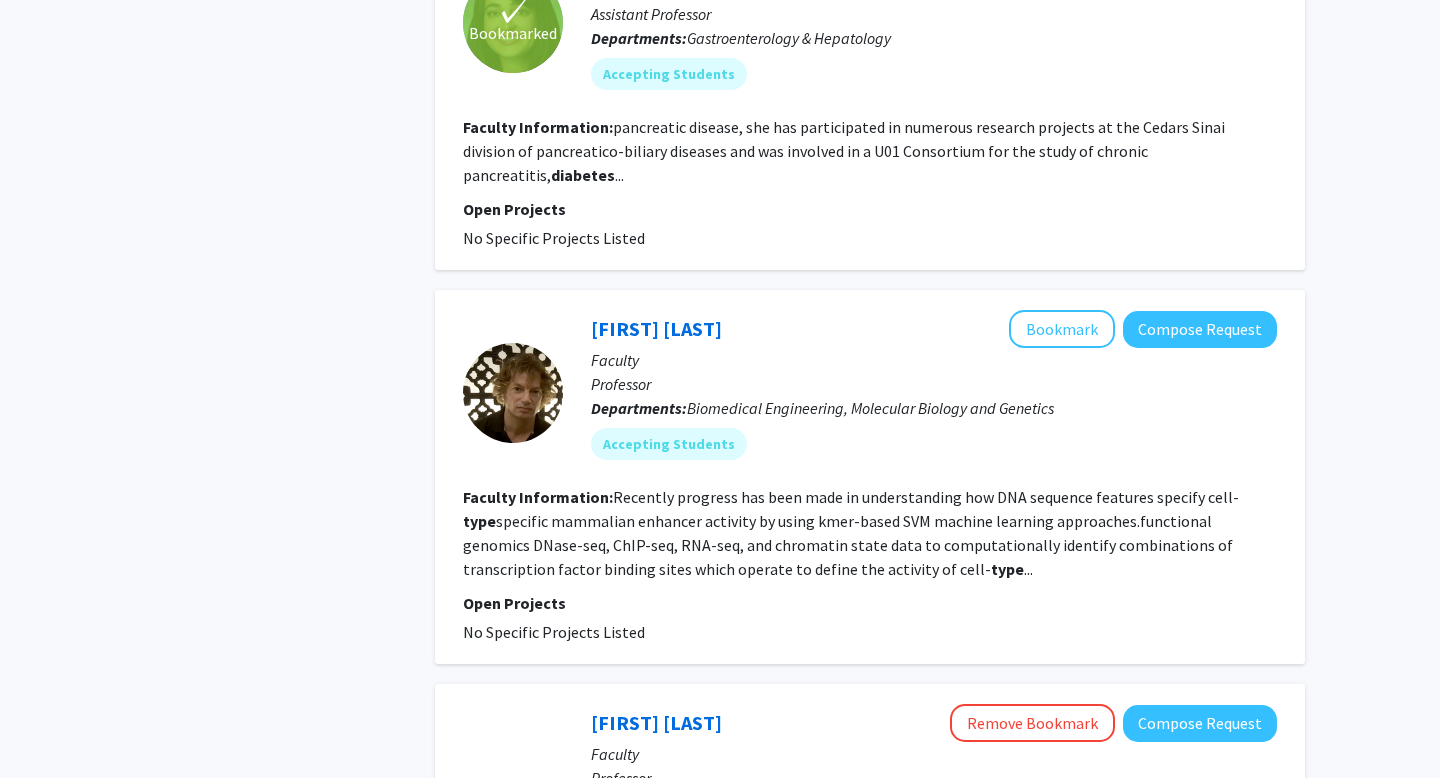 scroll, scrollTop: 3068, scrollLeft: 0, axis: vertical 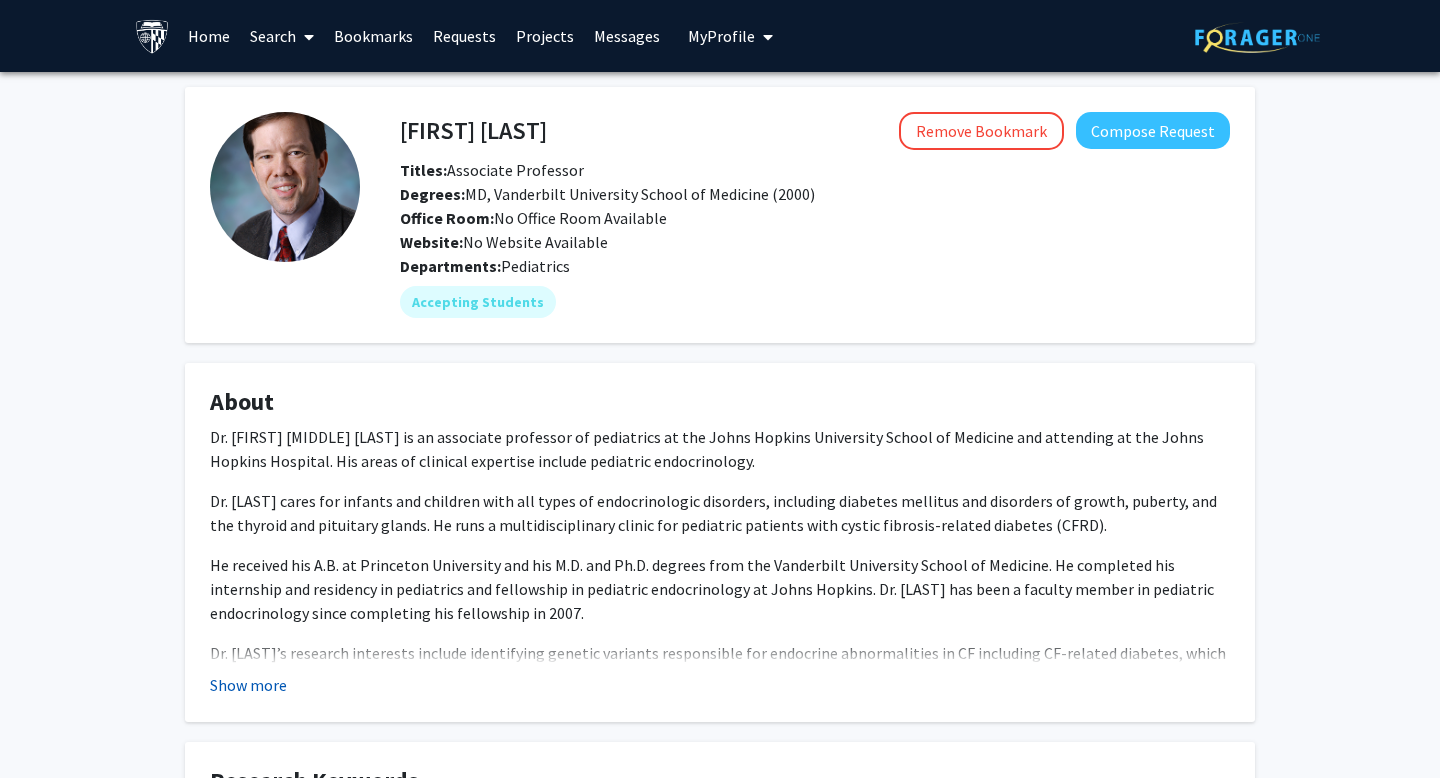 click on "Show more" 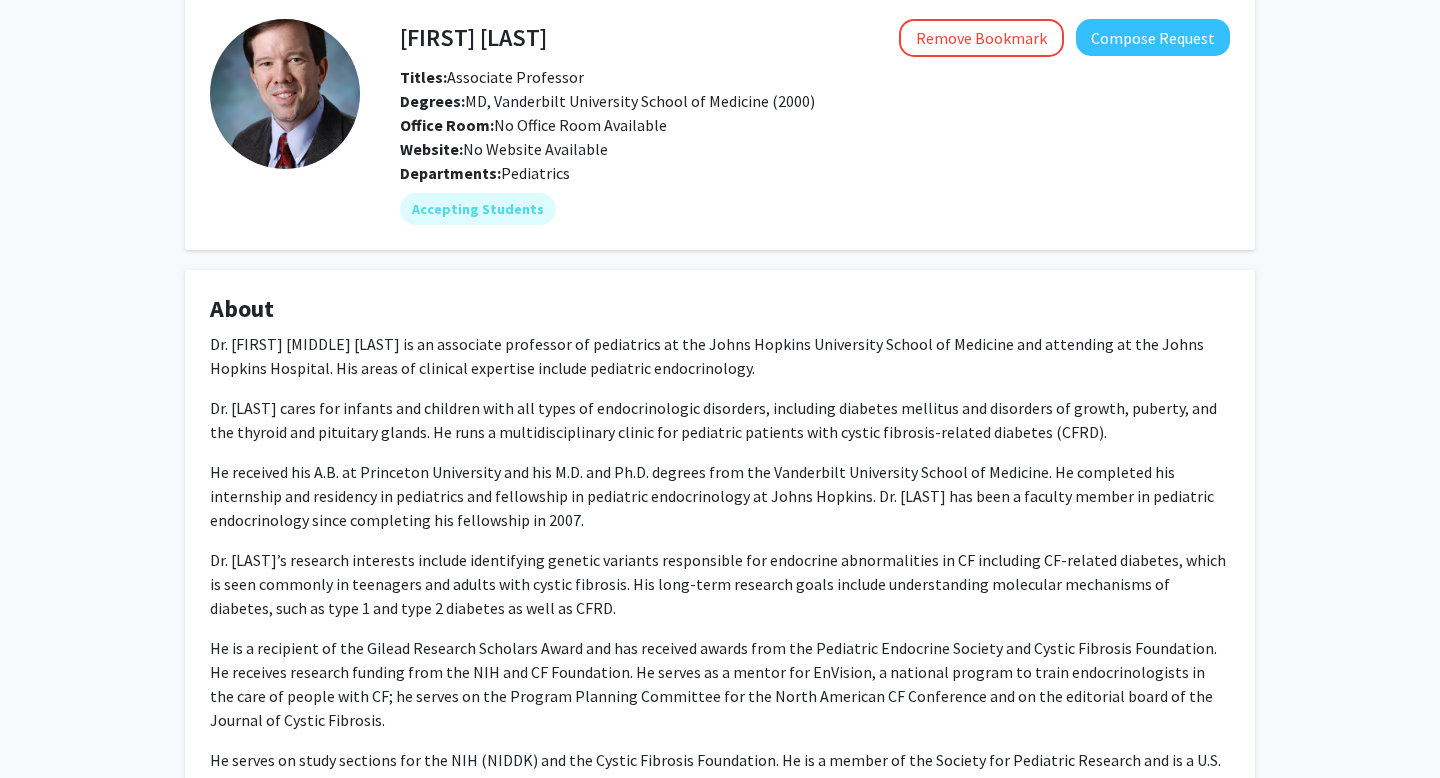 scroll, scrollTop: 94, scrollLeft: 0, axis: vertical 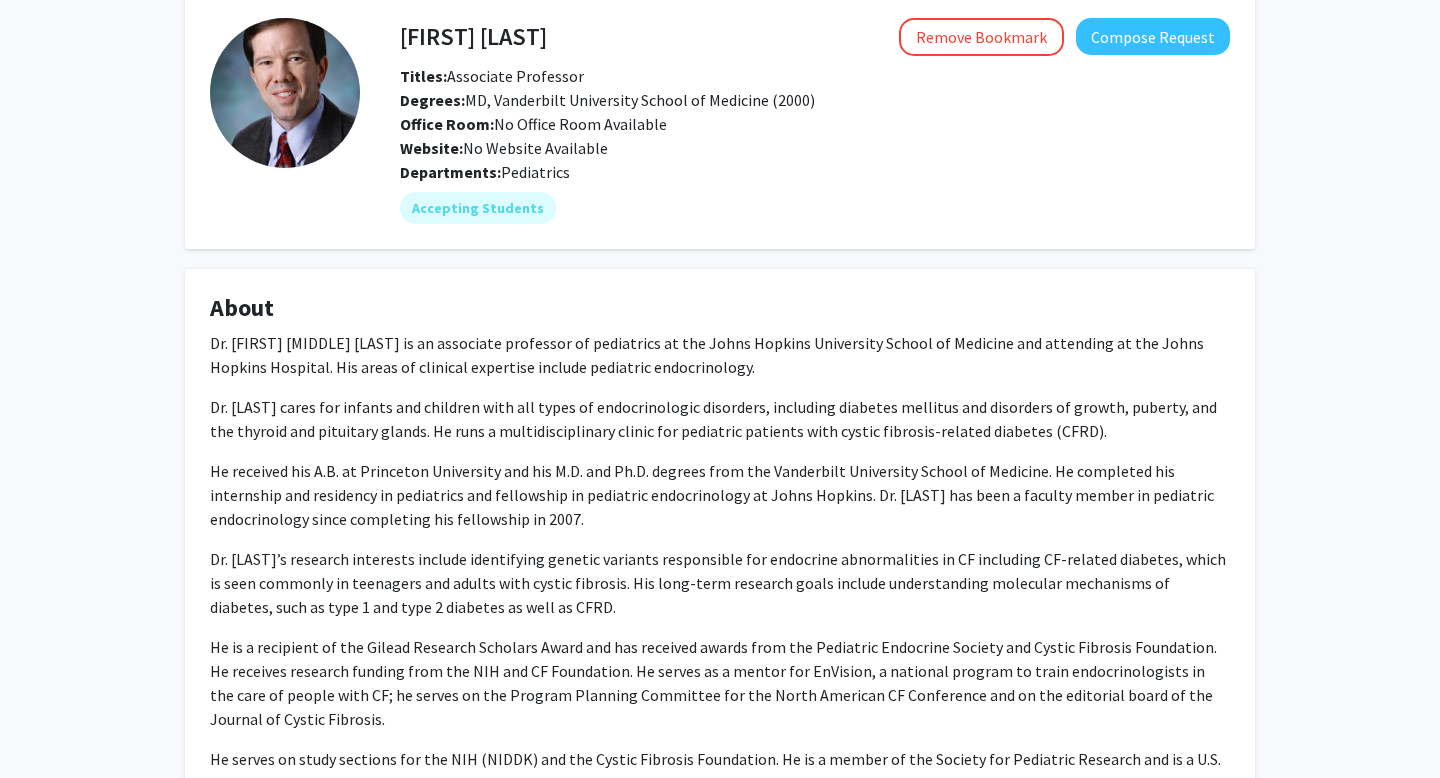 drag, startPoint x: 721, startPoint y: 576, endPoint x: 745, endPoint y: 601, distance: 34.655445 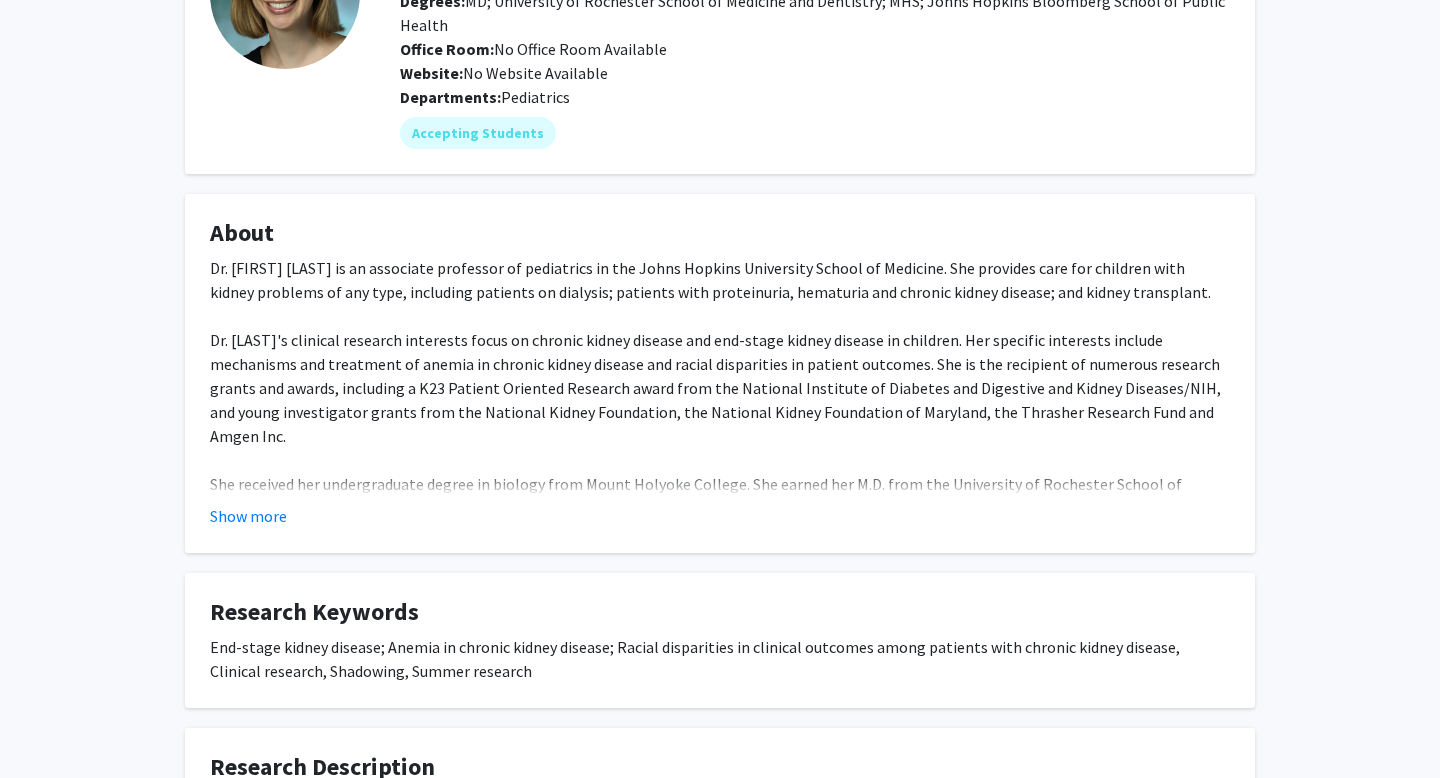 scroll, scrollTop: 260, scrollLeft: 0, axis: vertical 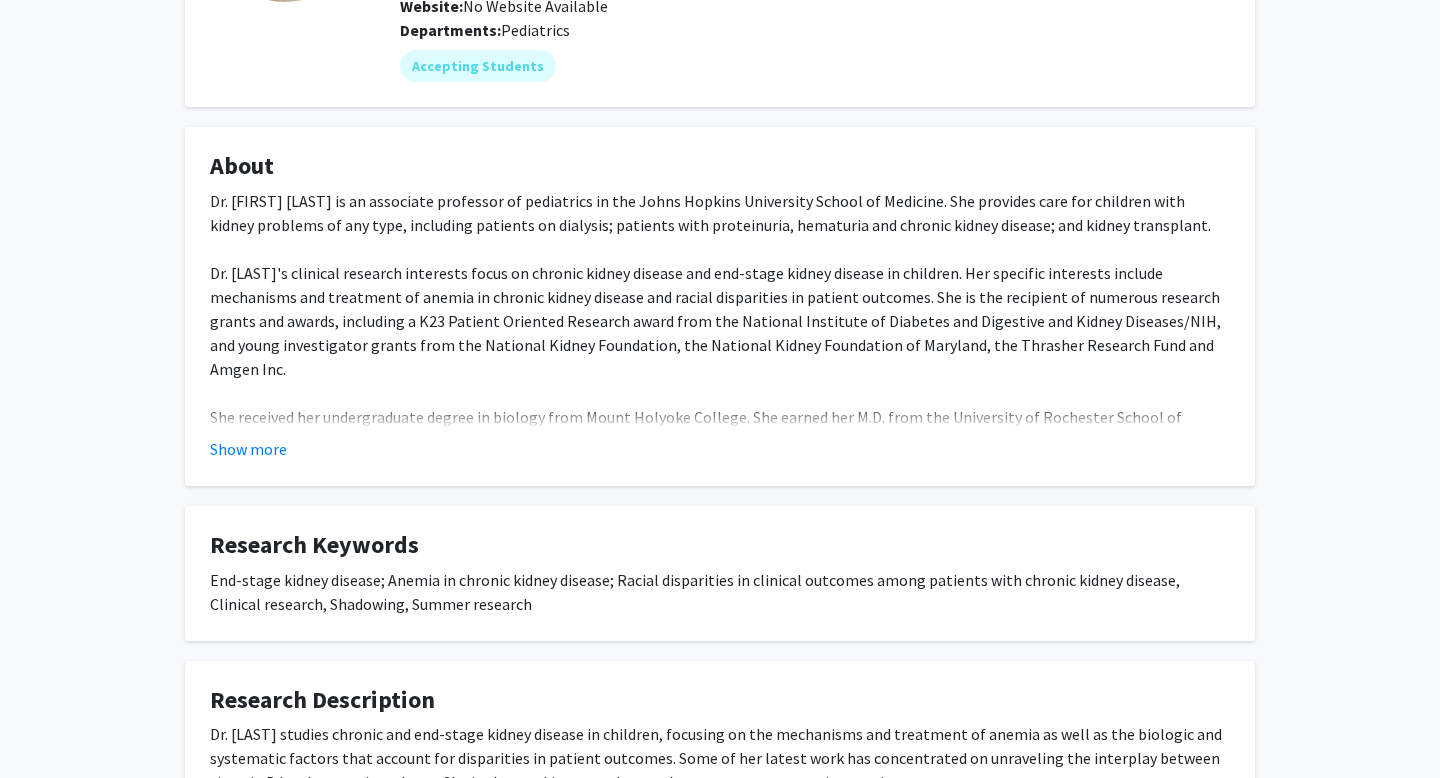 click on "About  Dr. Meredith Atkinson is an associate professor of pediatrics in the Johns Hopkins University School of Medicine. She provides care for children with kidney problems of any type, including patients on dialysis; patients with proteinuria, hematuria and chronic kidney disease; and kidney transplant. Dr. Atkinson's clinical research interests focus on chronic kidney disease and end-stage kidney disease in children. Her specific interests include mechanisms and treatment of anemia in chronic kidney disease and racial disparities in patient outcomes. She is the recipient of numerous research grants and awards, including a K23 Patient Oriented Research award from the National Institute of Diabetes and Digestive and Kidney Diseases/NIH, and young investigator grants from the National Kidney Foundation, the National Kidney Foundation of Maryland, the Thrasher Research Fund and Amgen Inc. Show more" 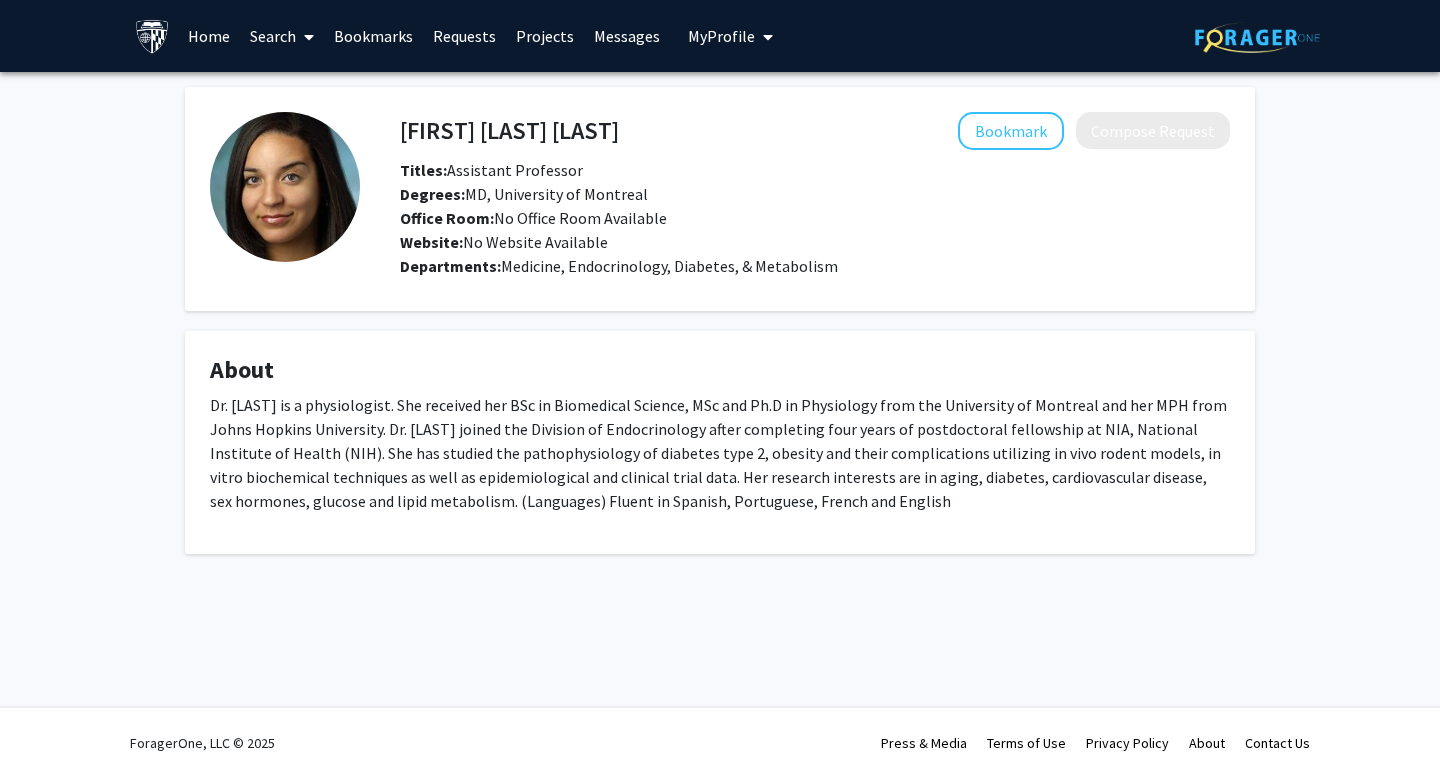 scroll, scrollTop: 0, scrollLeft: 0, axis: both 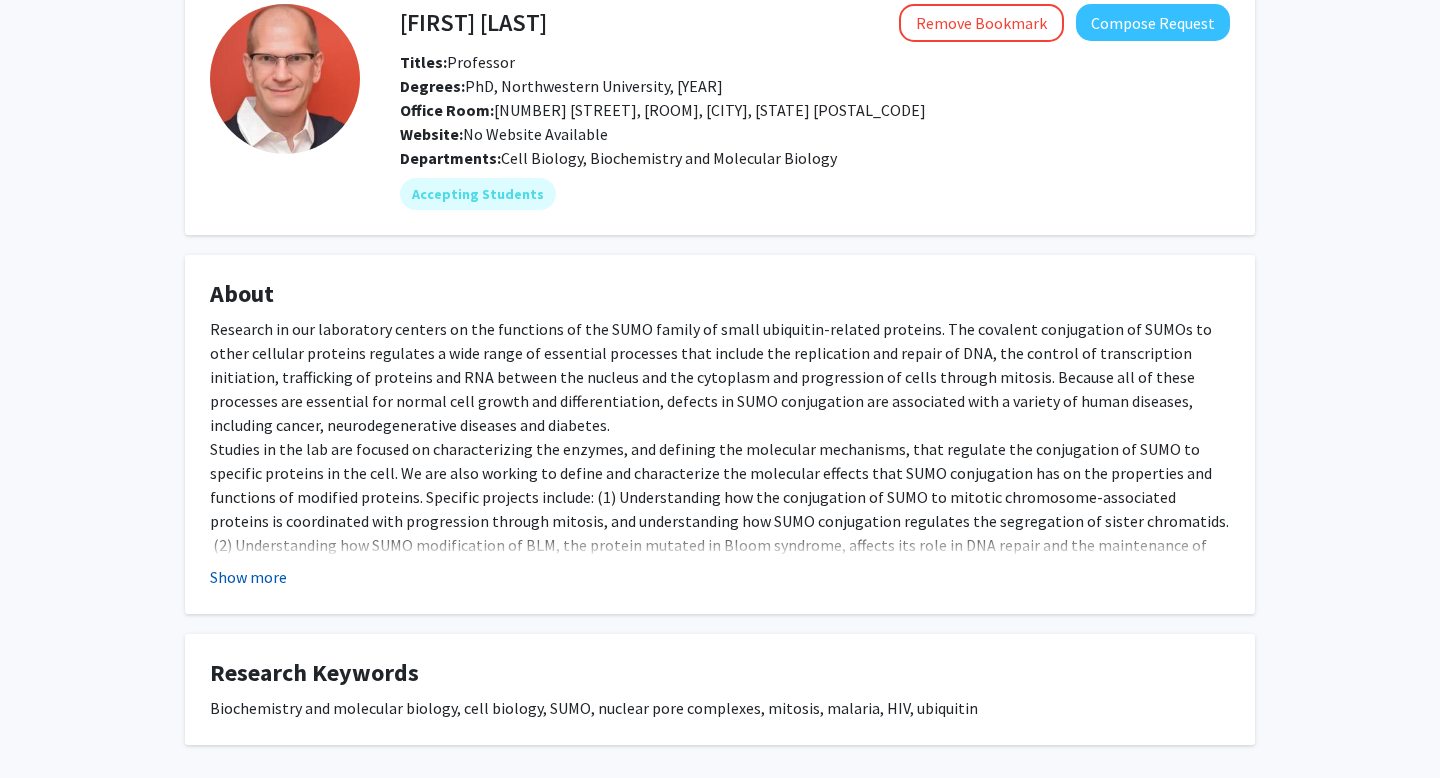 click on "Show more" 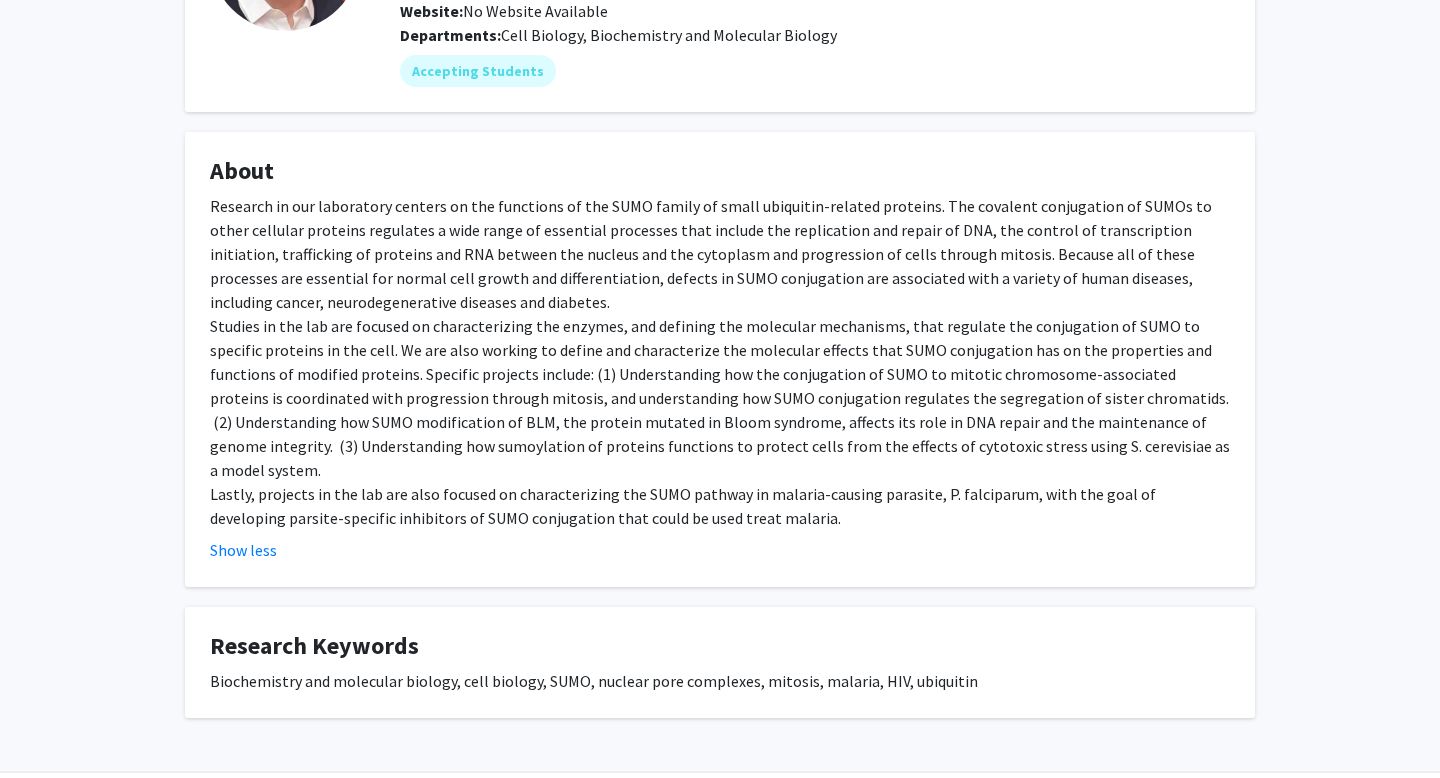 scroll, scrollTop: 271, scrollLeft: 0, axis: vertical 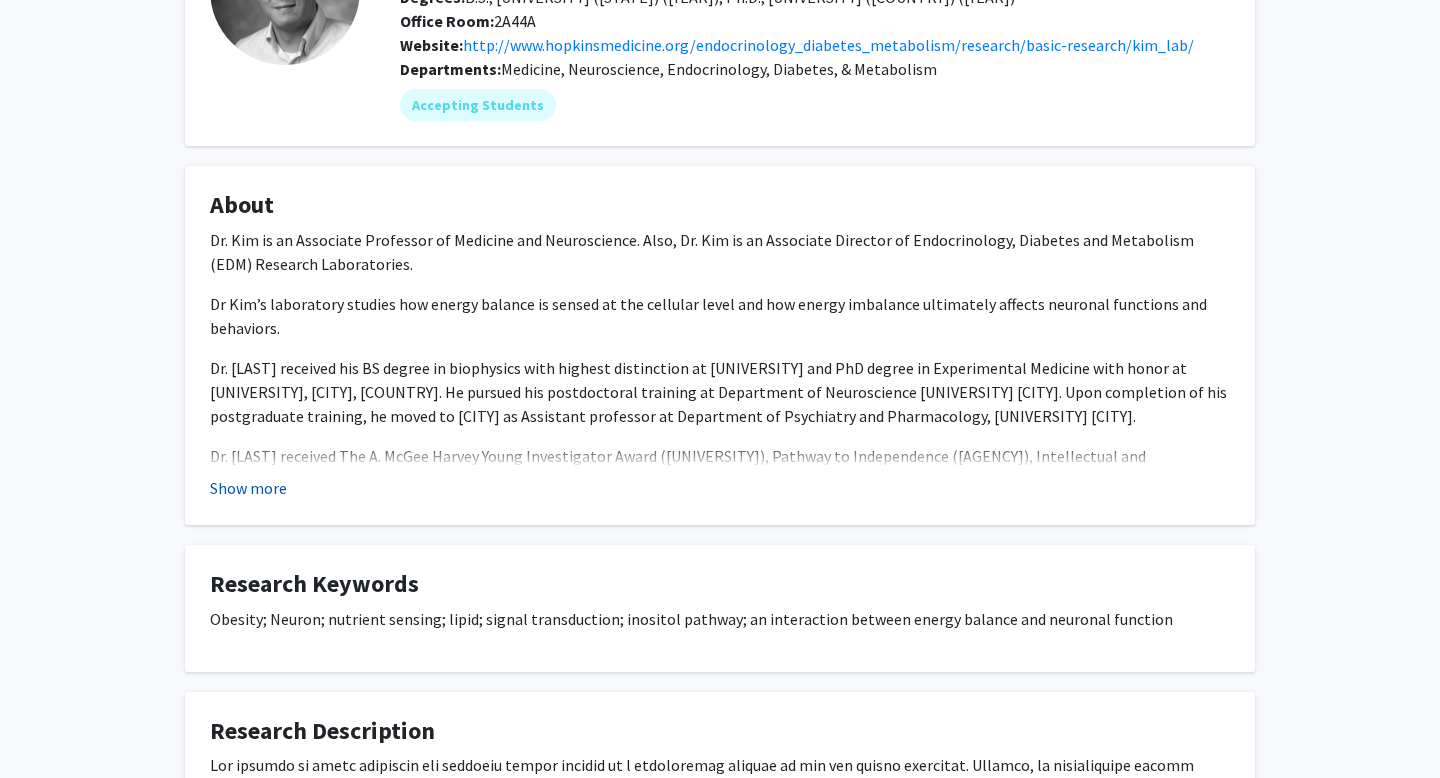 click on "Show more" 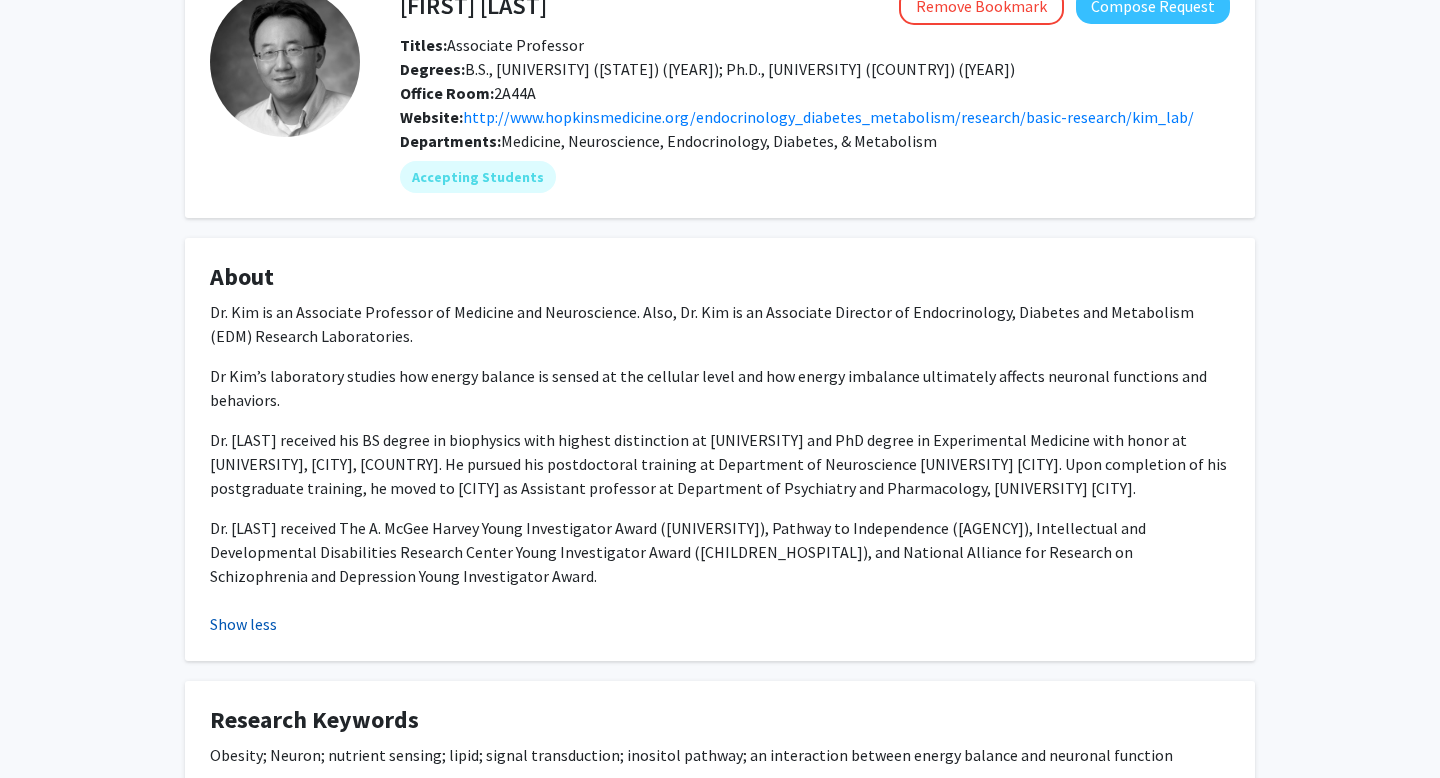 scroll, scrollTop: 126, scrollLeft: 0, axis: vertical 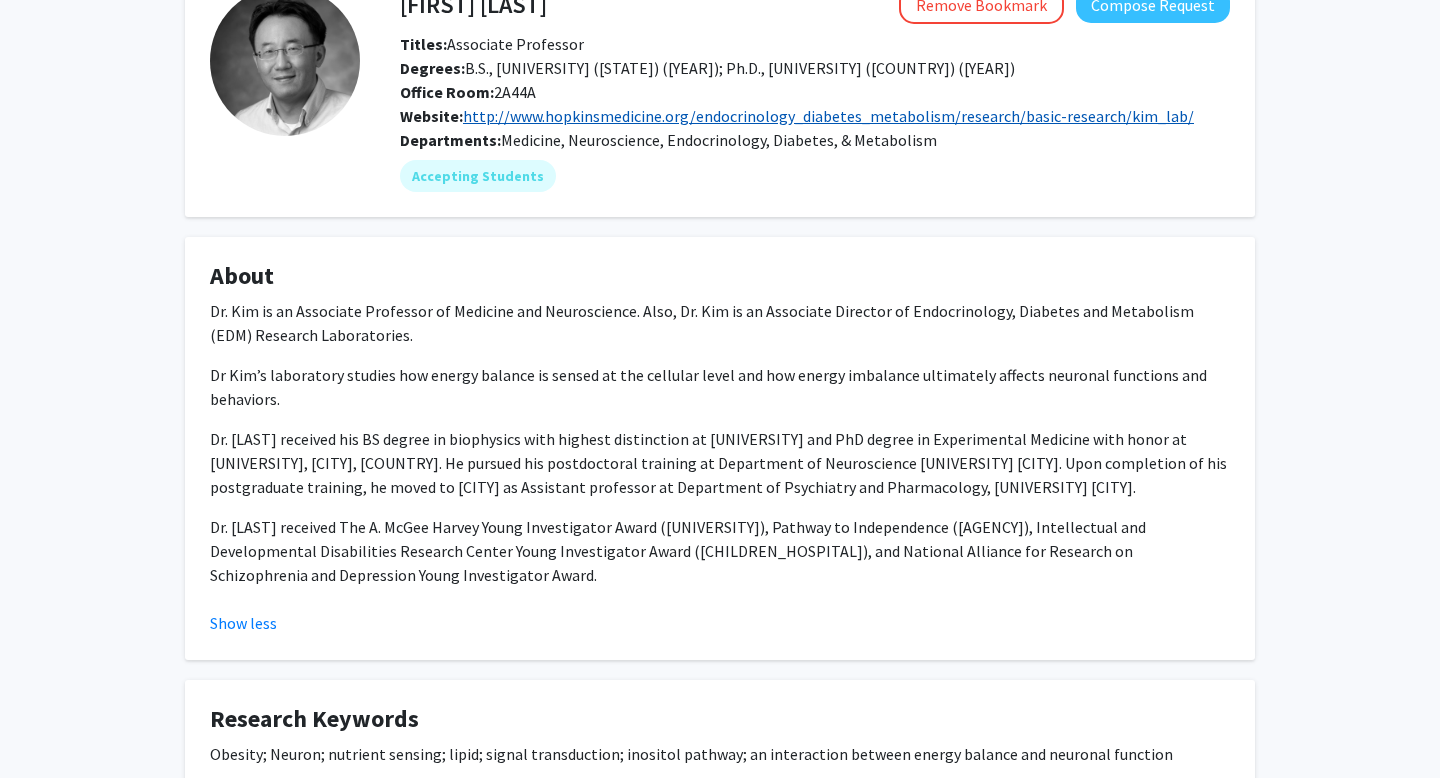 click on "http://www.hopkinsmedicine.org/endocrinology_diabetes_metabolism/research/basic-research/kim_lab/" 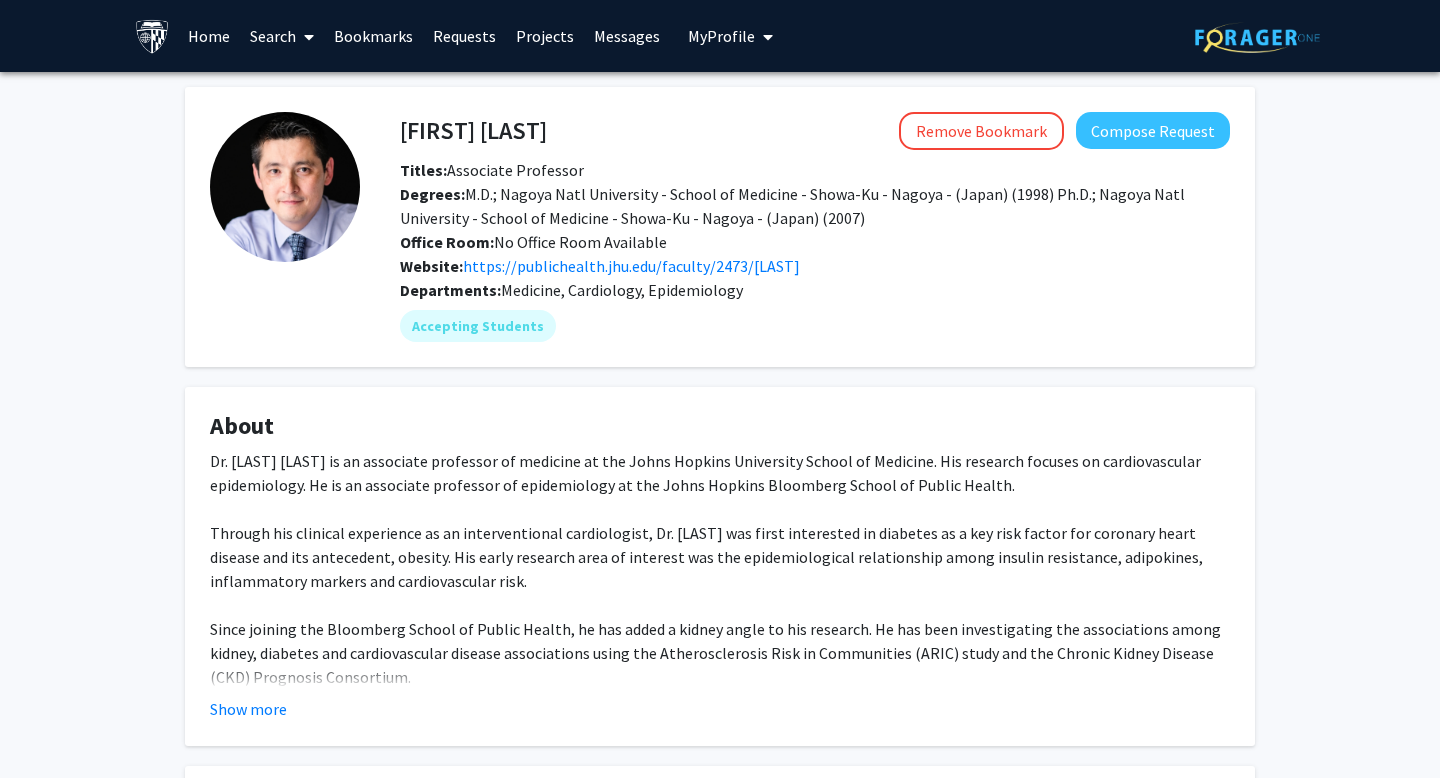 scroll, scrollTop: 0, scrollLeft: 0, axis: both 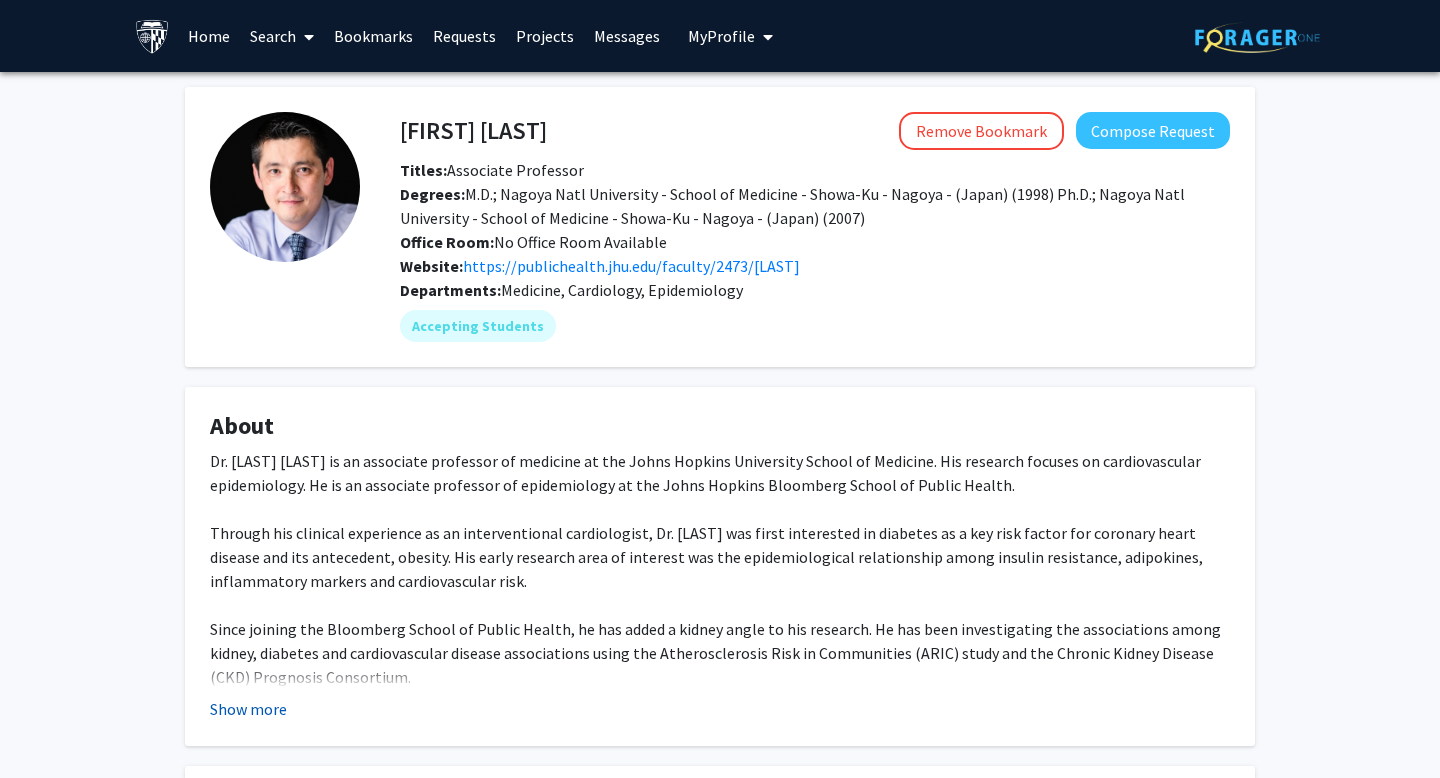 click on "Show more" 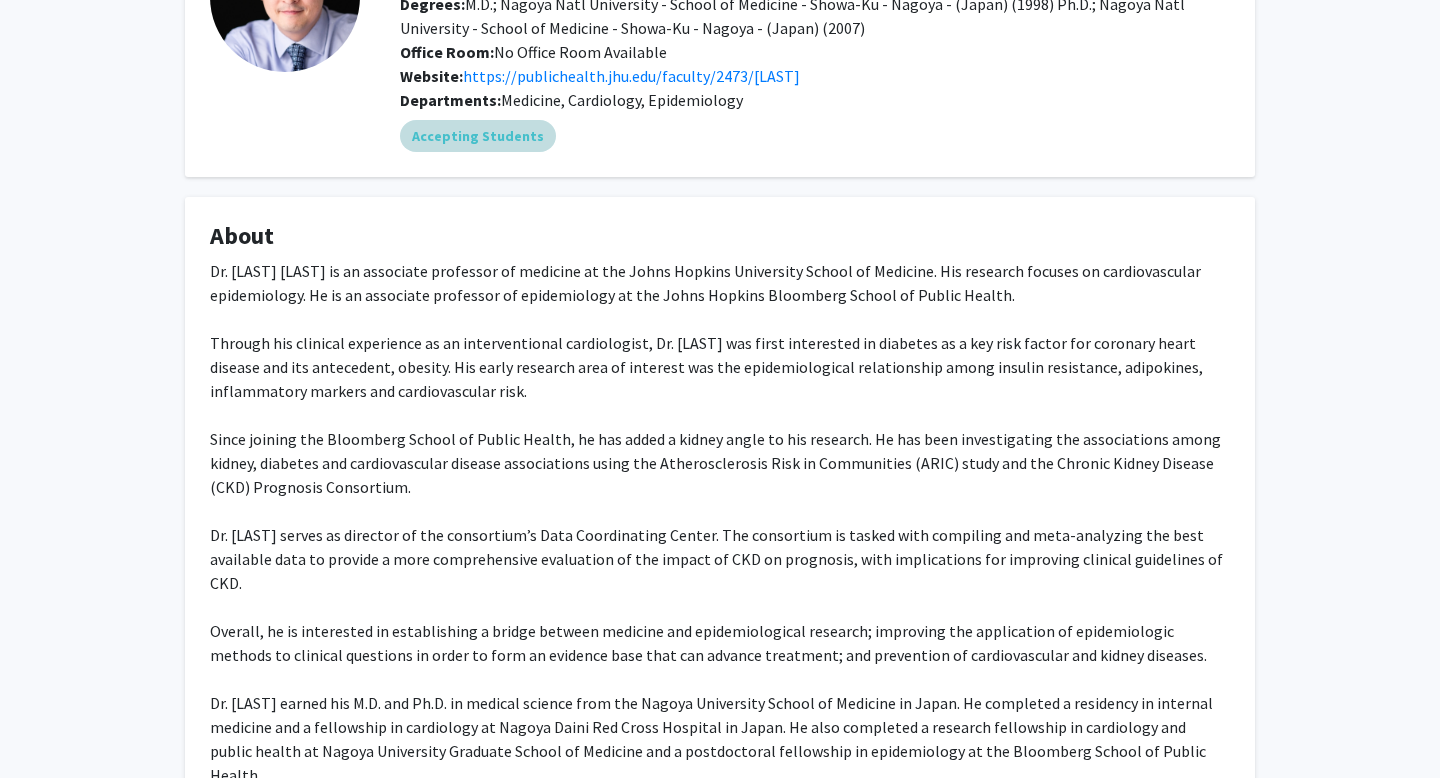 scroll, scrollTop: 0, scrollLeft: 0, axis: both 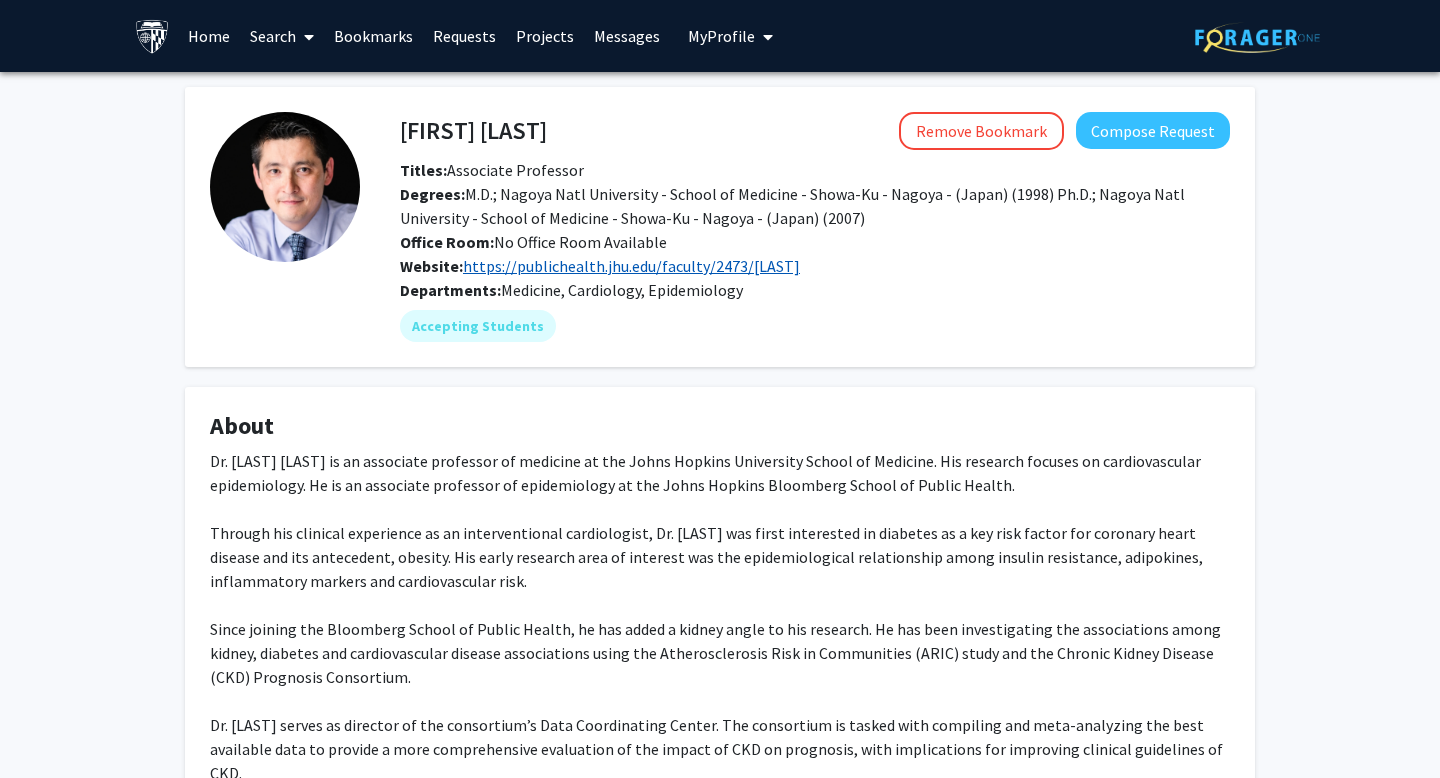 click on "https://publichealth.jhu.edu/faculty/2473/[LAST]" 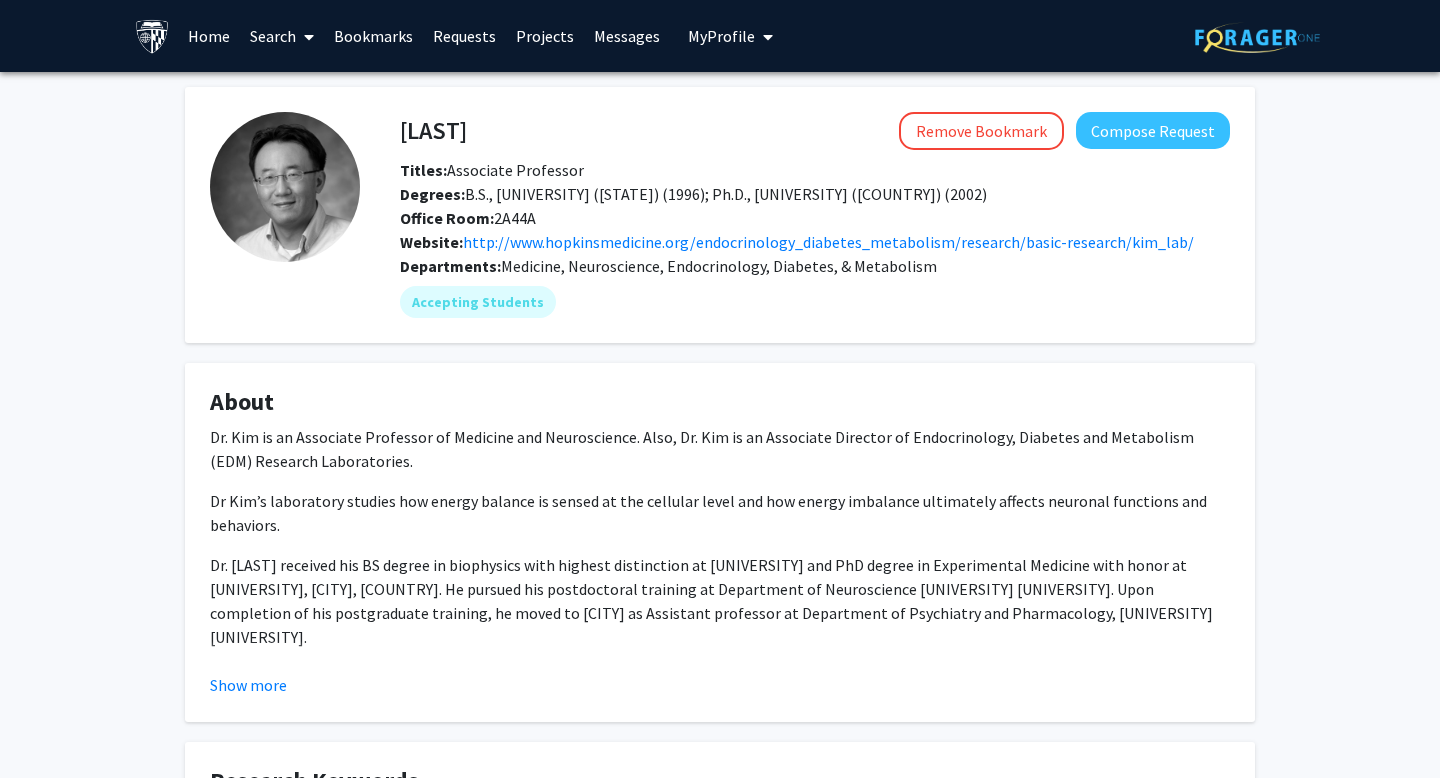 scroll, scrollTop: 0, scrollLeft: 0, axis: both 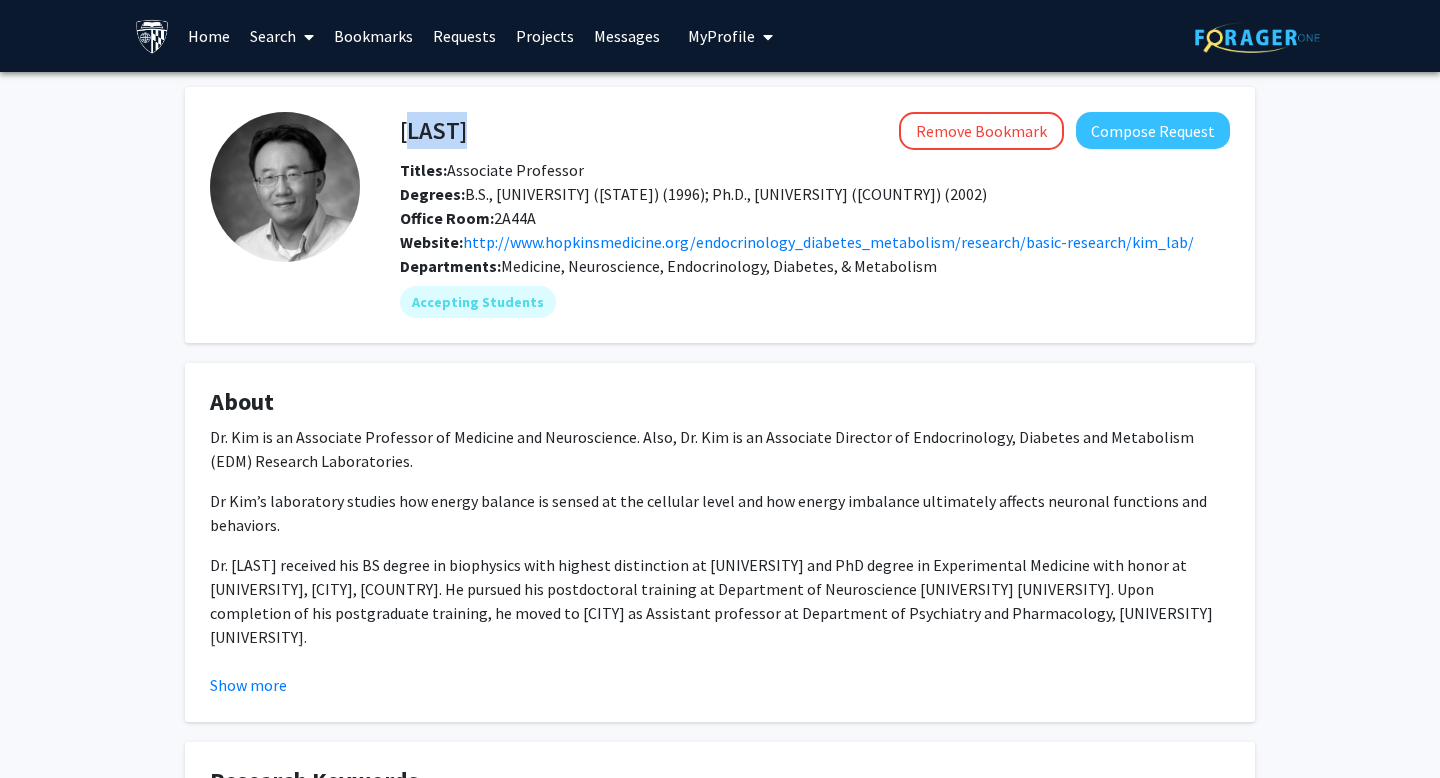 drag, startPoint x: 552, startPoint y: 124, endPoint x: 401, endPoint y: 138, distance: 151.64761 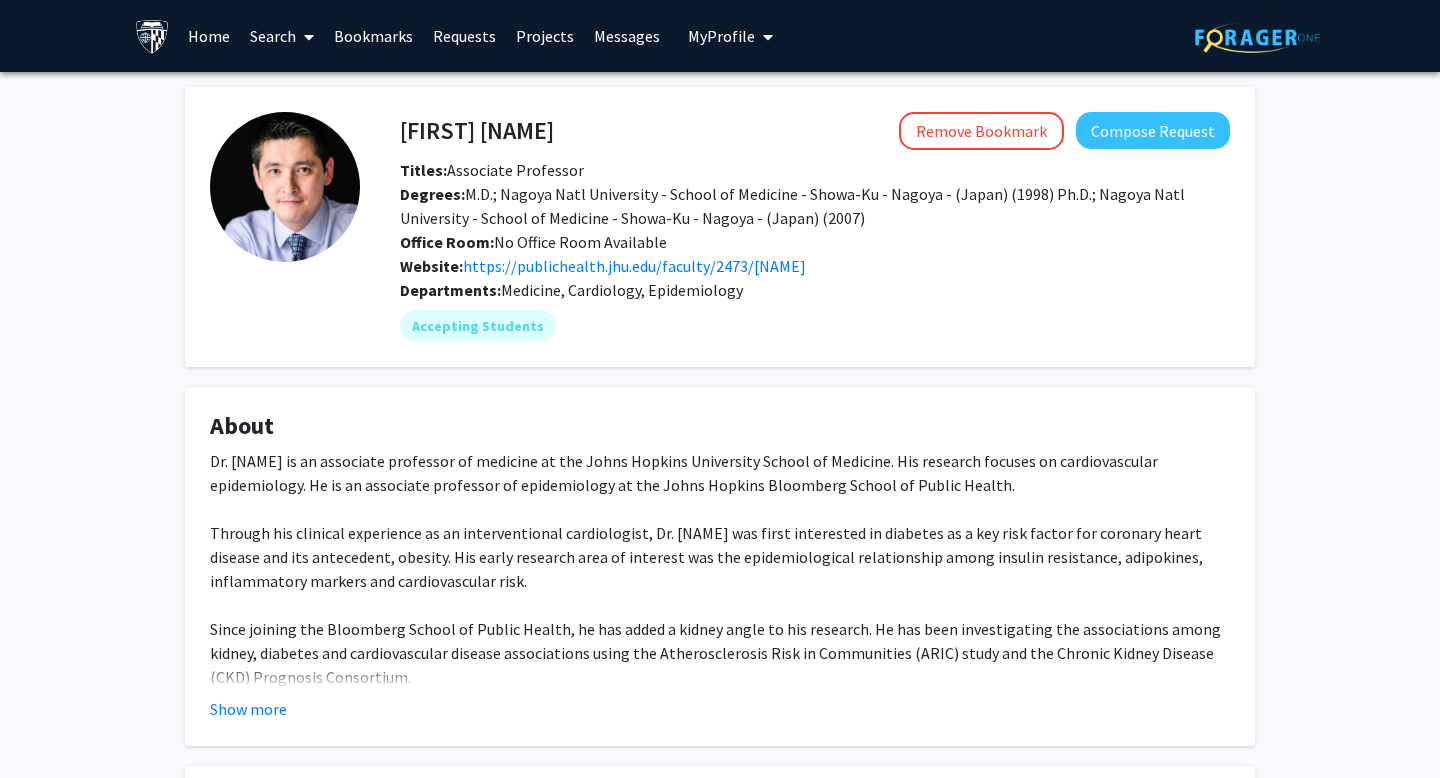 scroll, scrollTop: 0, scrollLeft: 0, axis: both 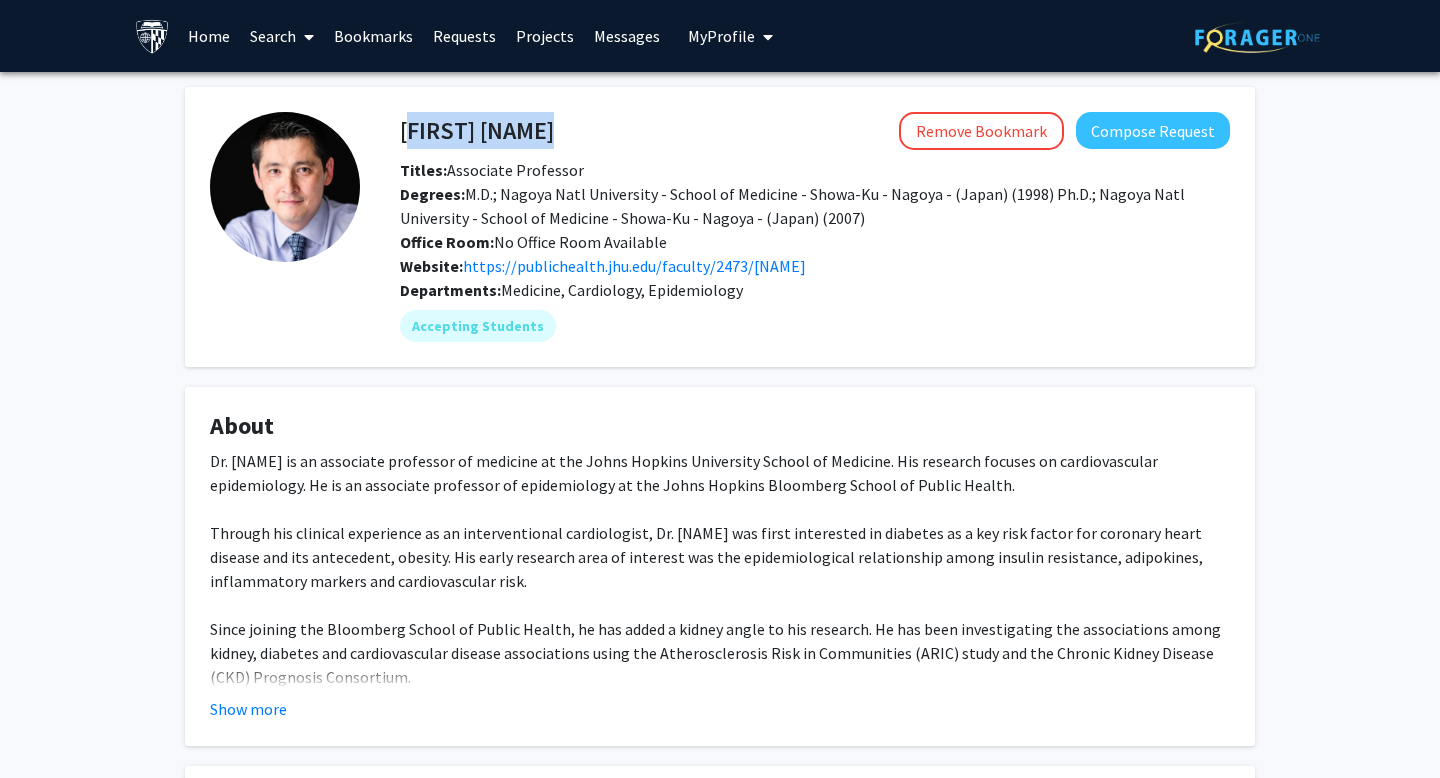 drag, startPoint x: 614, startPoint y: 132, endPoint x: 404, endPoint y: 137, distance: 210.05951 